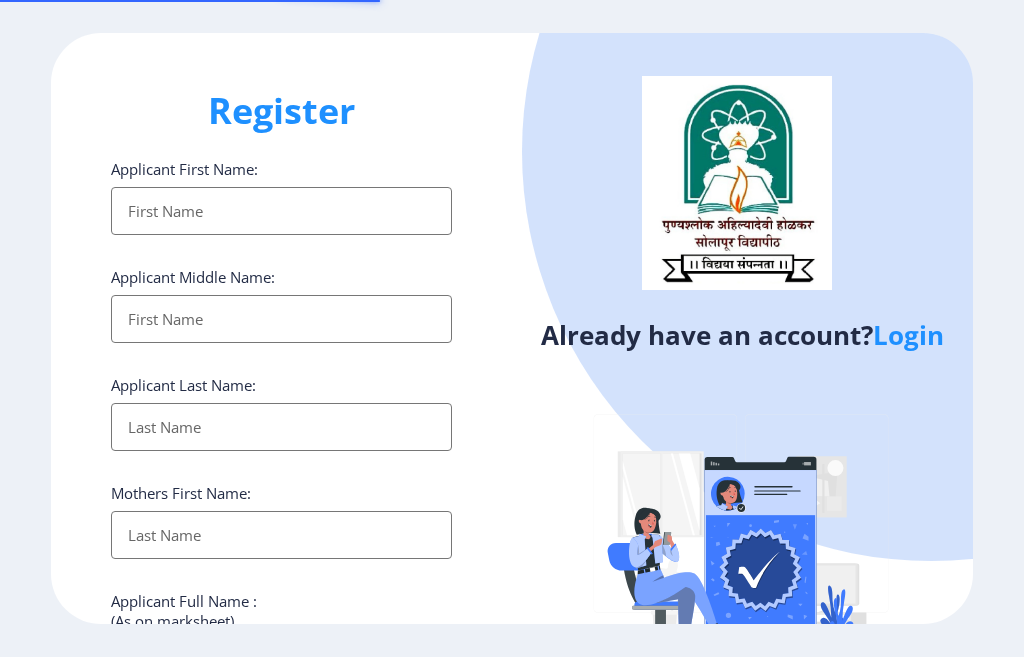 select 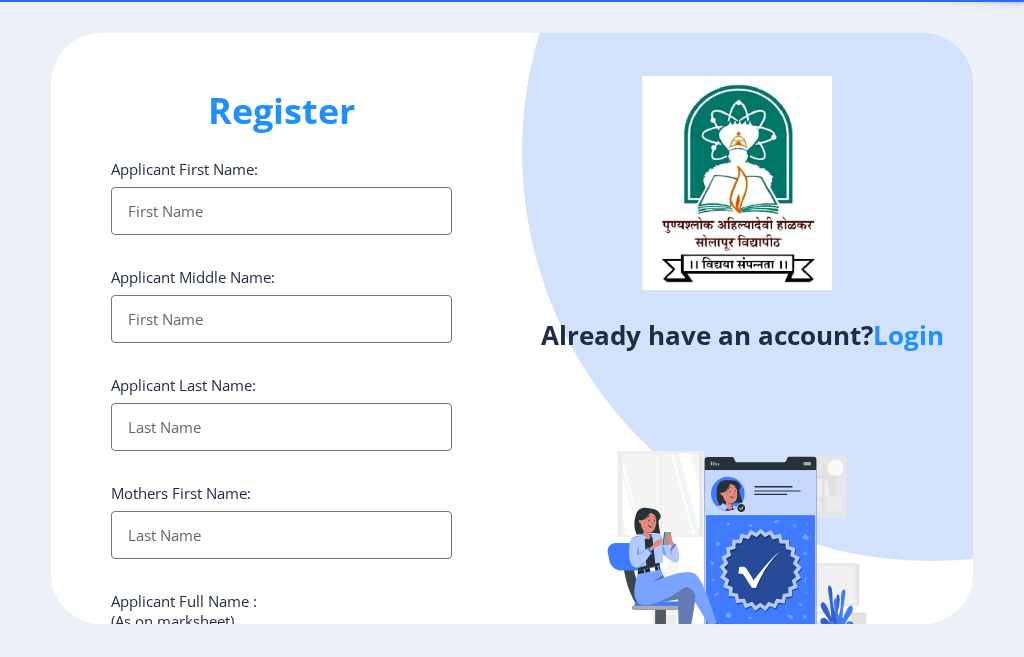 click on "Applicant First Name:" at bounding box center (281, 211) 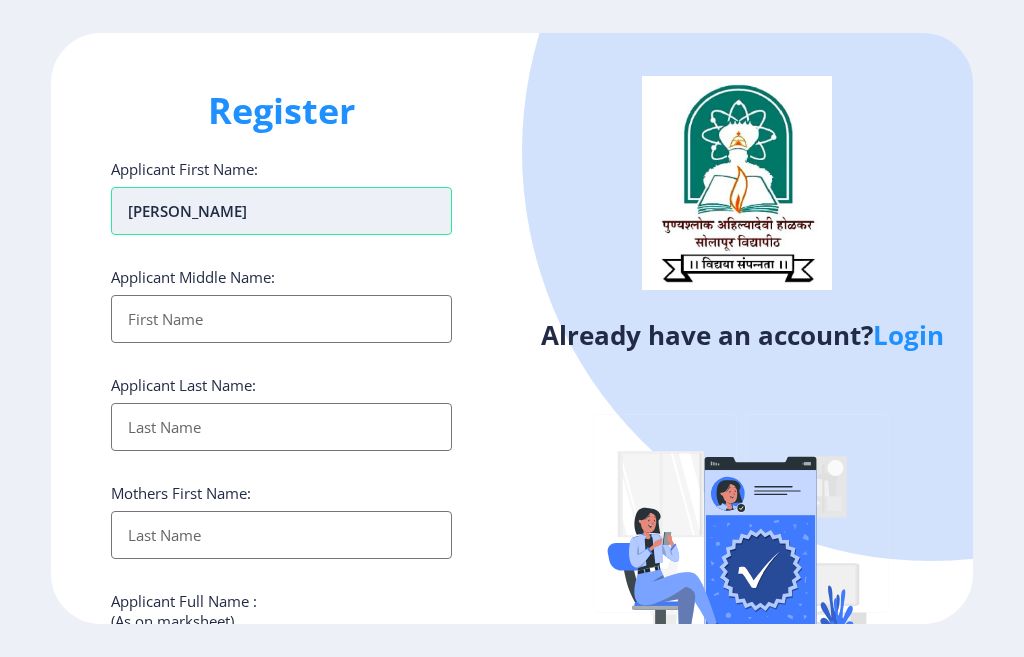 type on "[PERSON_NAME]" 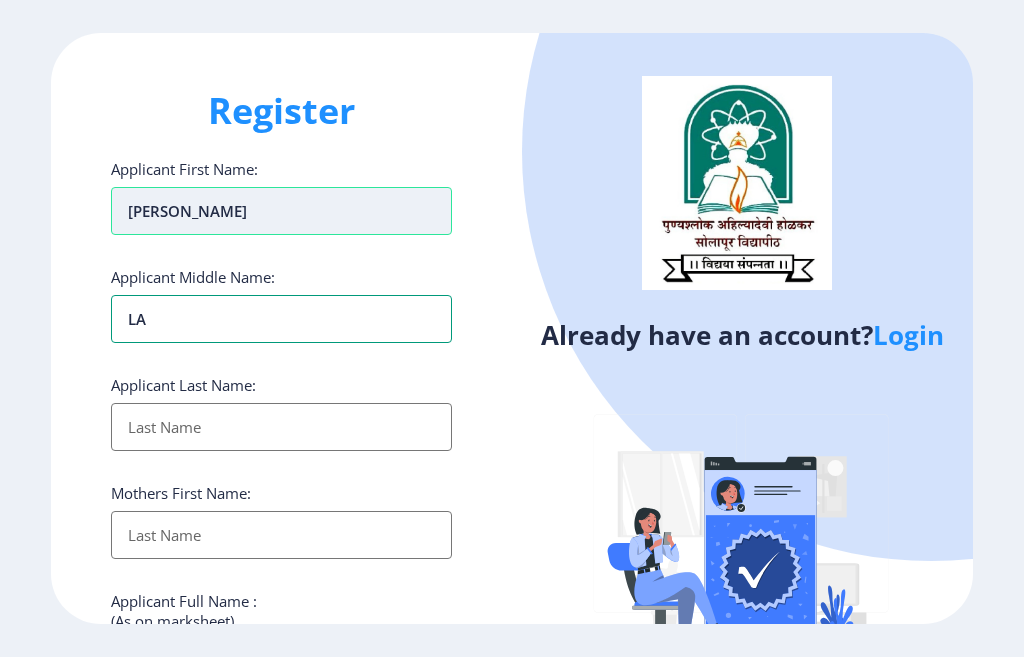 type on "L" 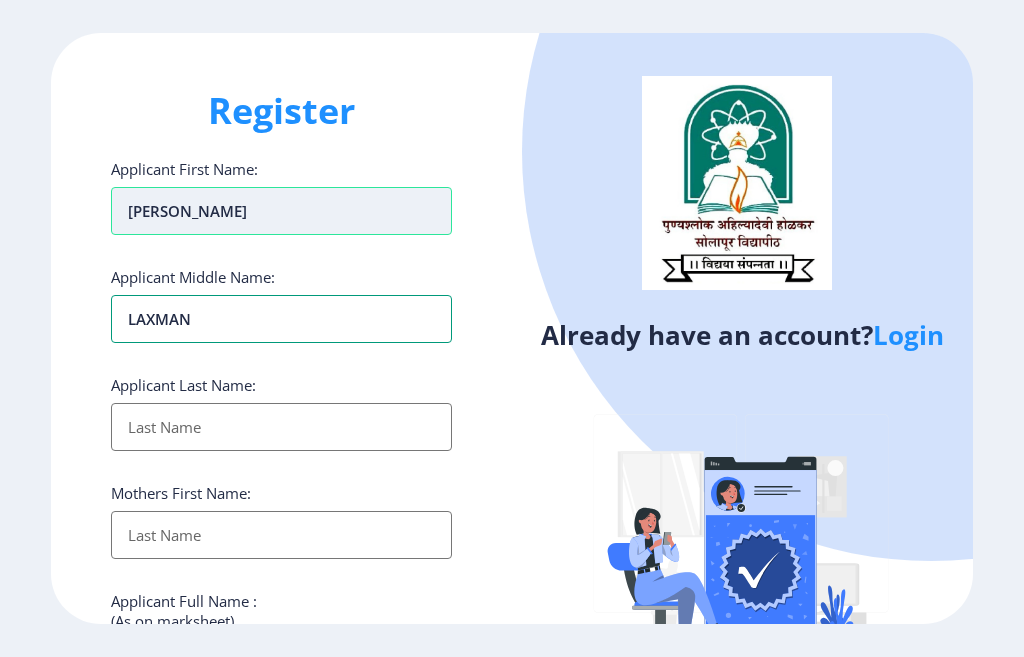 type on "LAXMAN" 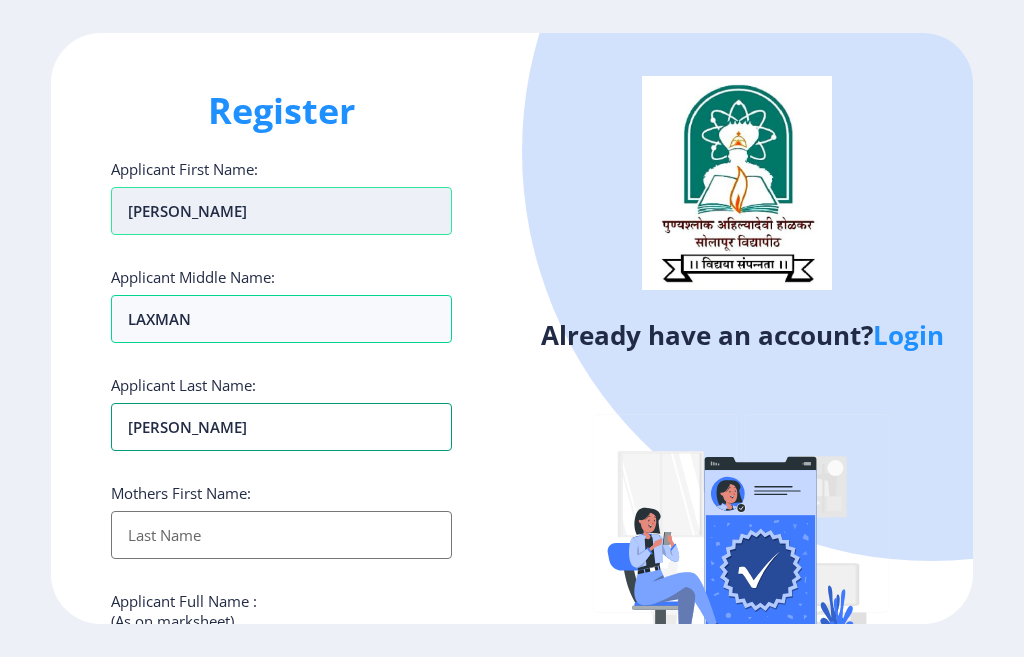 type on "[PERSON_NAME]" 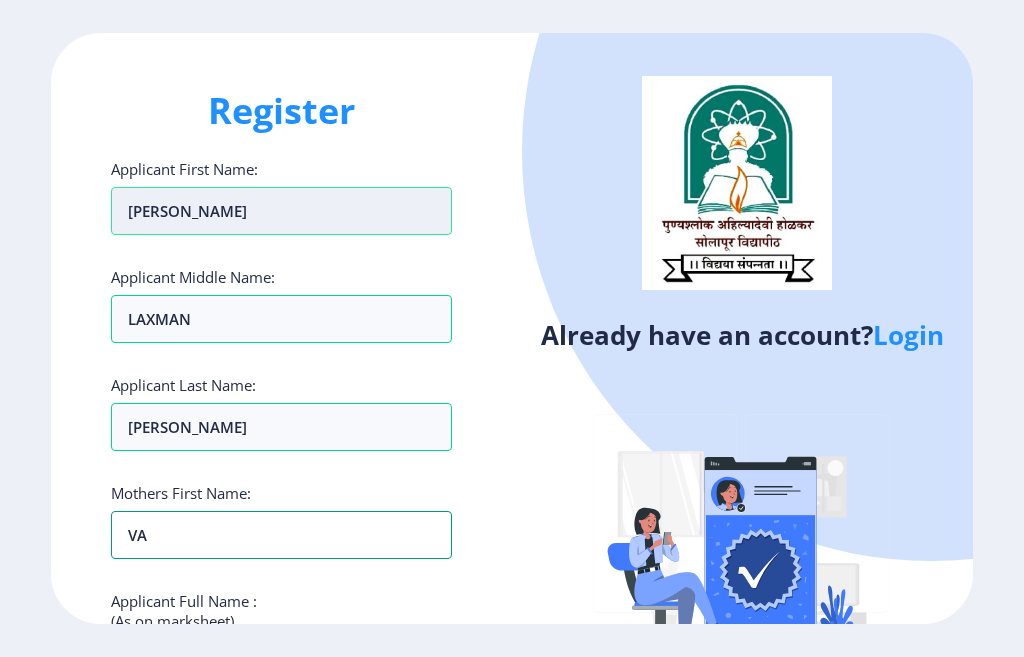 type on "V" 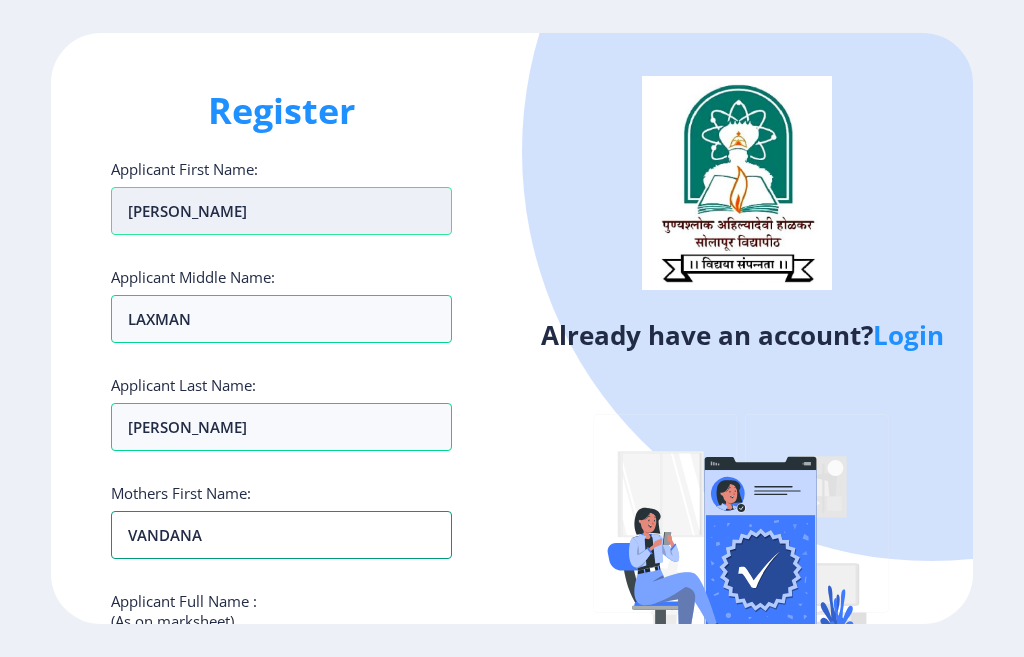 type on "VANDANA" 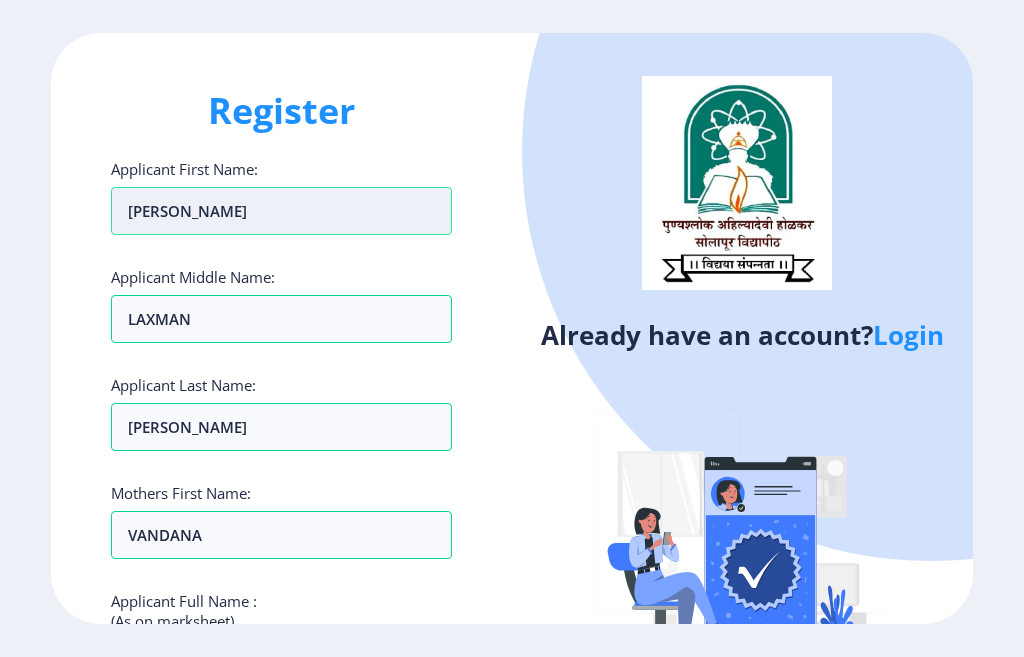scroll, scrollTop: 335, scrollLeft: 0, axis: vertical 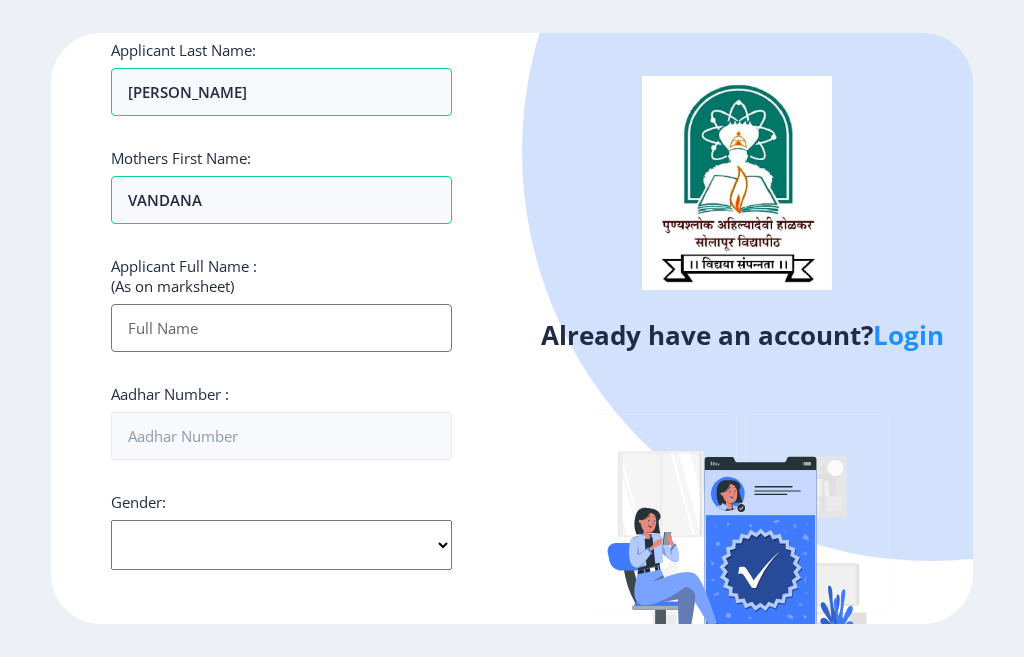 click on "Applicant First Name:" at bounding box center [281, 328] 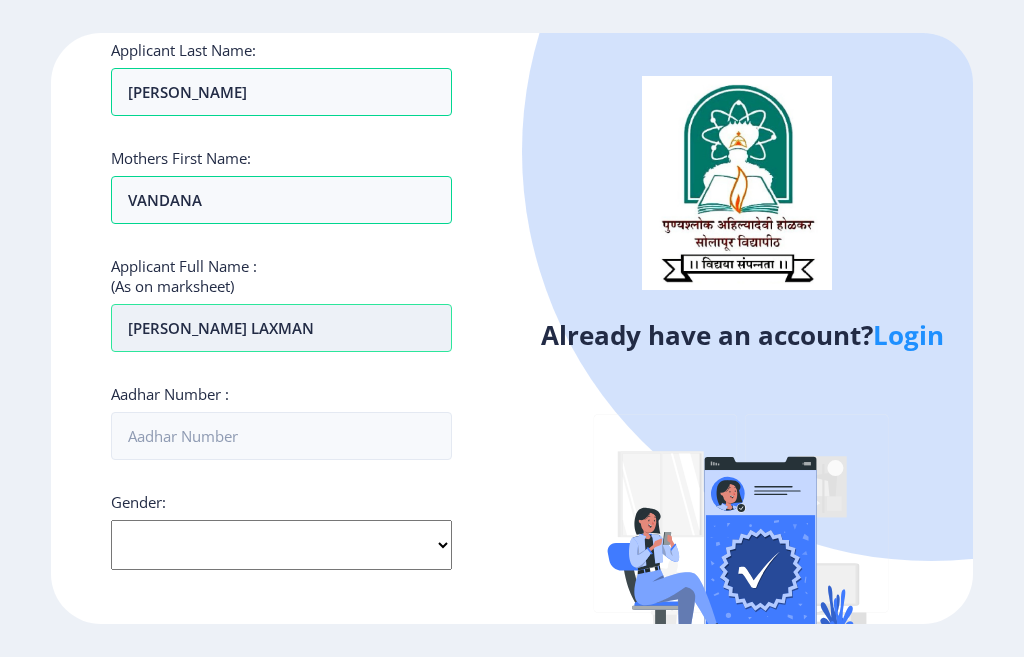 type on "[PERSON_NAME] LAXMAN" 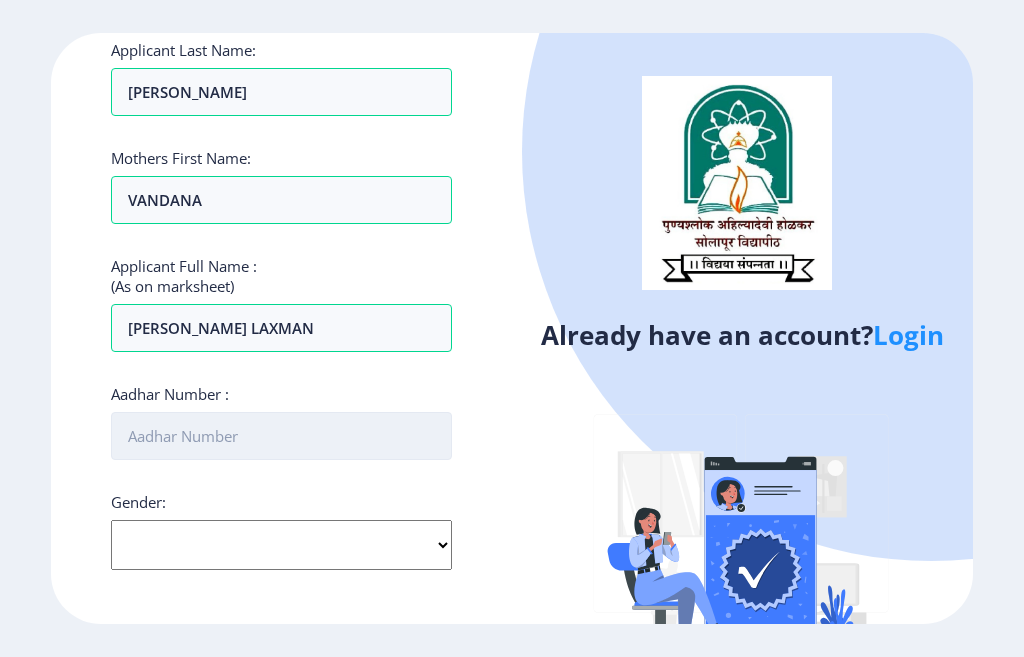click on "Aadhar Number :" at bounding box center (281, 436) 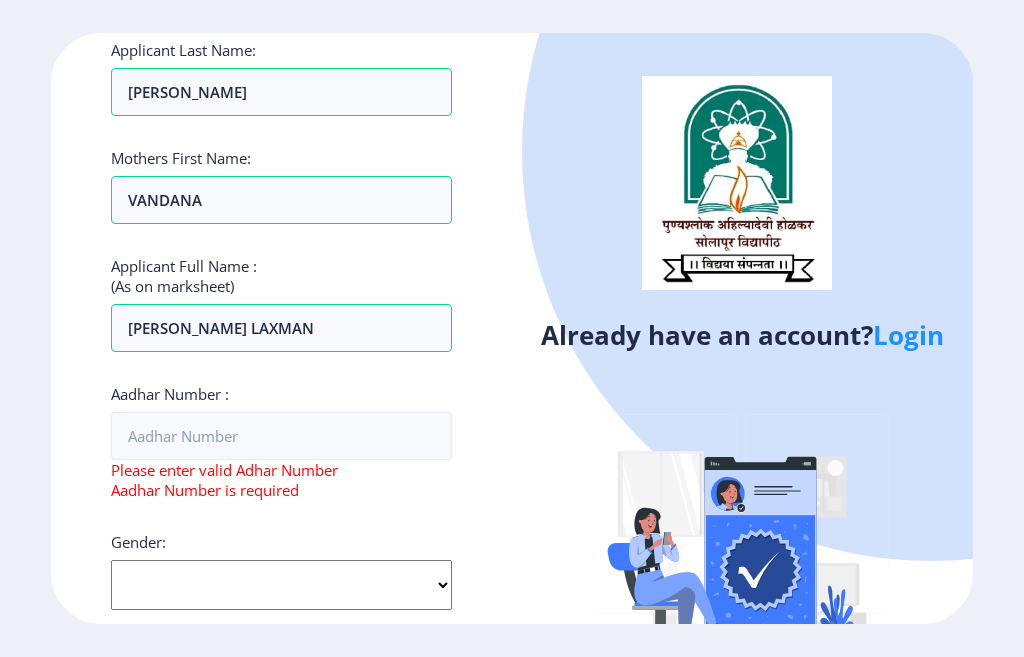 click on "Gender: Select Gender [DEMOGRAPHIC_DATA] [DEMOGRAPHIC_DATA] Other" 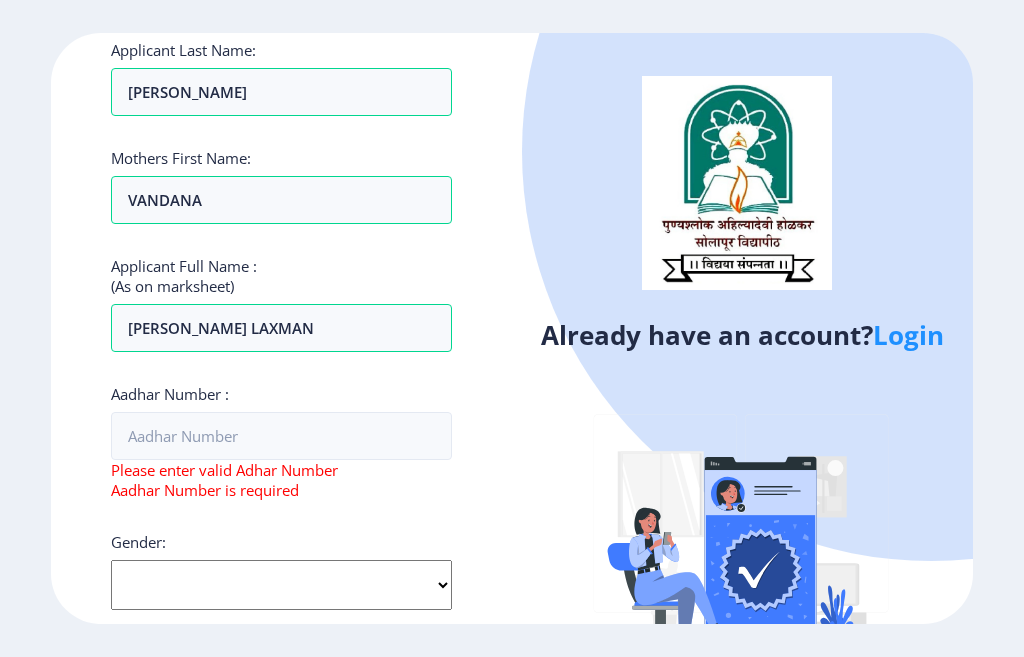 select on "[DEMOGRAPHIC_DATA]" 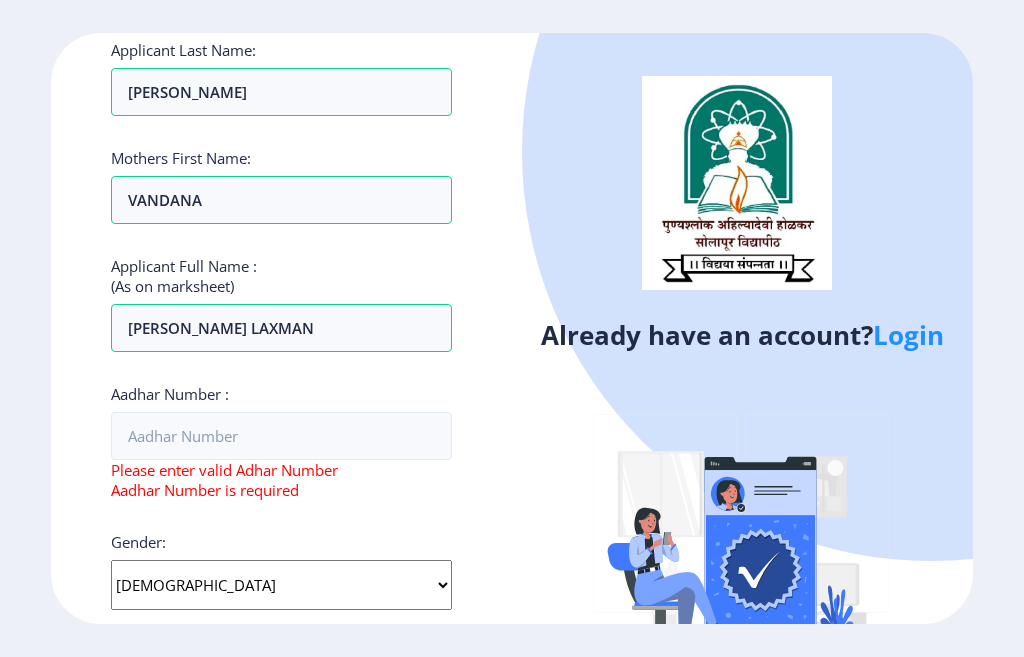 click on "Select Gender [DEMOGRAPHIC_DATA] [DEMOGRAPHIC_DATA] Other" 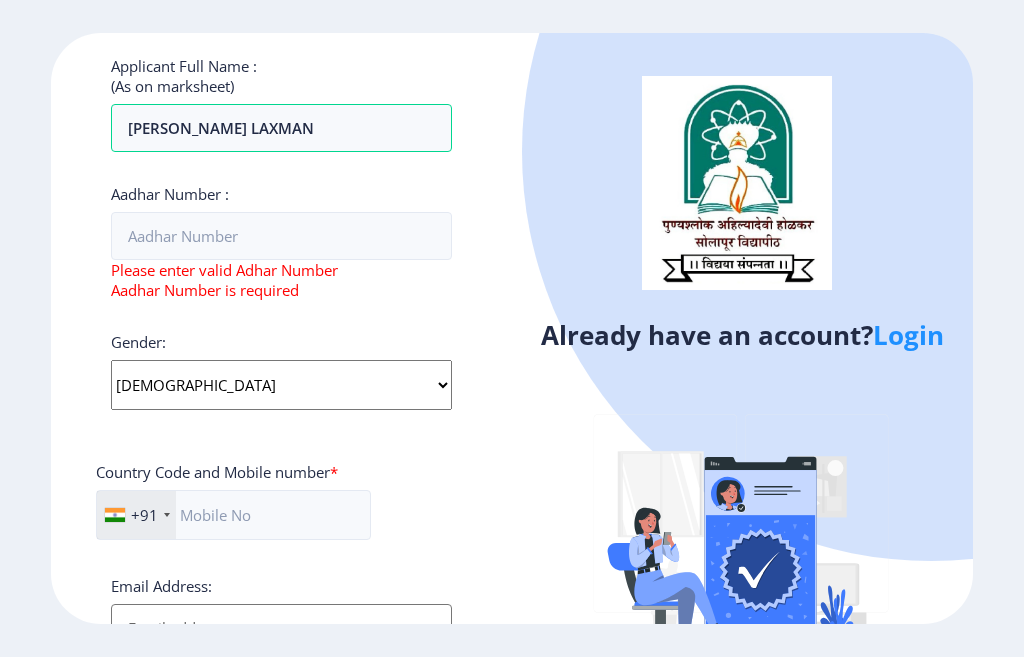 scroll, scrollTop: 635, scrollLeft: 0, axis: vertical 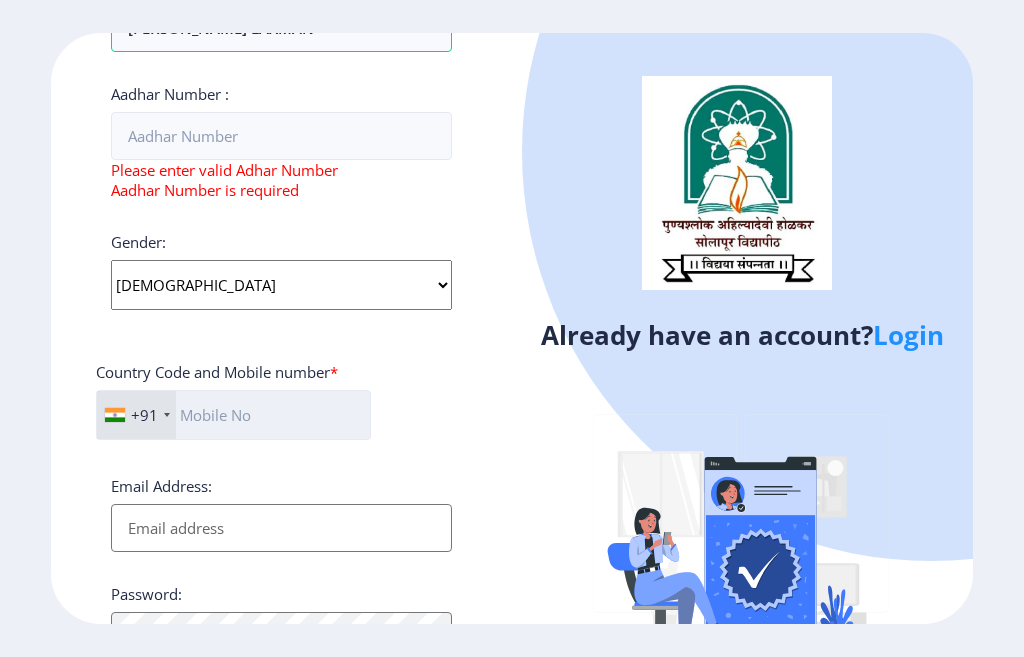 click 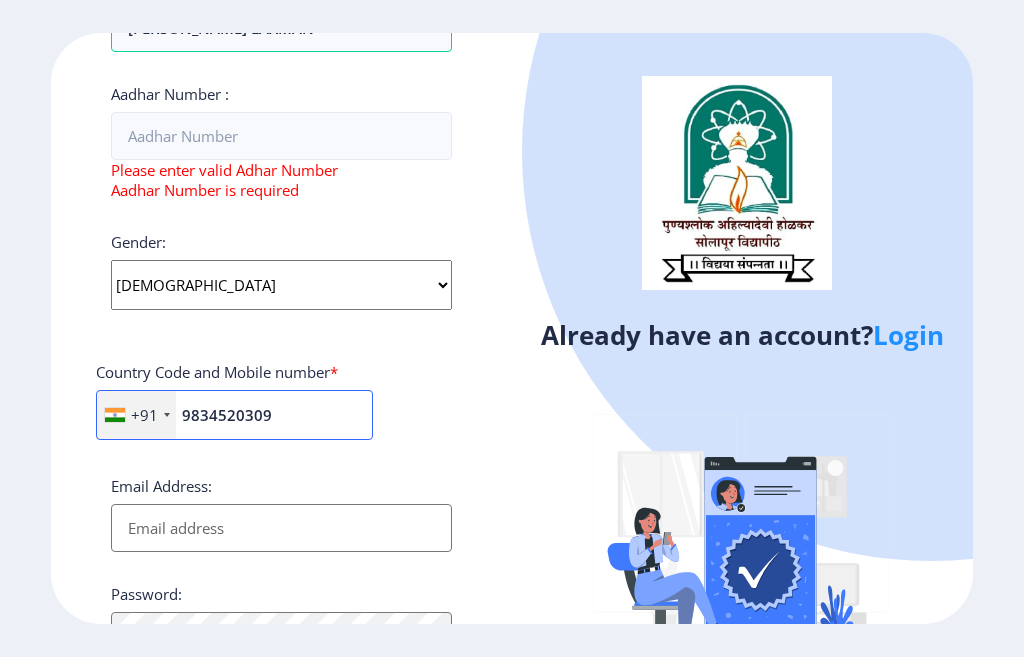 type on "9834520309" 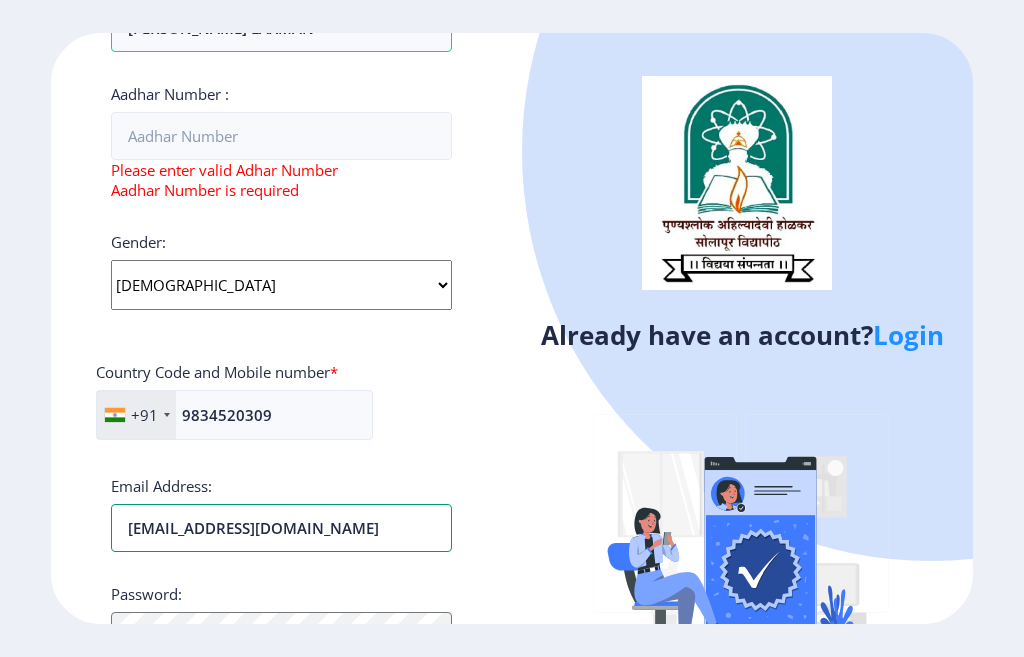 type on "[EMAIL_ADDRESS][DOMAIN_NAME]" 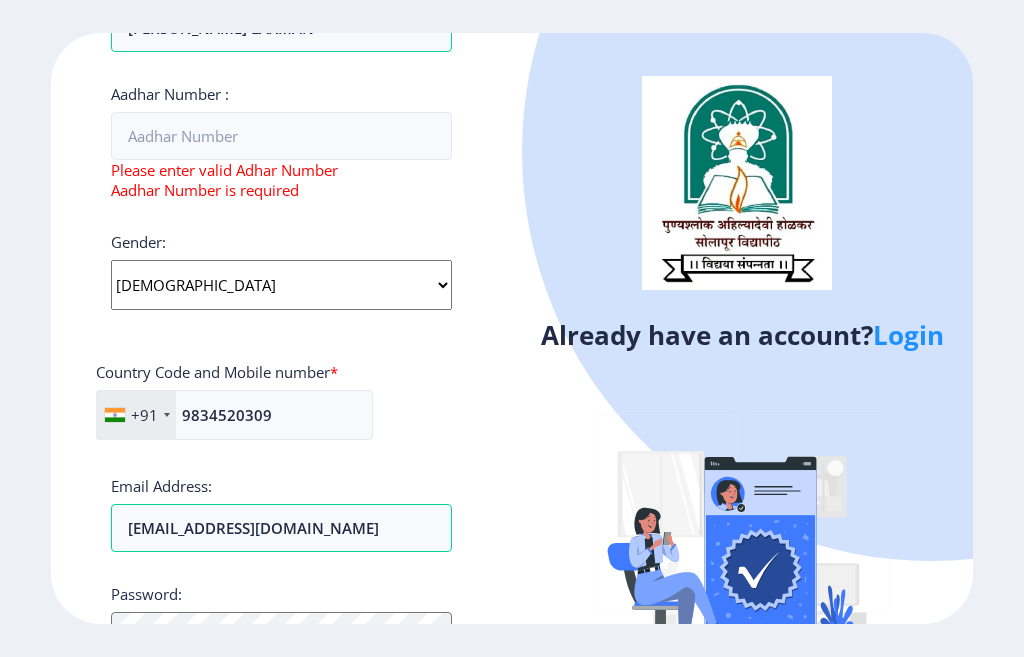 scroll, scrollTop: 671, scrollLeft: 0, axis: vertical 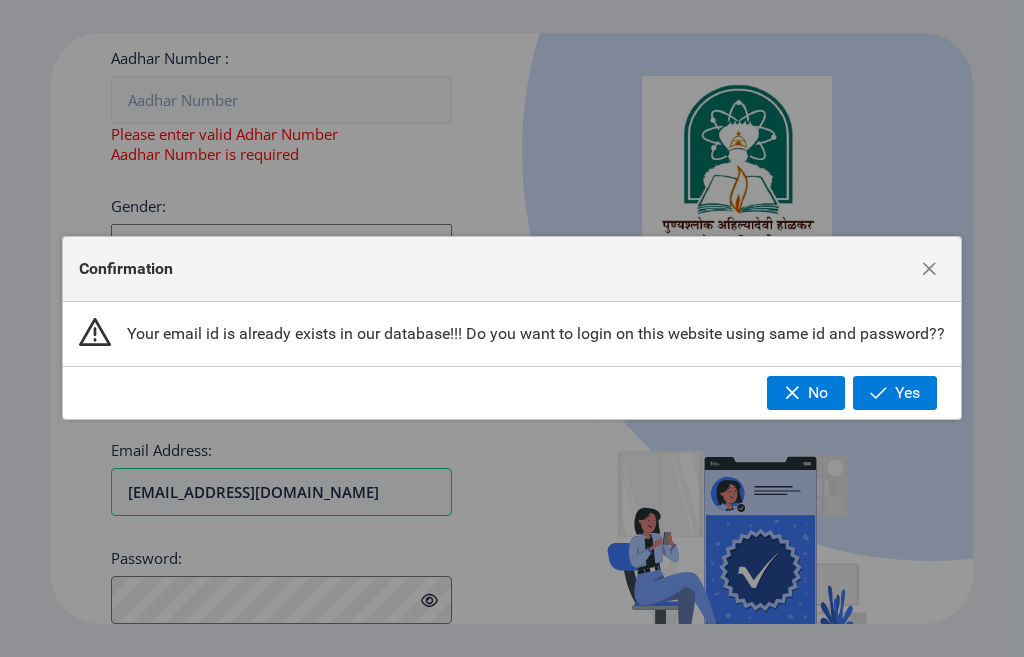 type 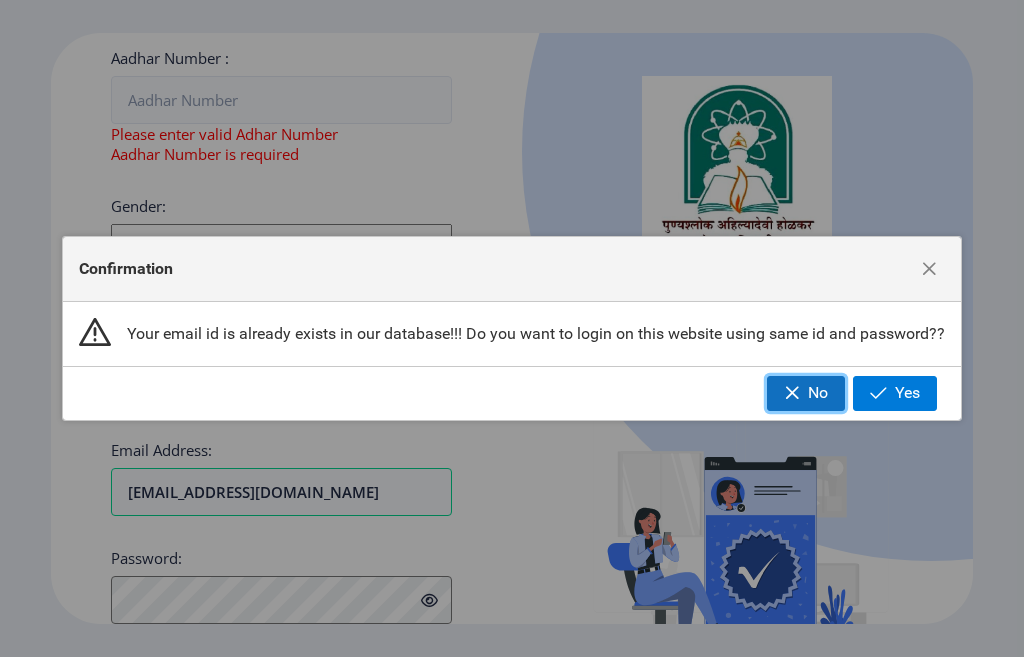 click on "No" 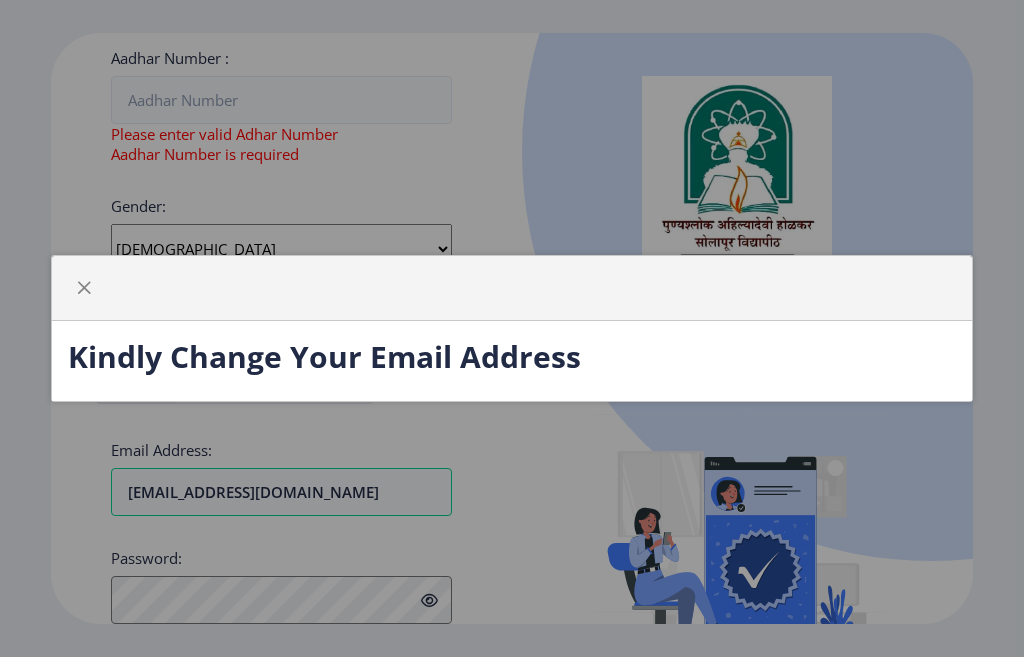click 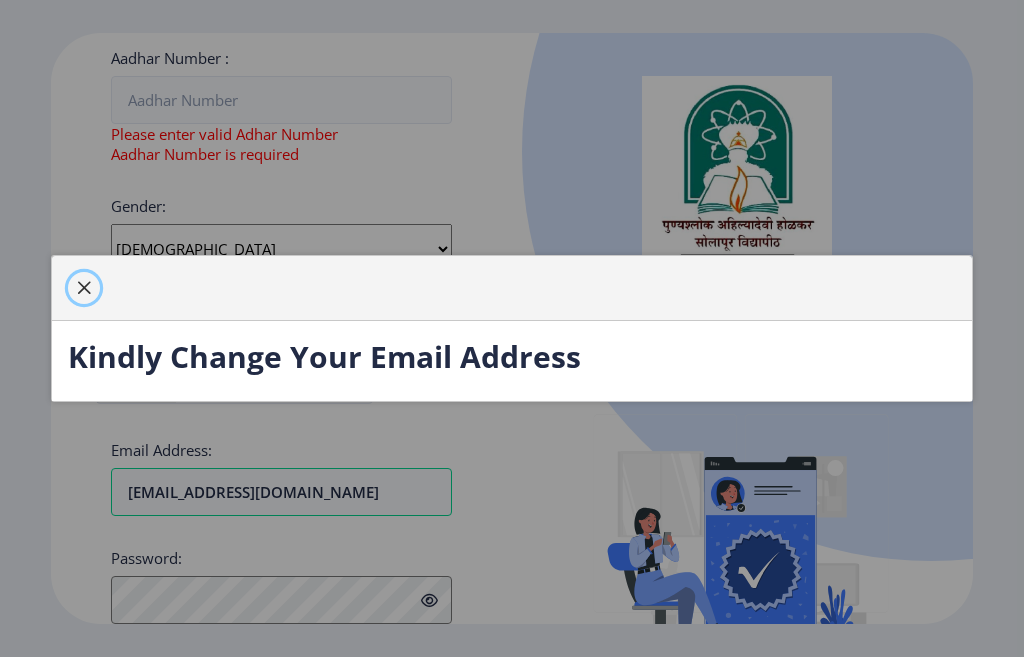 click 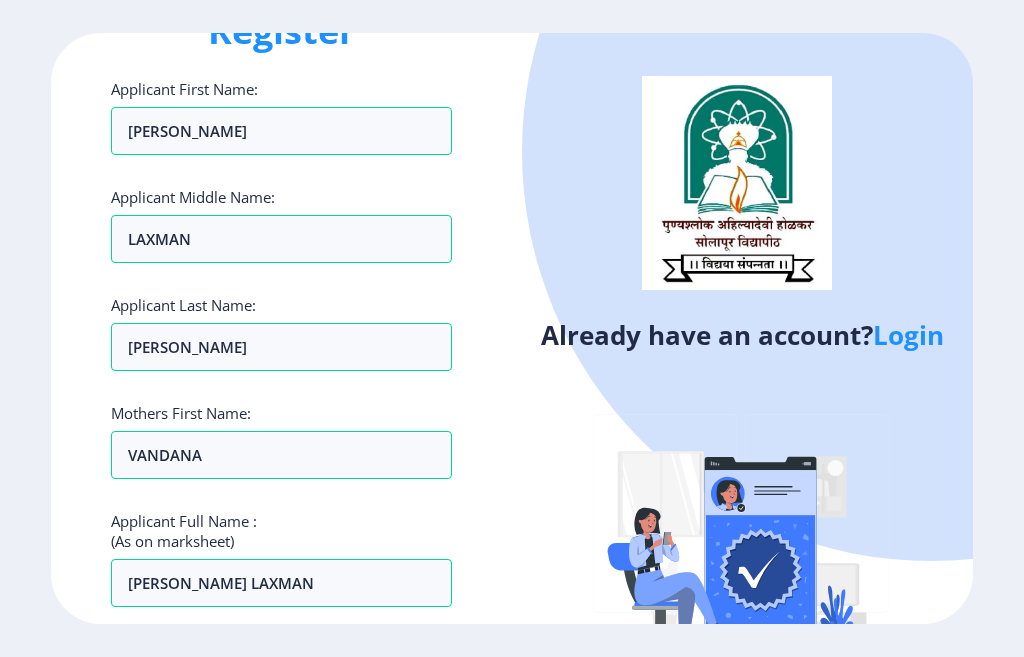 scroll, scrollTop: 0, scrollLeft: 0, axis: both 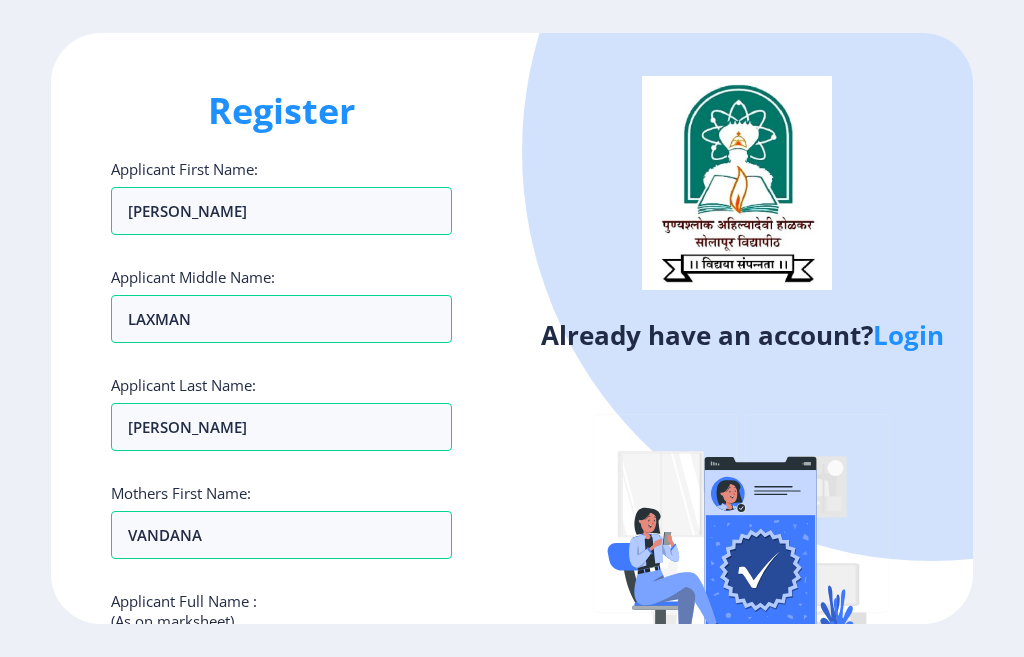 click on "Login" 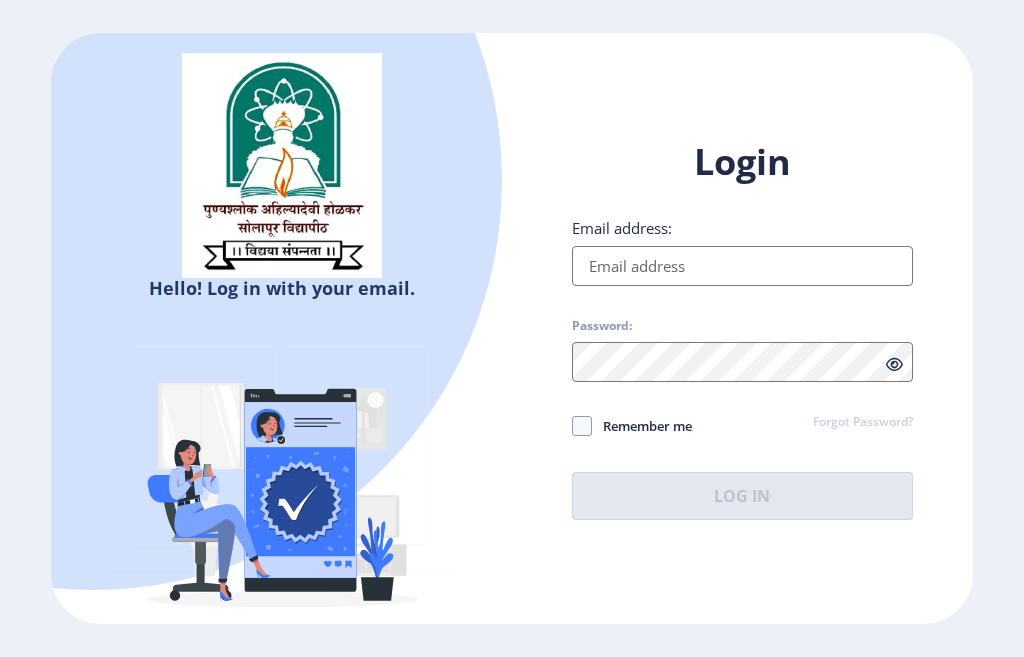 click on "Email address:" at bounding box center [742, 266] 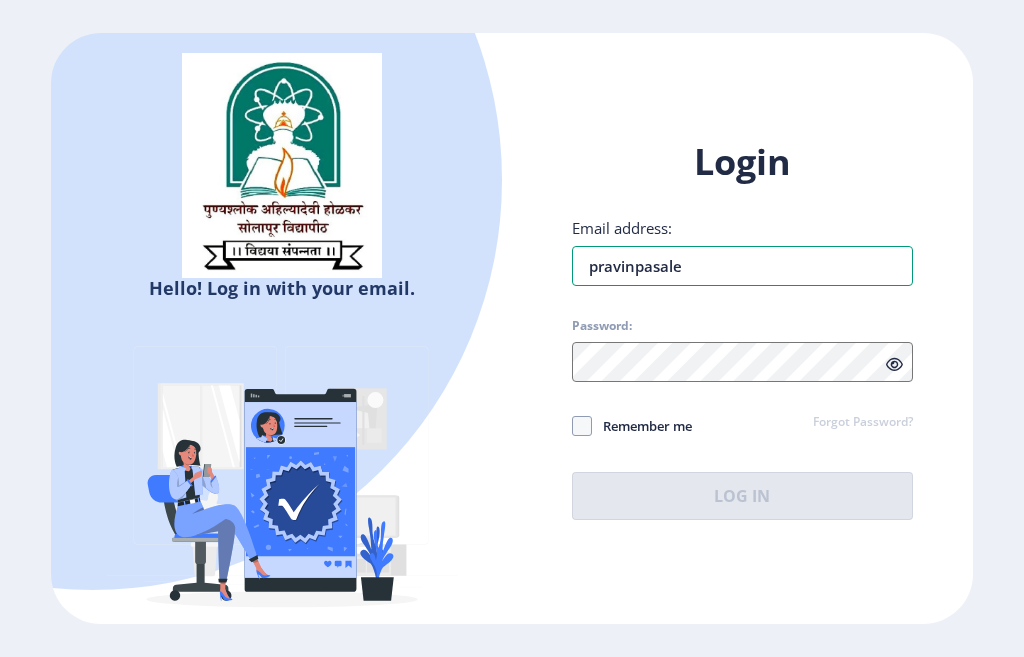 type on "pravinpasale" 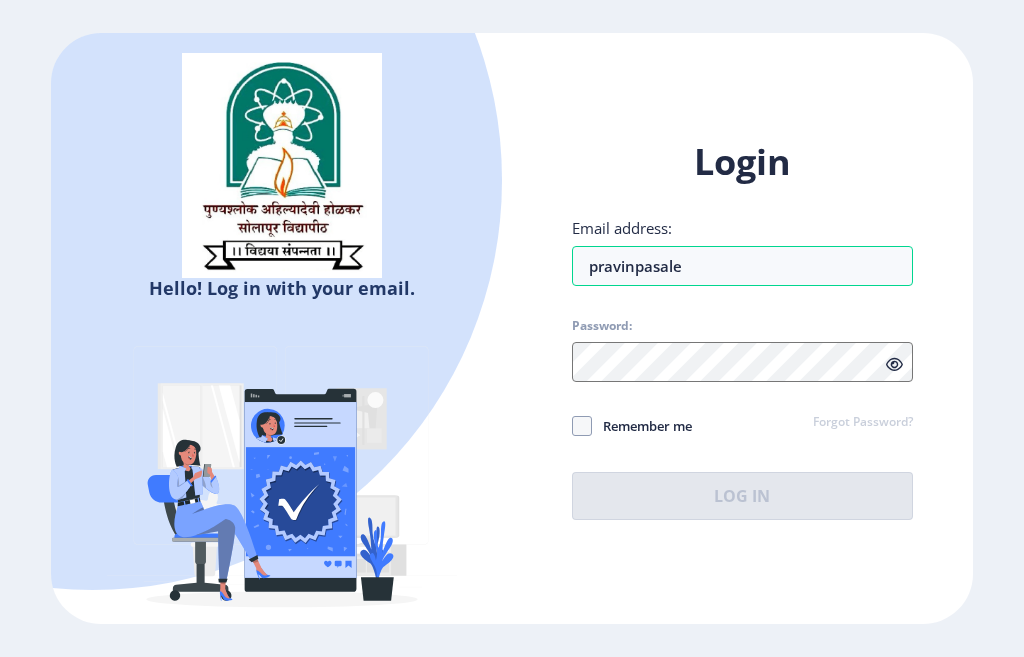 click on "Forgot Password?" 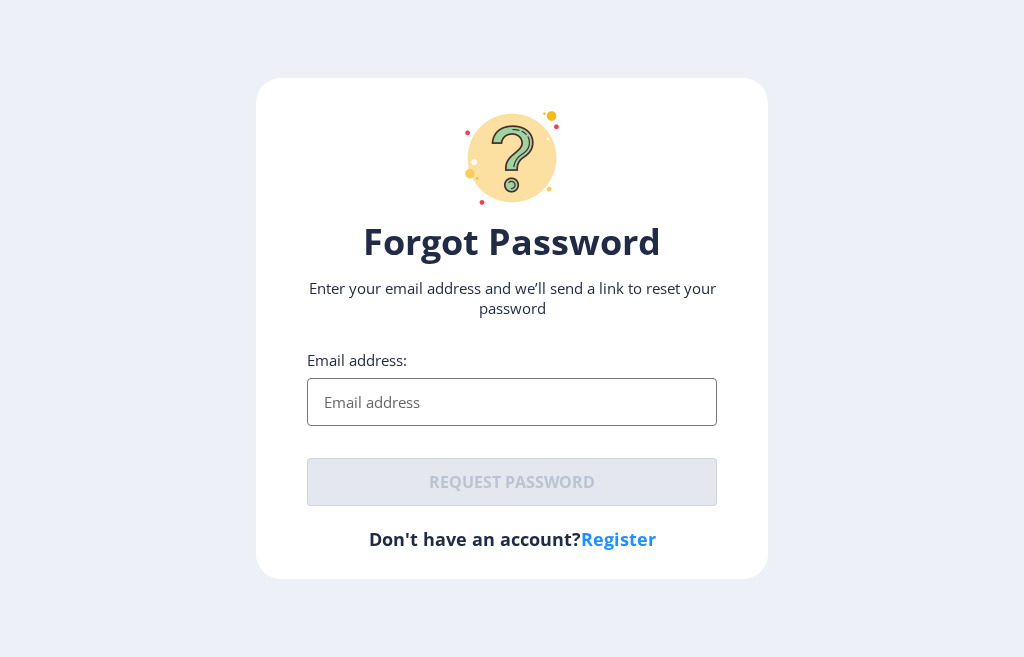 click on "Email address:" at bounding box center (512, 402) 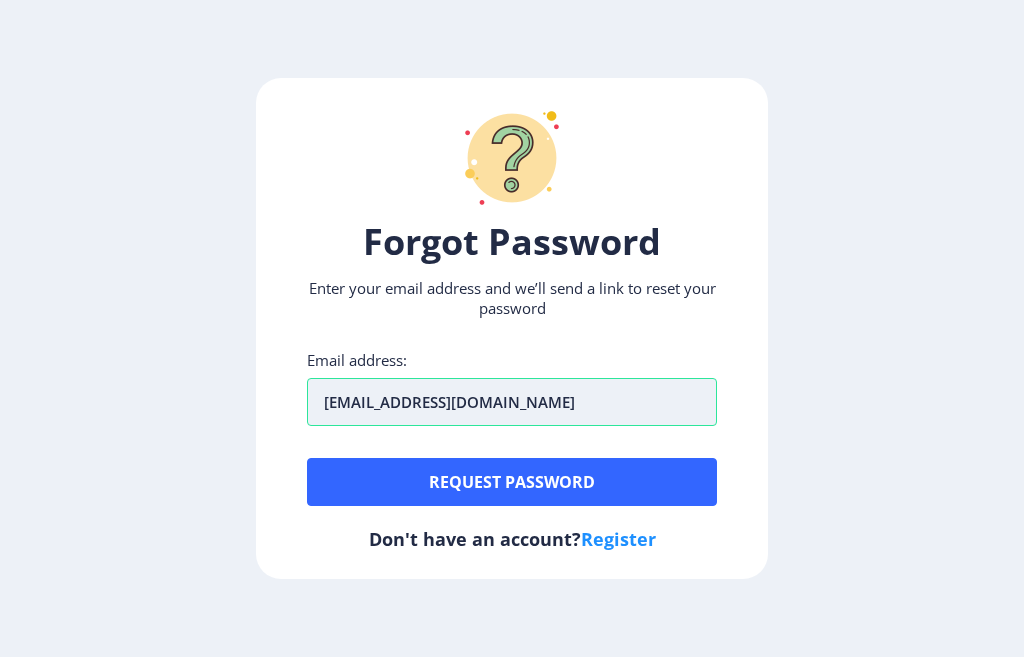 type on "[EMAIL_ADDRESS][DOMAIN_NAME]" 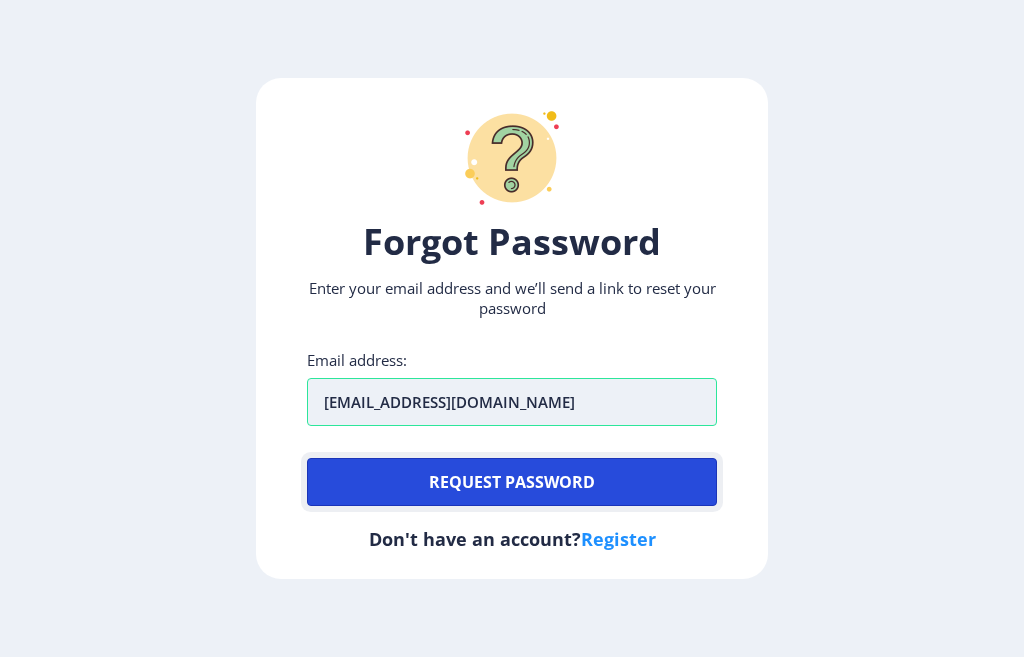 type 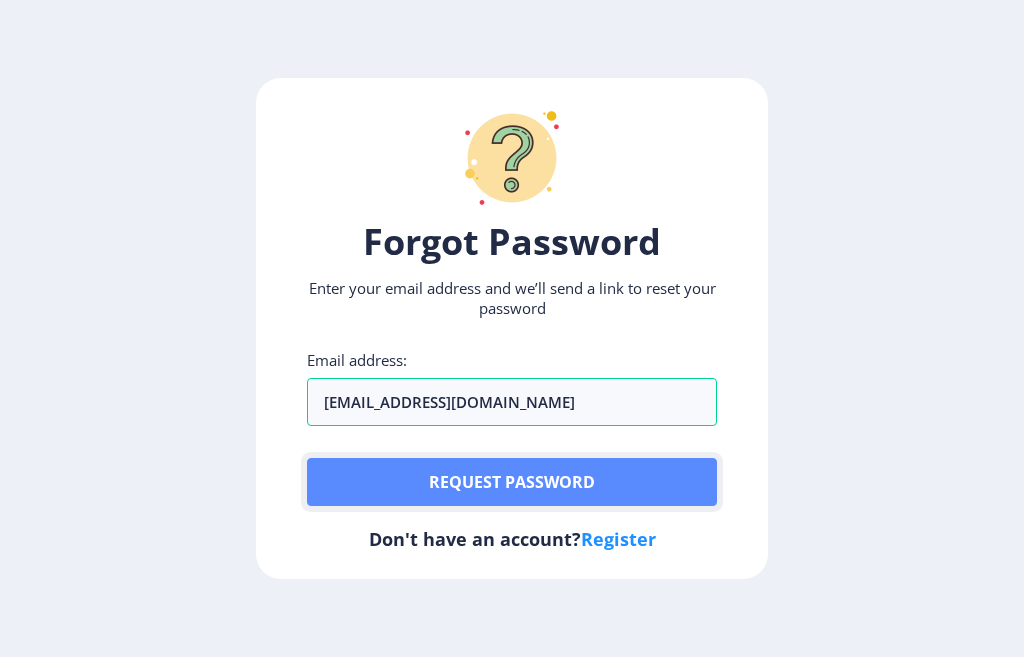 click on "Request password" 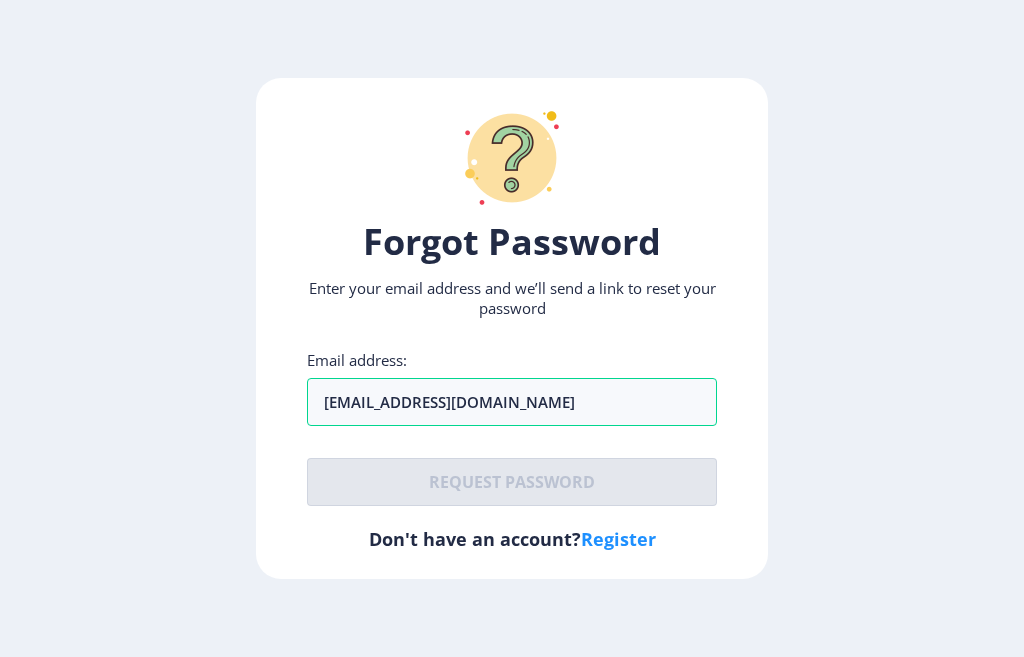 click on "Register" 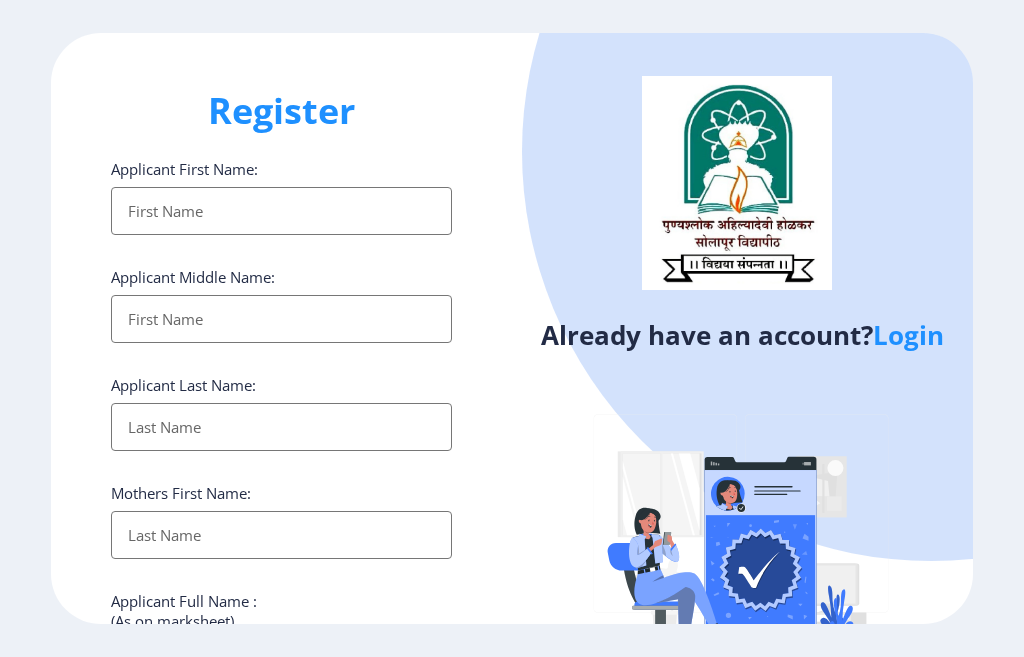click on "Login" 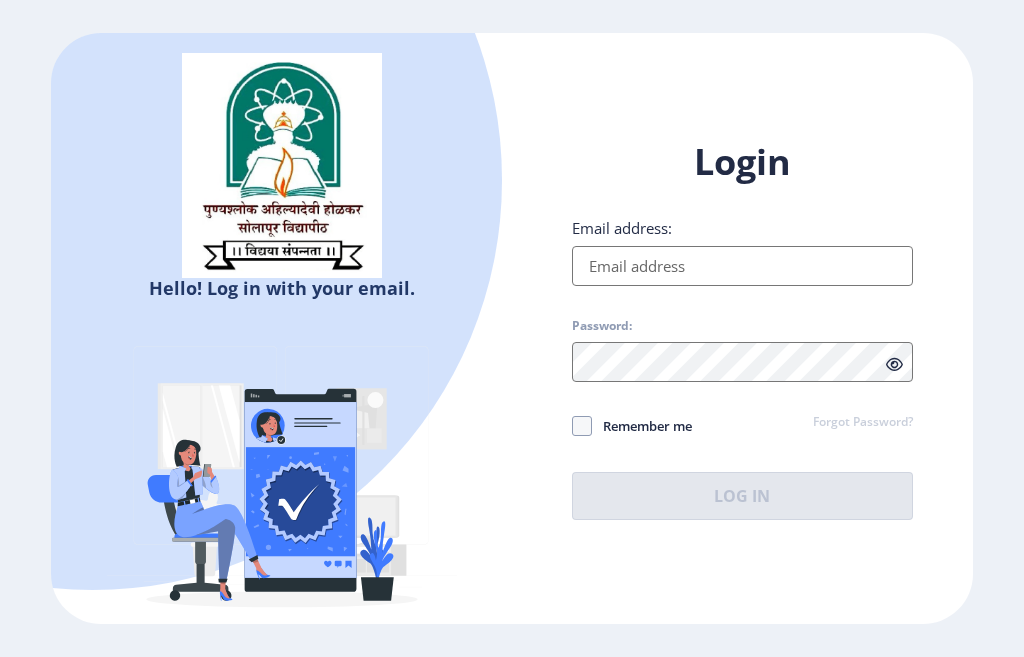 click on "Email address:" 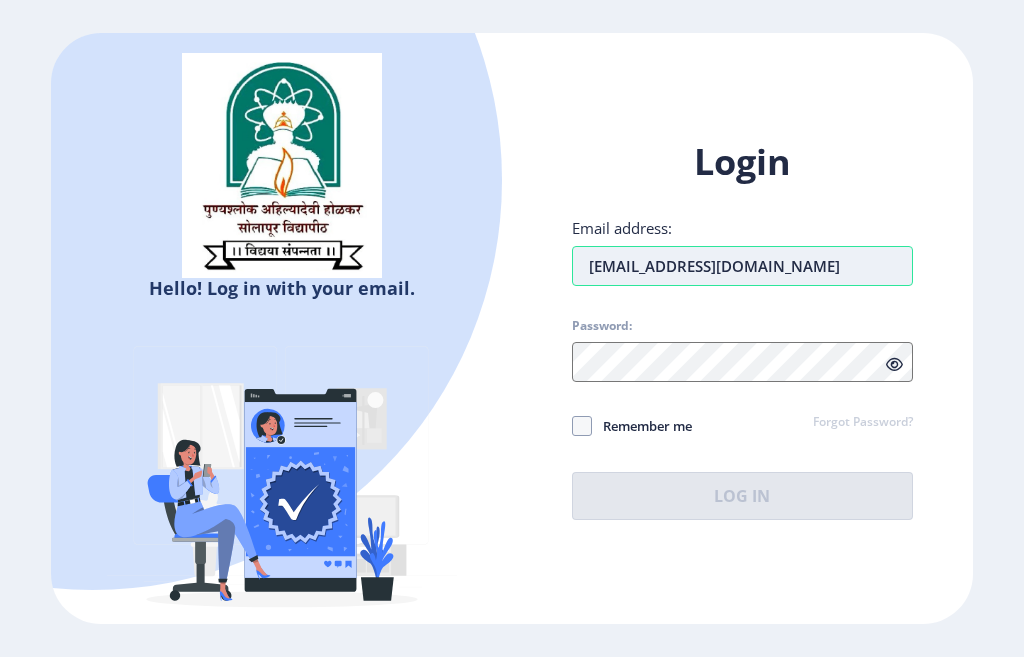 type on "[EMAIL_ADDRESS][DOMAIN_NAME]" 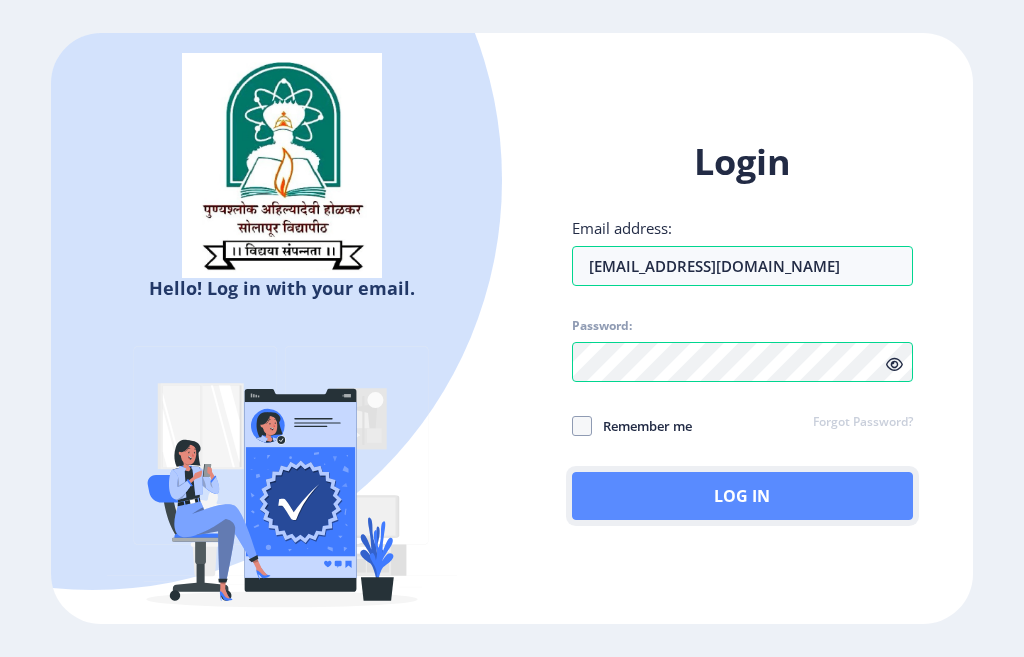click on "Log In" 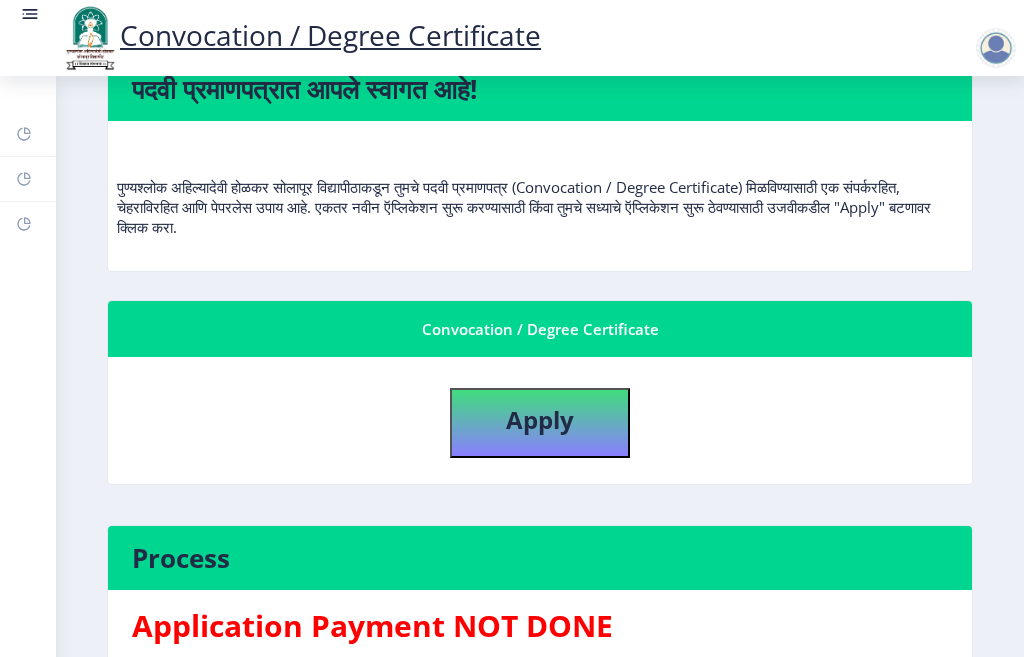 scroll, scrollTop: 200, scrollLeft: 0, axis: vertical 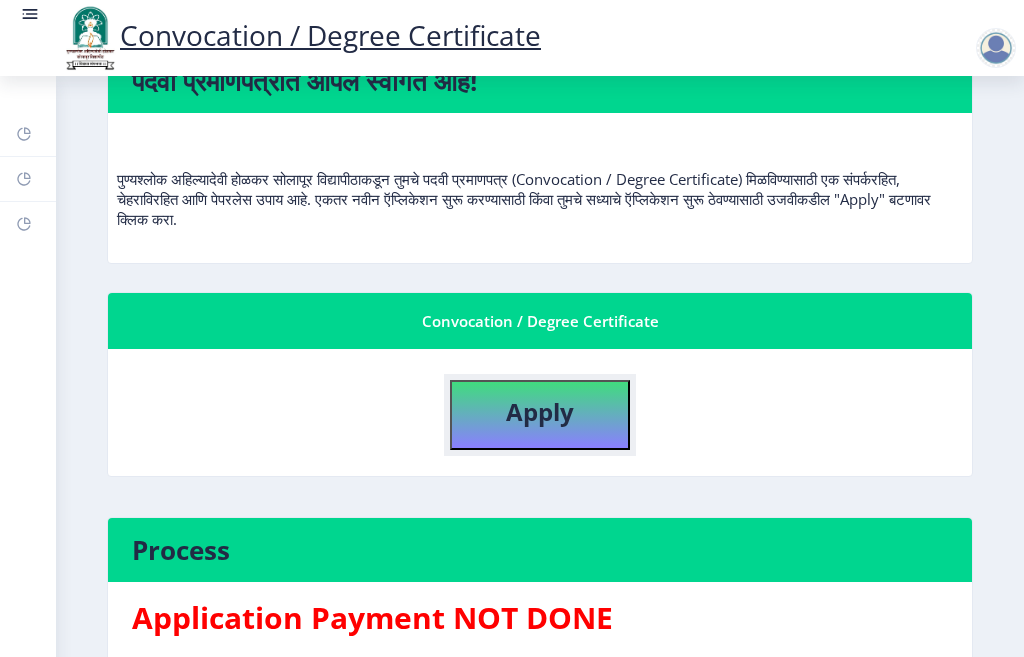 click on "Apply" 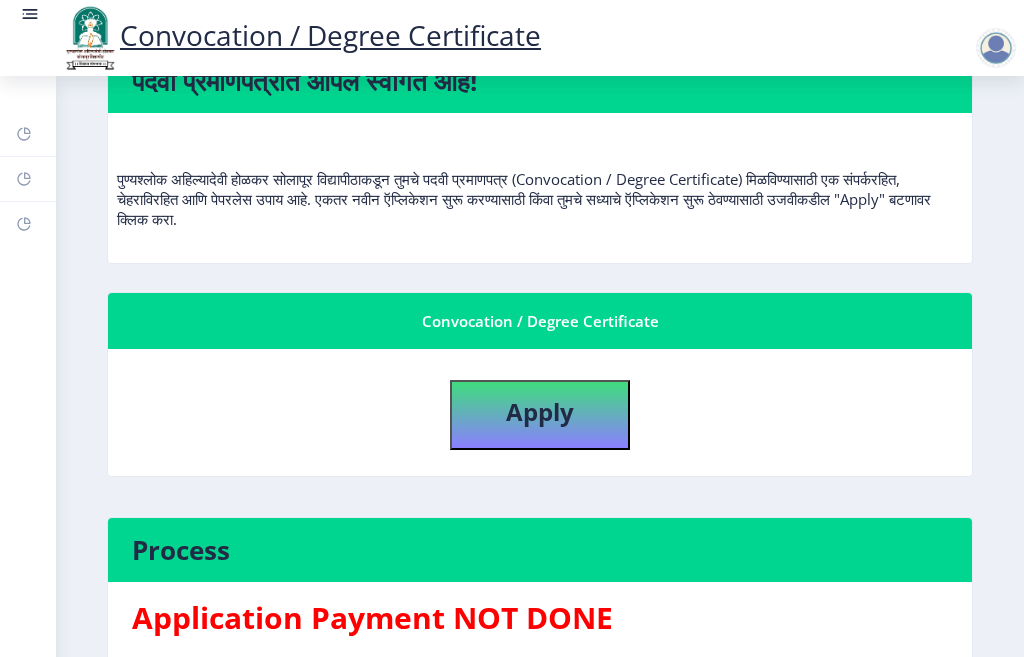 select 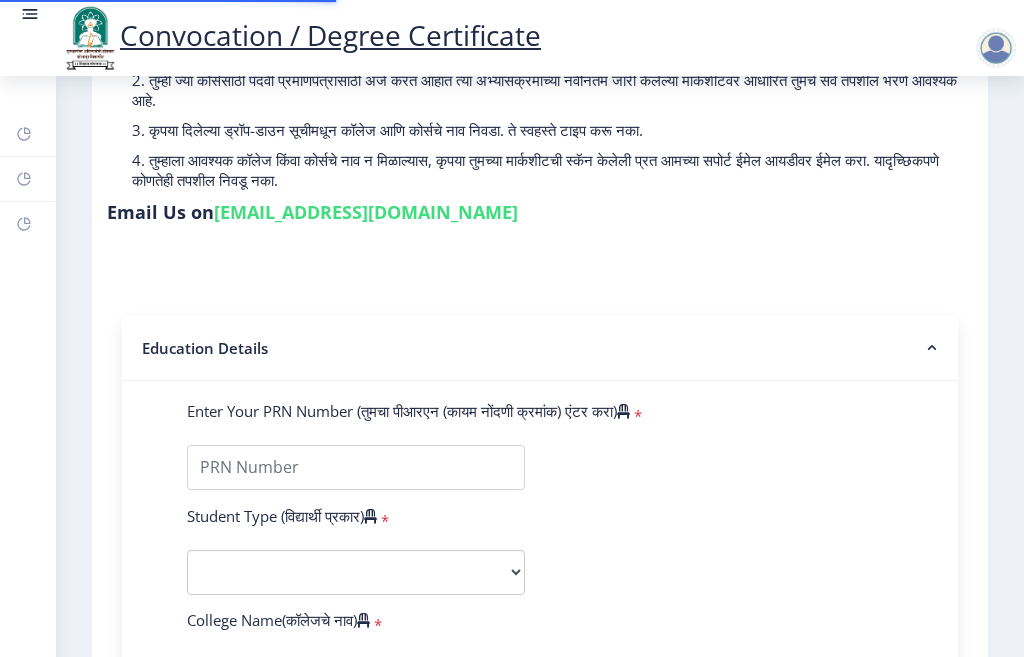 type on "2016032500304212" 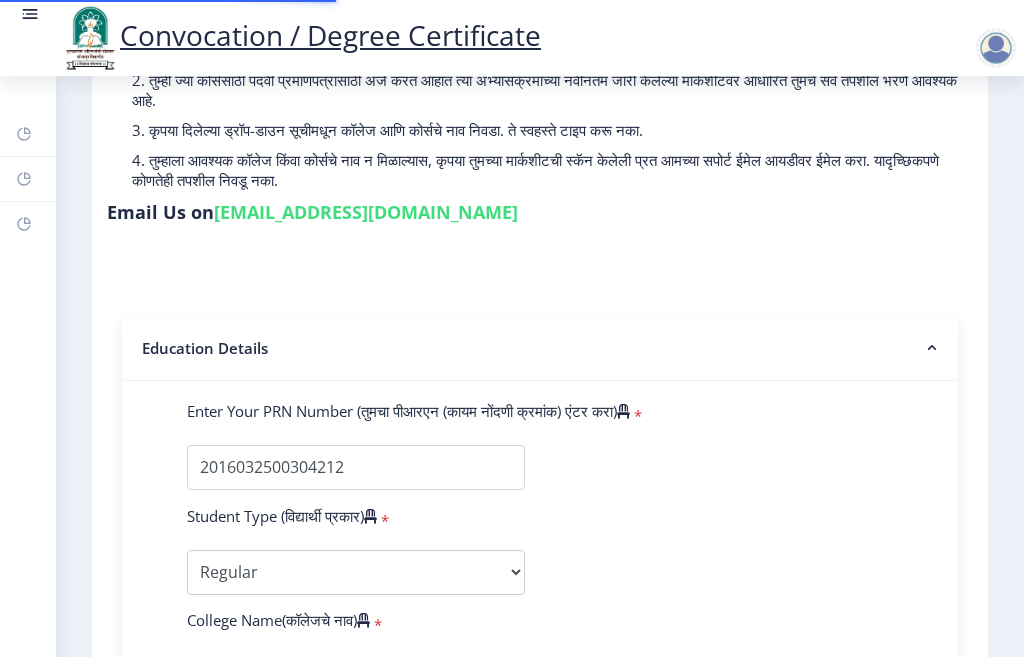 select on "Grade B+" 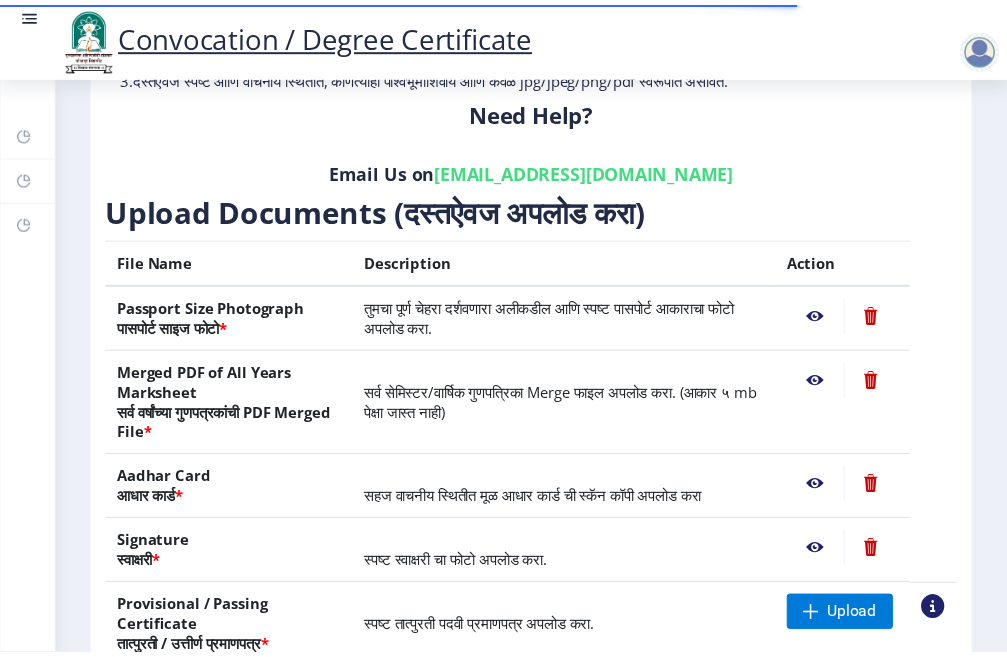 scroll, scrollTop: 300, scrollLeft: 0, axis: vertical 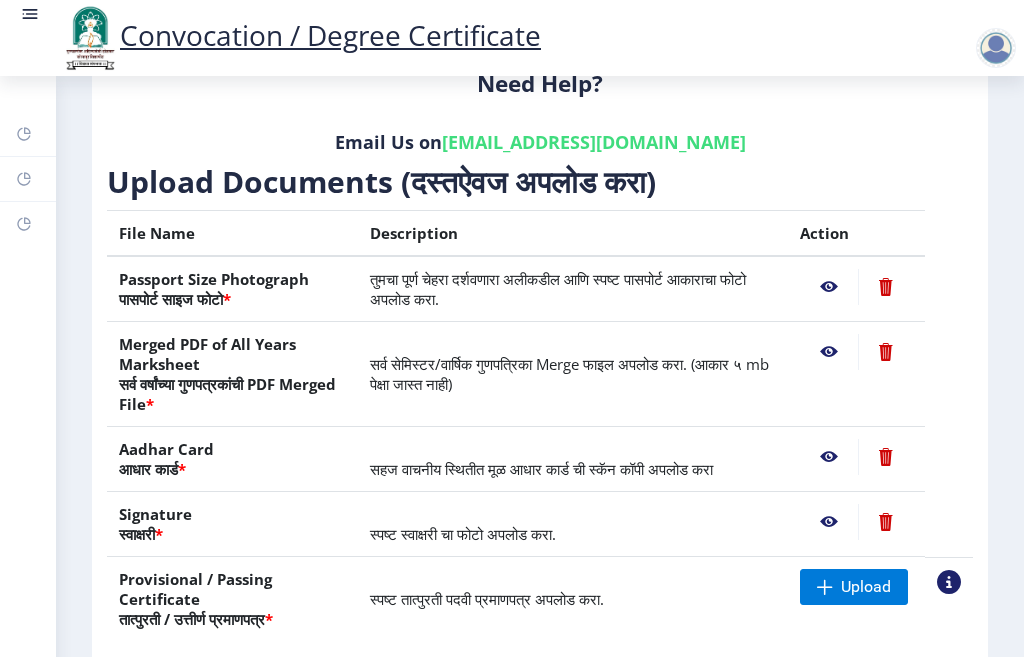 click 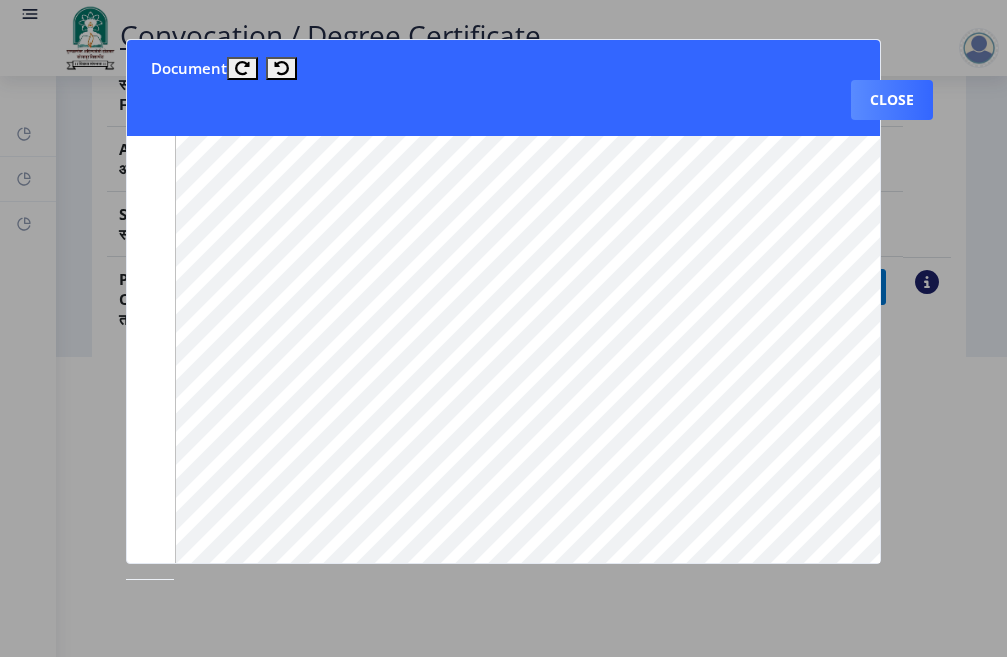 scroll, scrollTop: 1898, scrollLeft: 0, axis: vertical 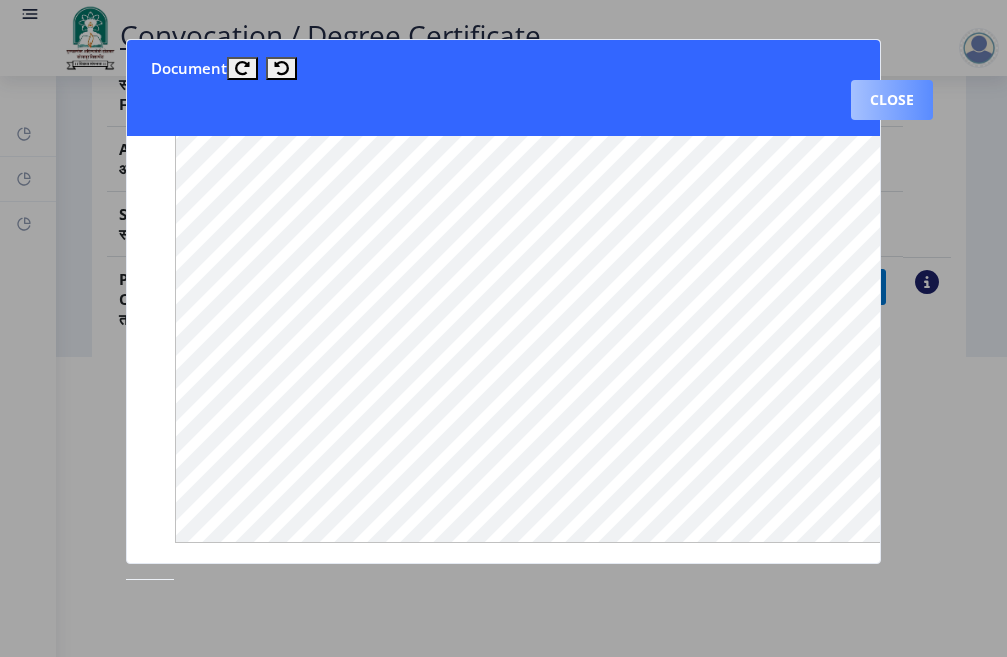 click on "Close" at bounding box center [892, 100] 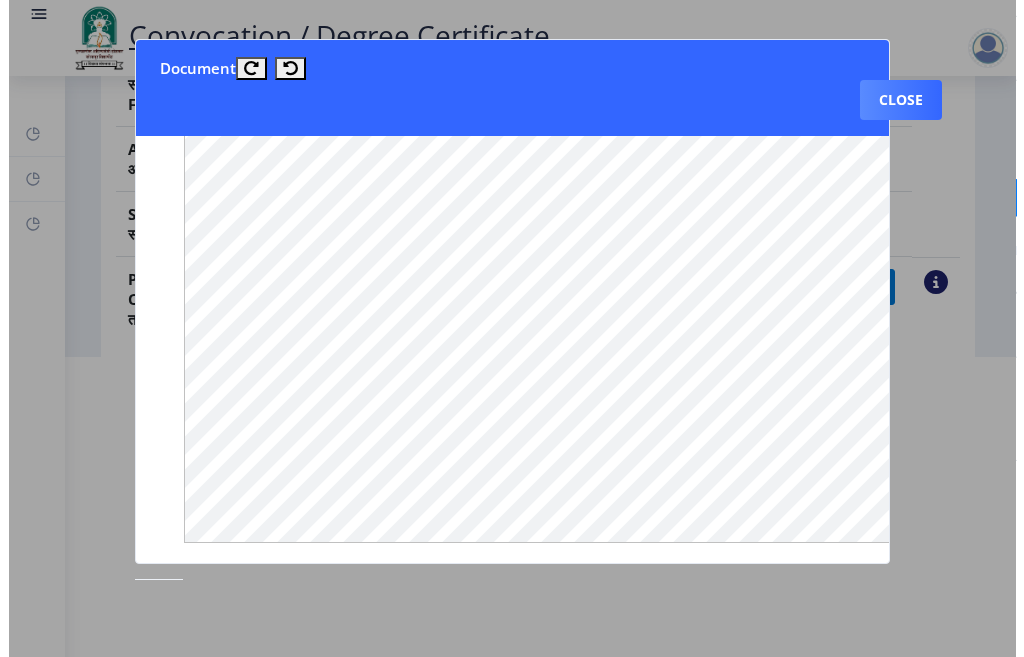scroll, scrollTop: 225, scrollLeft: 0, axis: vertical 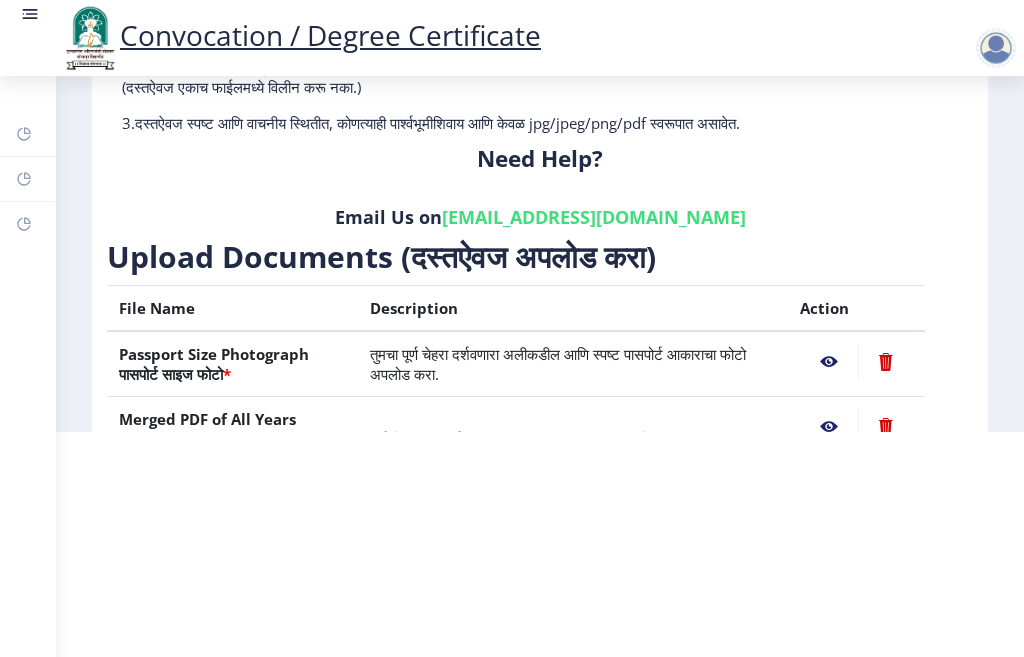 click 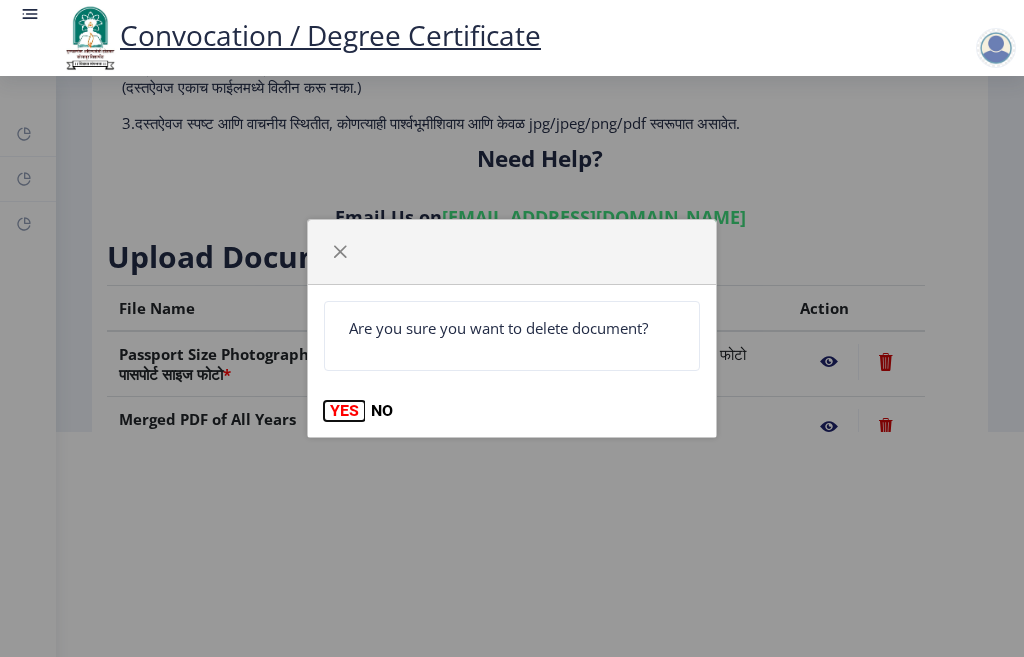 click on "YES" 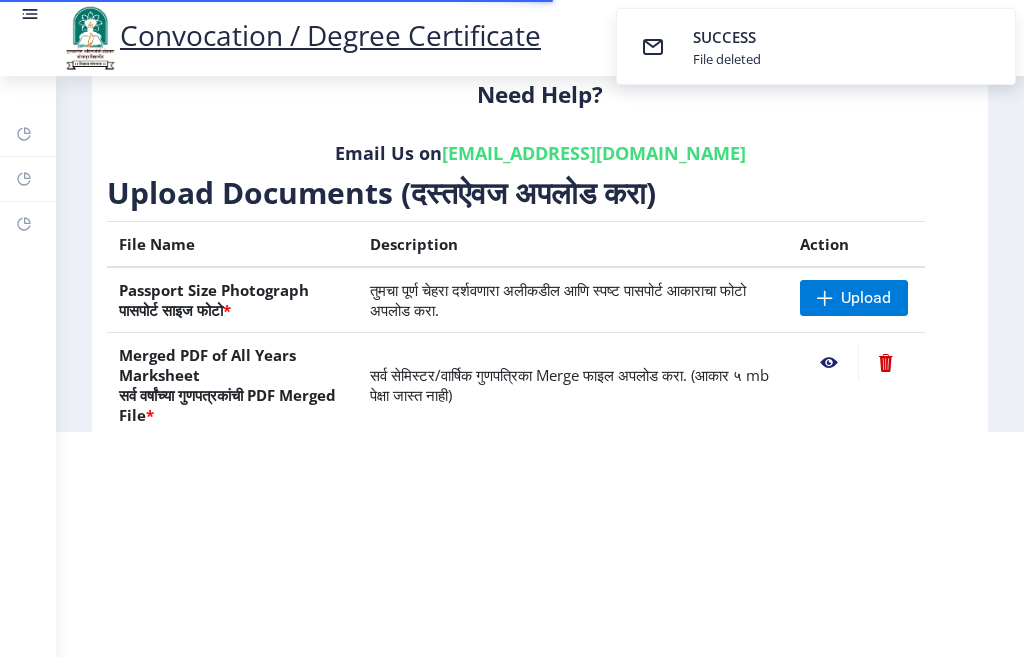 scroll, scrollTop: 100, scrollLeft: 0, axis: vertical 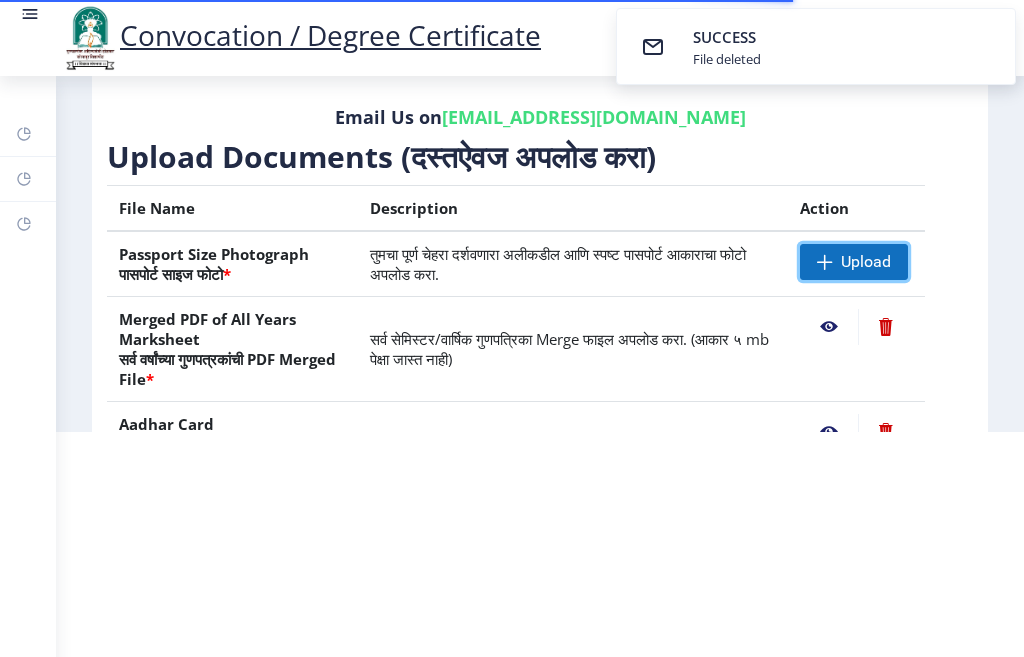 click on "Upload" 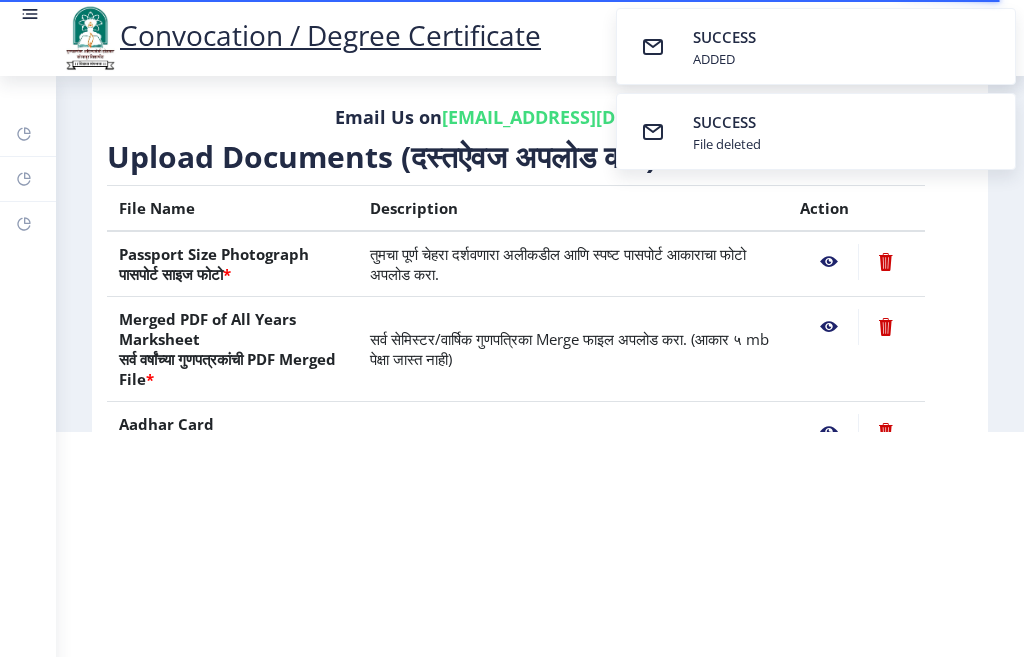 click 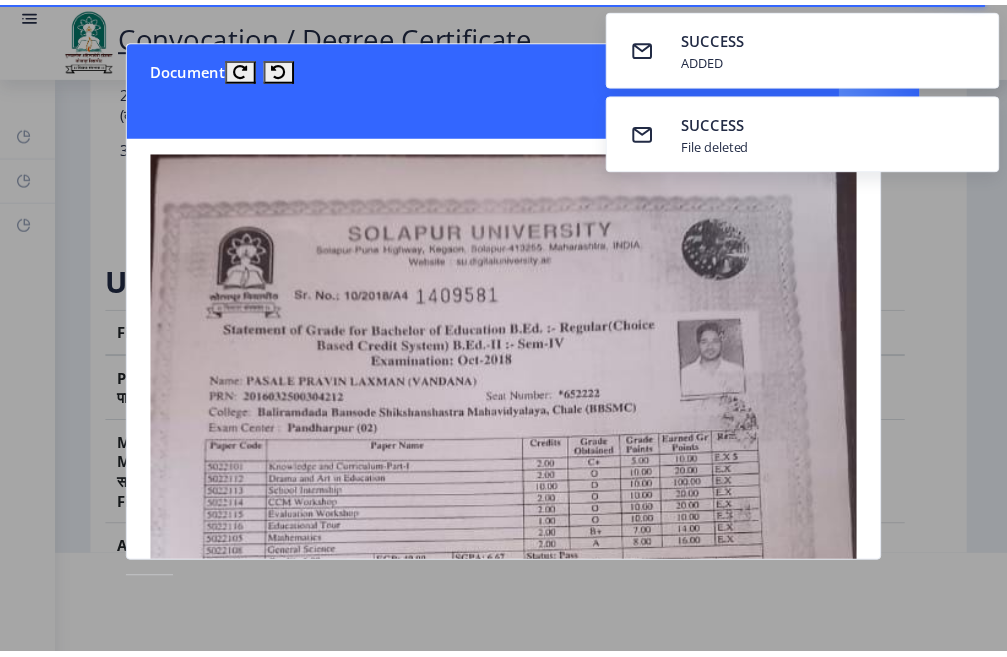 scroll, scrollTop: 0, scrollLeft: 0, axis: both 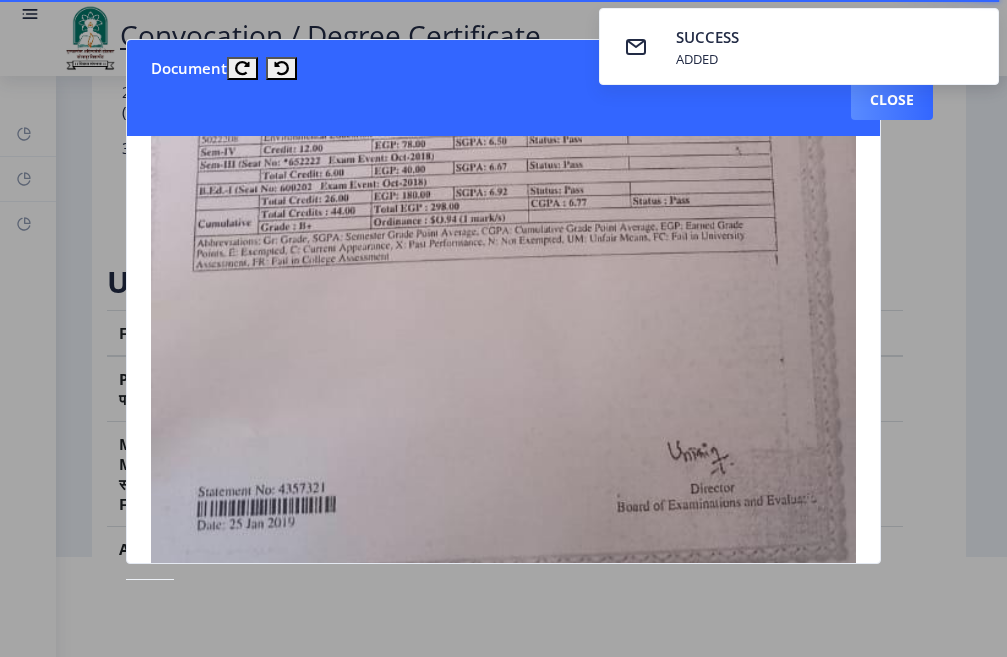 click on "SUCCESS  ADDED" at bounding box center (799, 46) 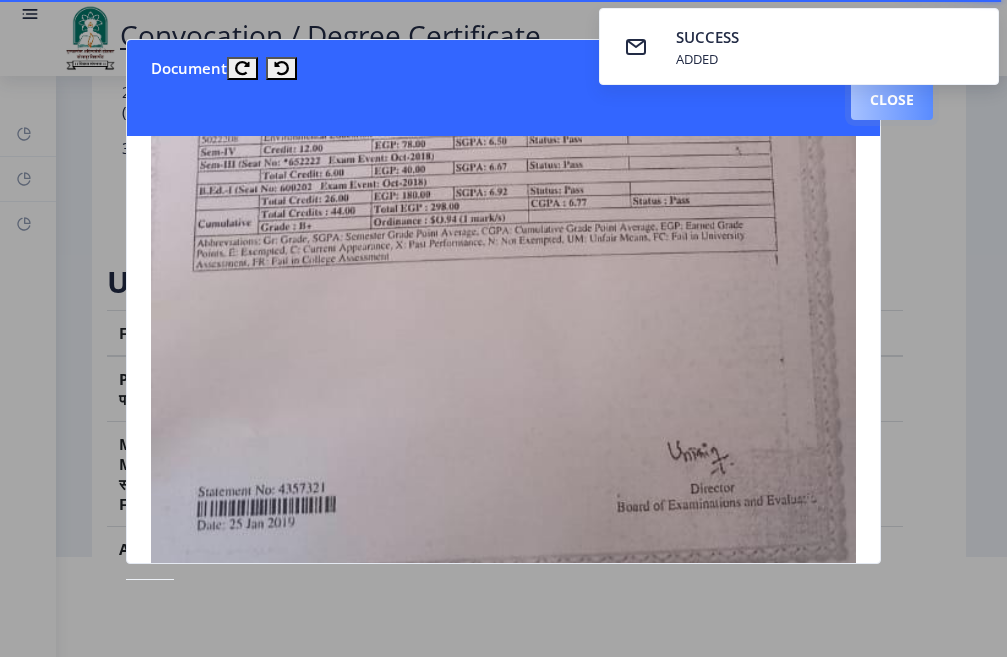 click on "Close" at bounding box center [892, 100] 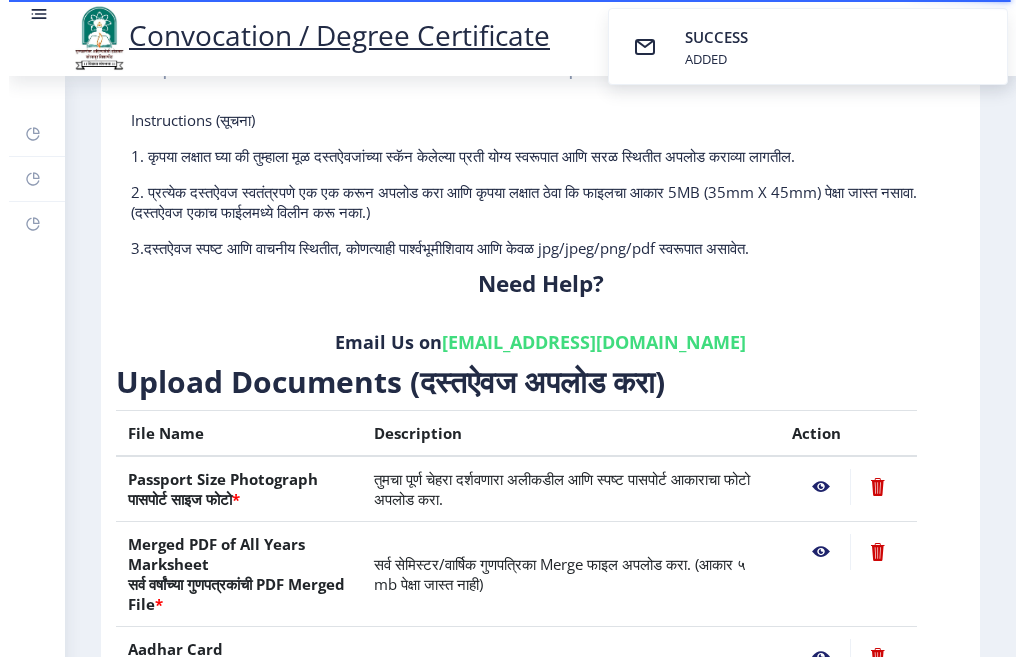 scroll, scrollTop: 100, scrollLeft: 0, axis: vertical 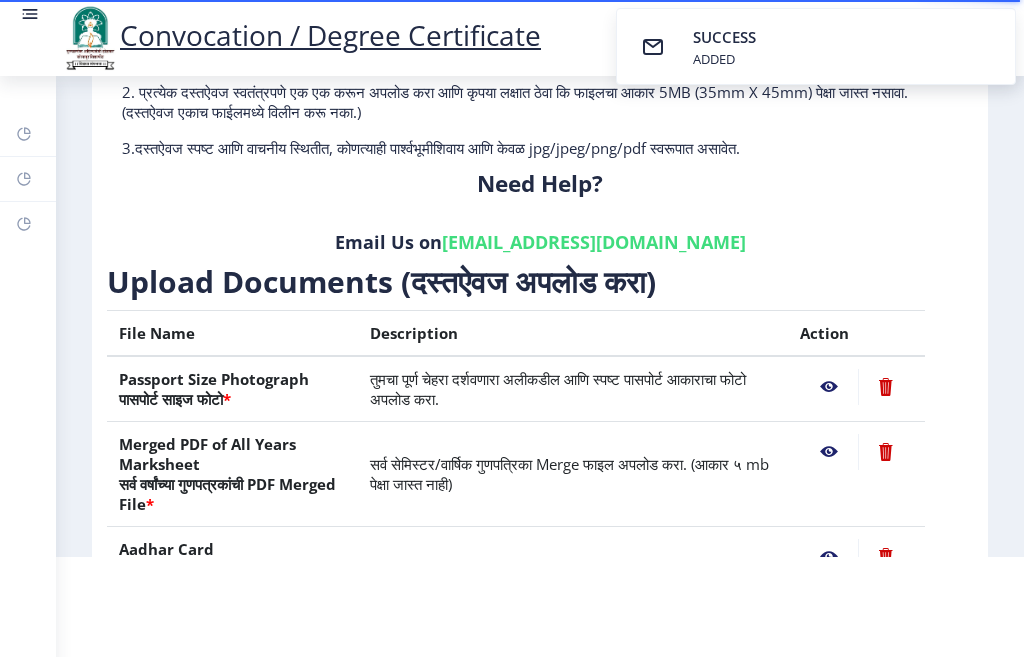 click 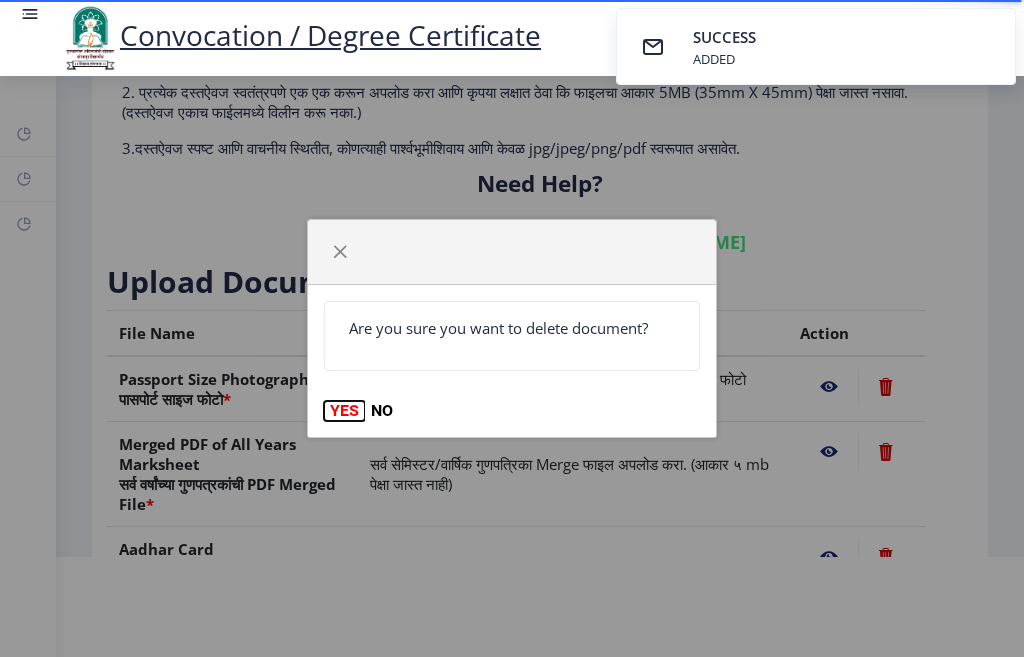 click on "YES" 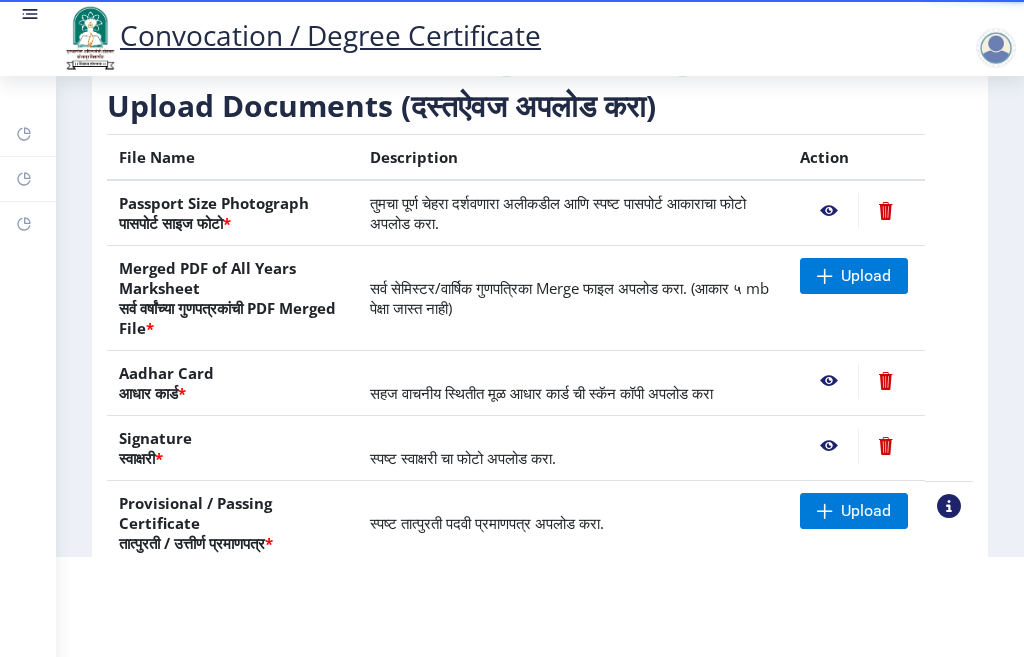 scroll, scrollTop: 241, scrollLeft: 0, axis: vertical 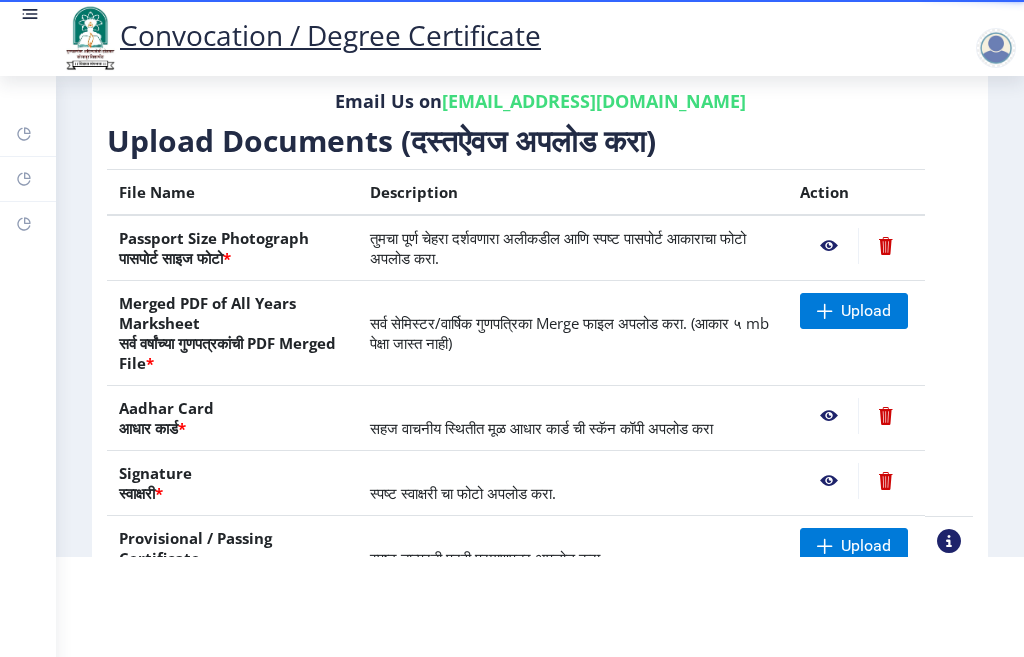 click 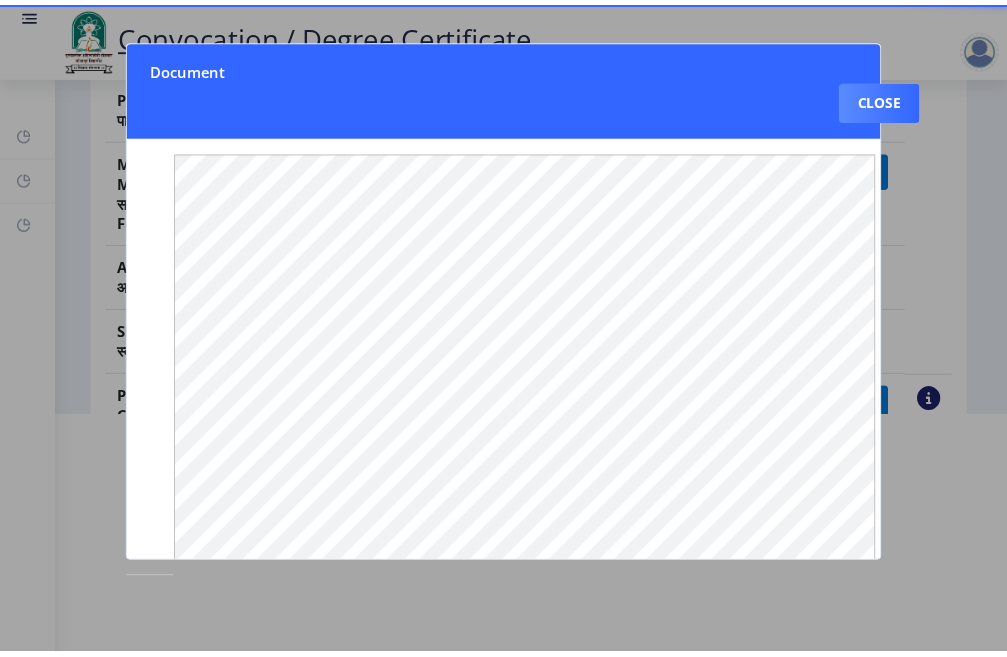 scroll, scrollTop: 0, scrollLeft: 0, axis: both 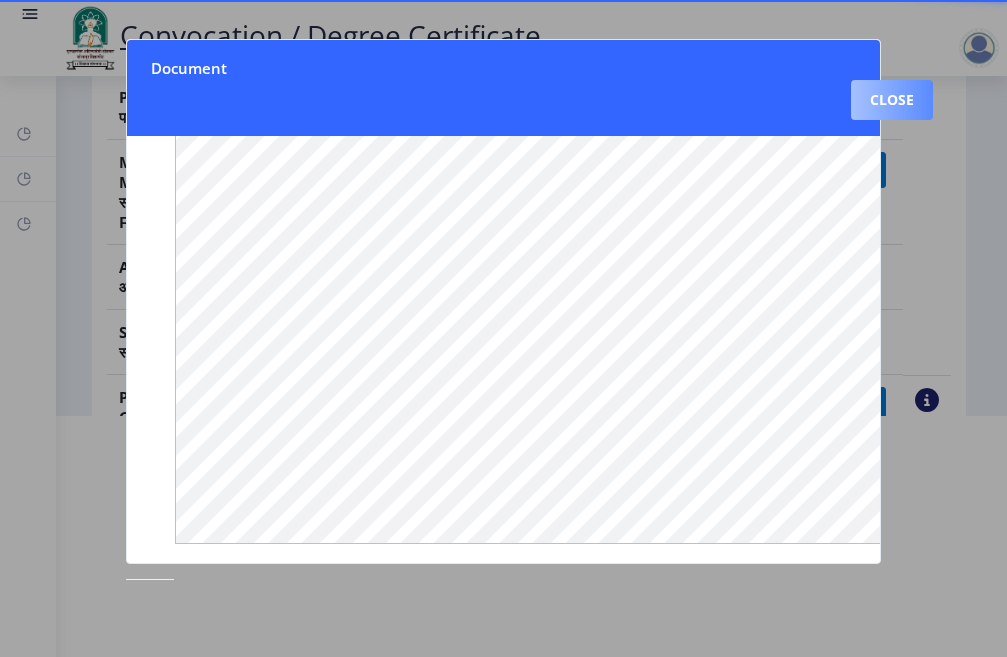 click on "Close" at bounding box center [892, 100] 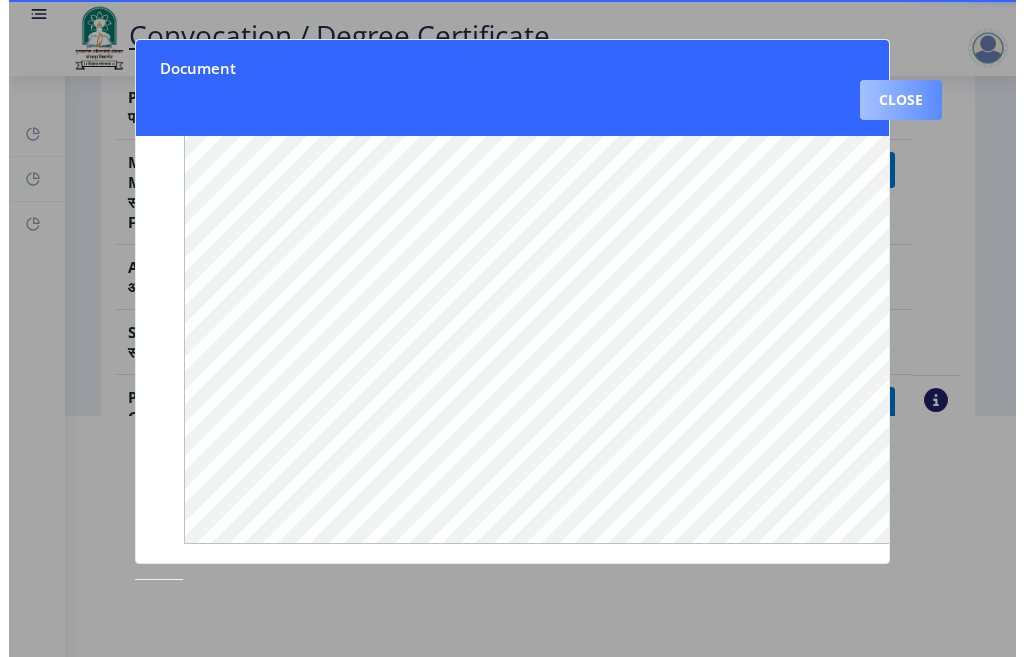 scroll, scrollTop: 225, scrollLeft: 0, axis: vertical 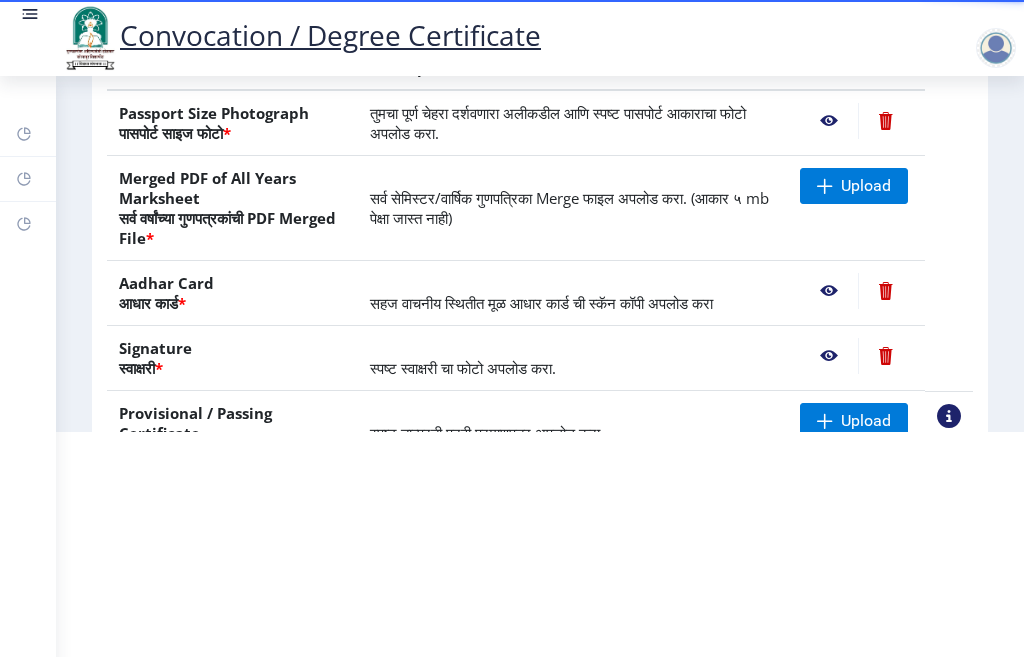 click 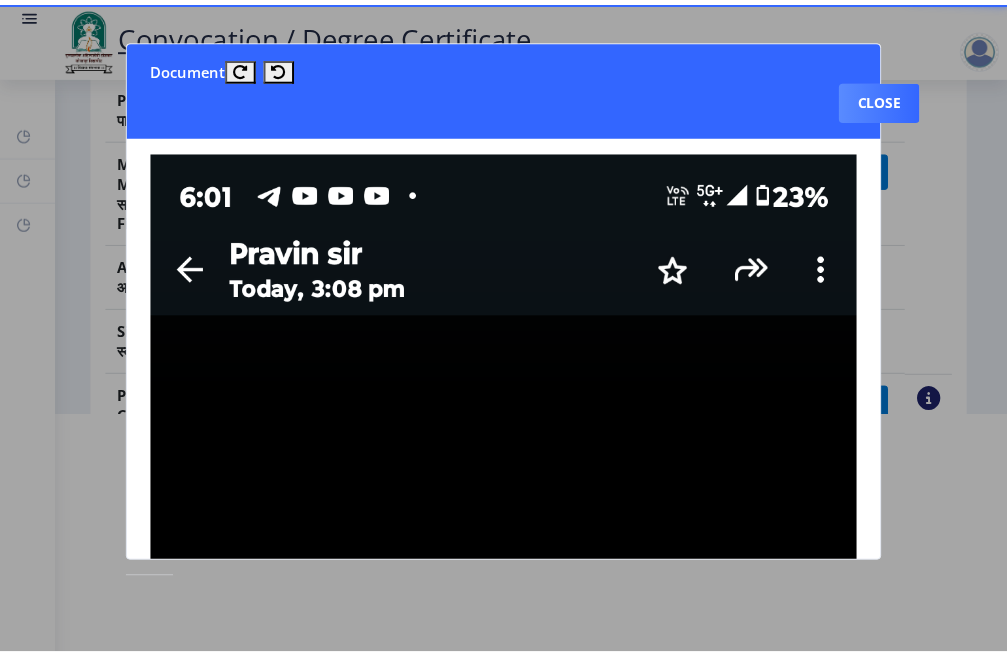scroll, scrollTop: 0, scrollLeft: 0, axis: both 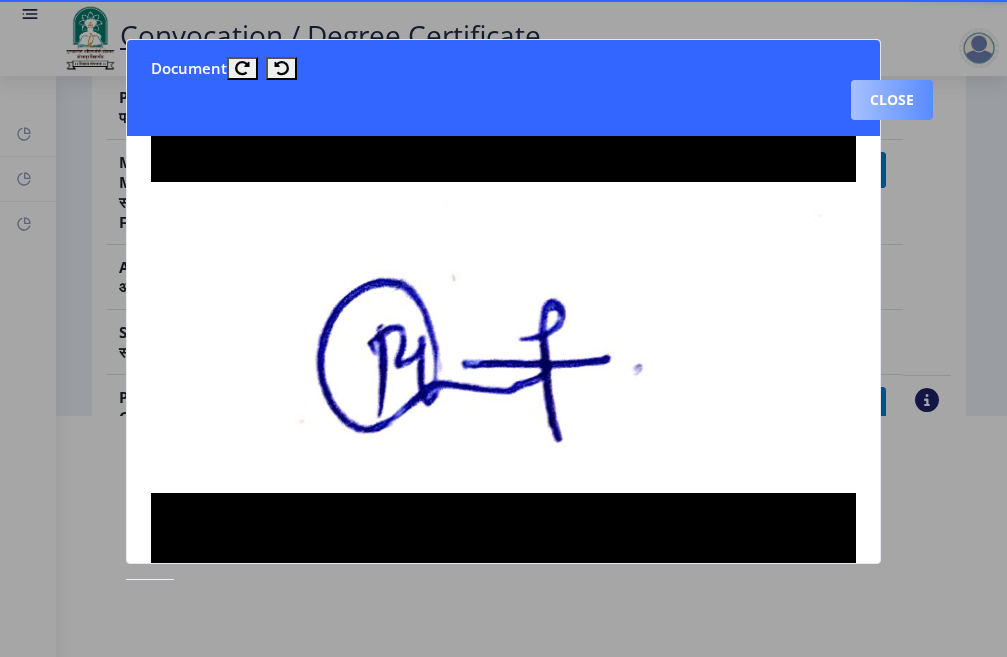 click on "Close" at bounding box center [892, 100] 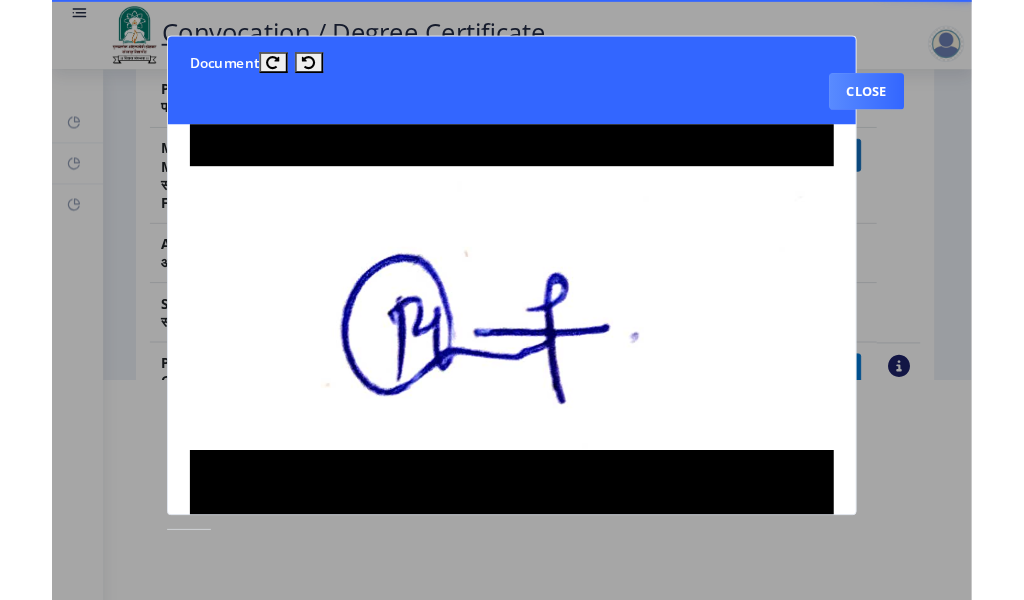 scroll, scrollTop: 225, scrollLeft: 0, axis: vertical 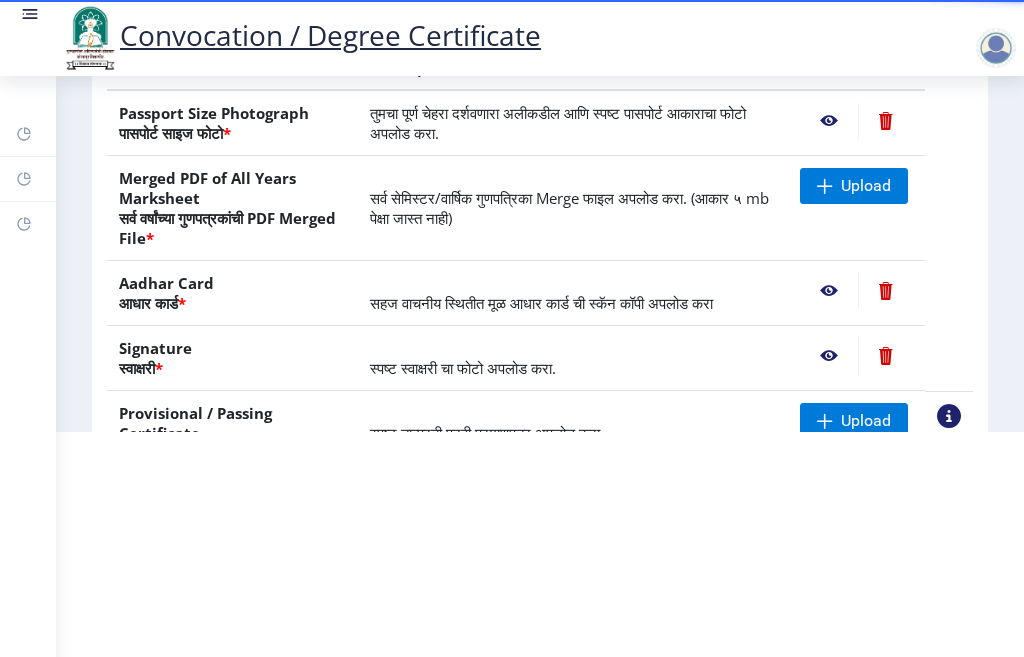 click 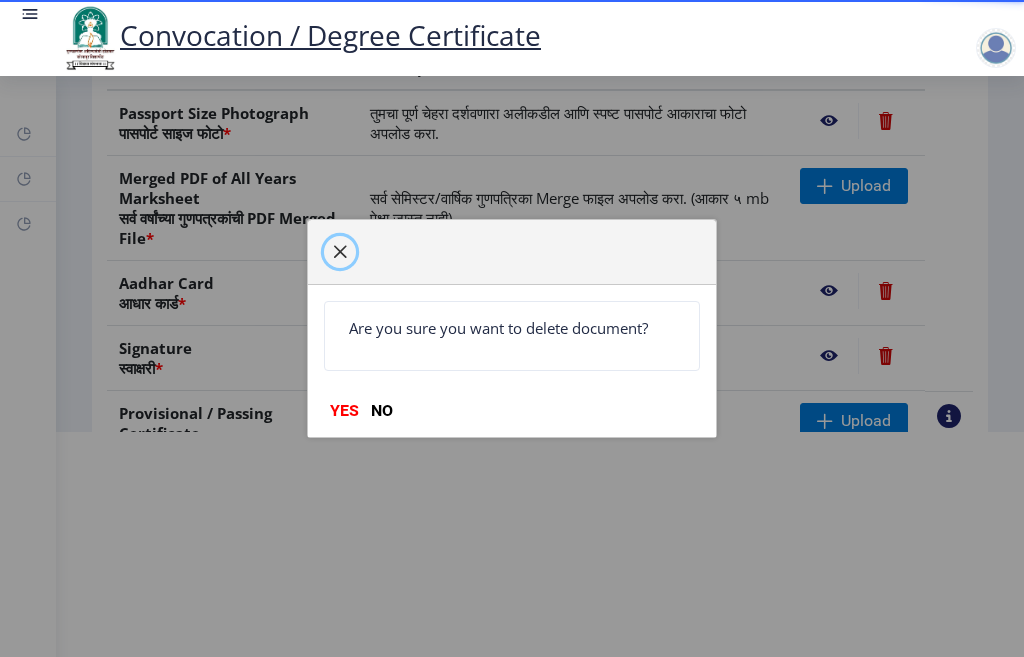 click 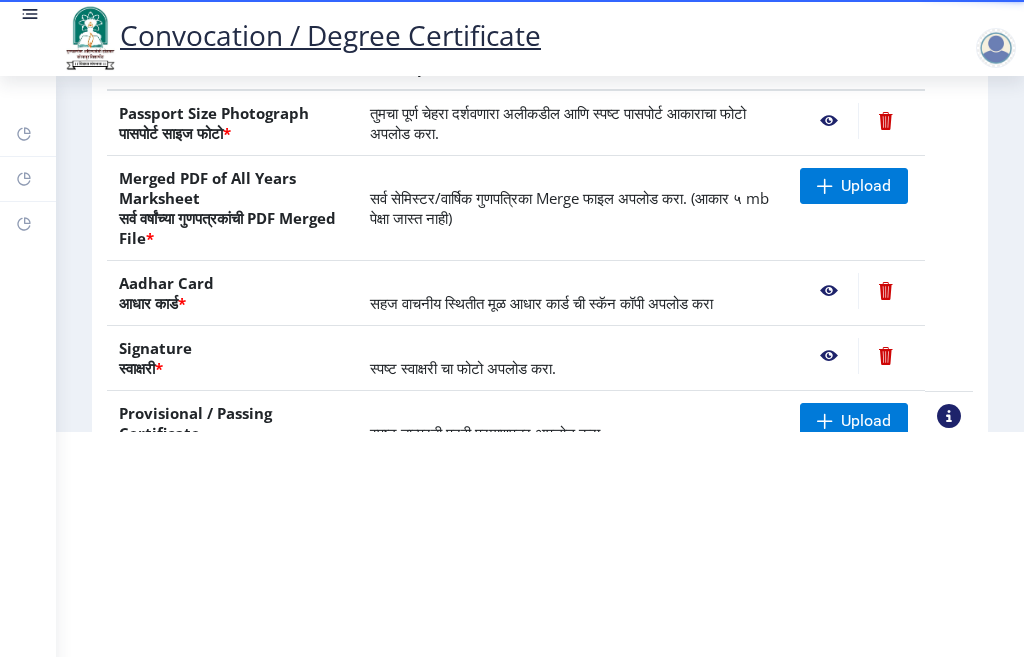 click 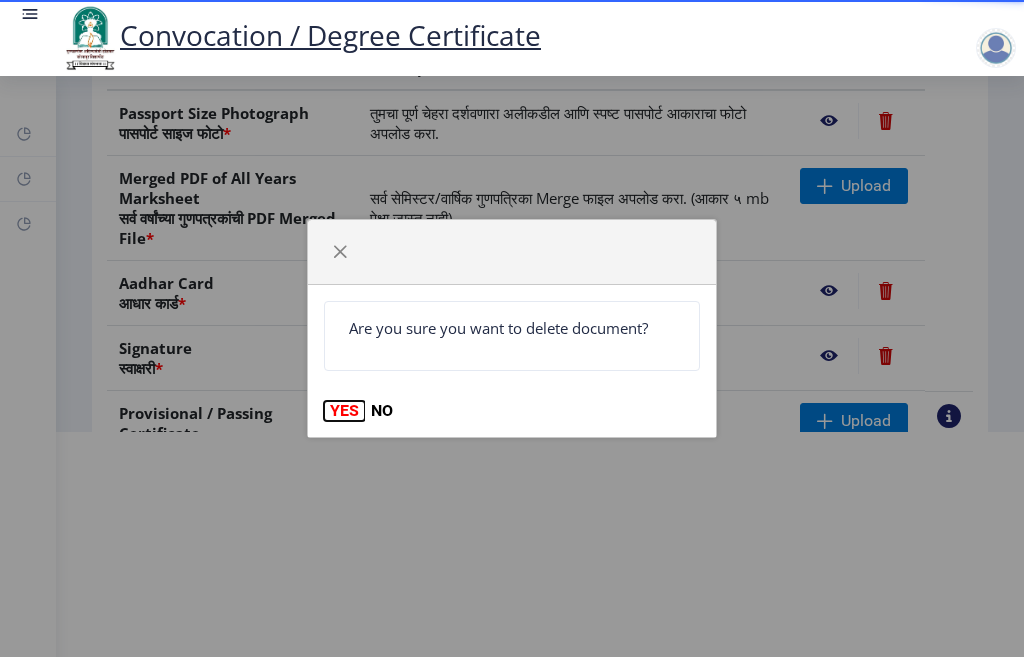 click on "YES" 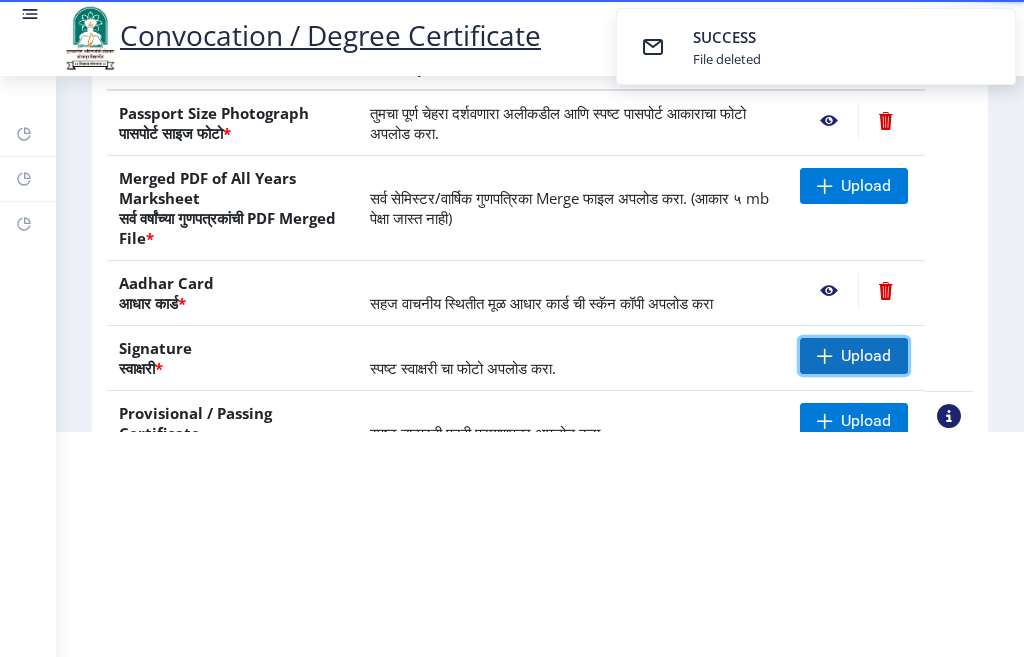 click on "Upload" 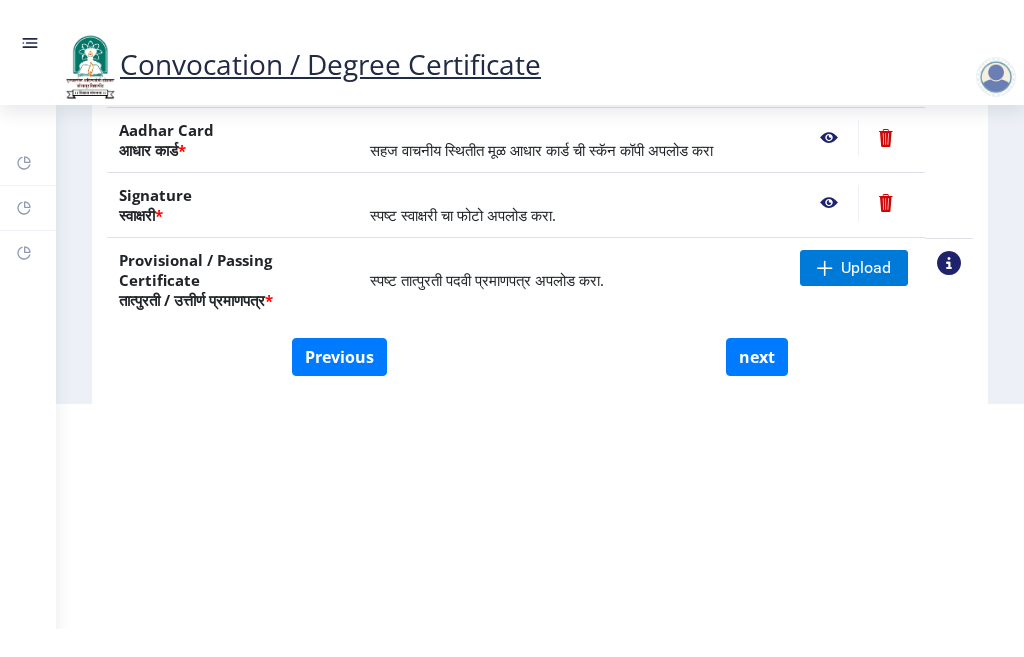 scroll, scrollTop: 441, scrollLeft: 0, axis: vertical 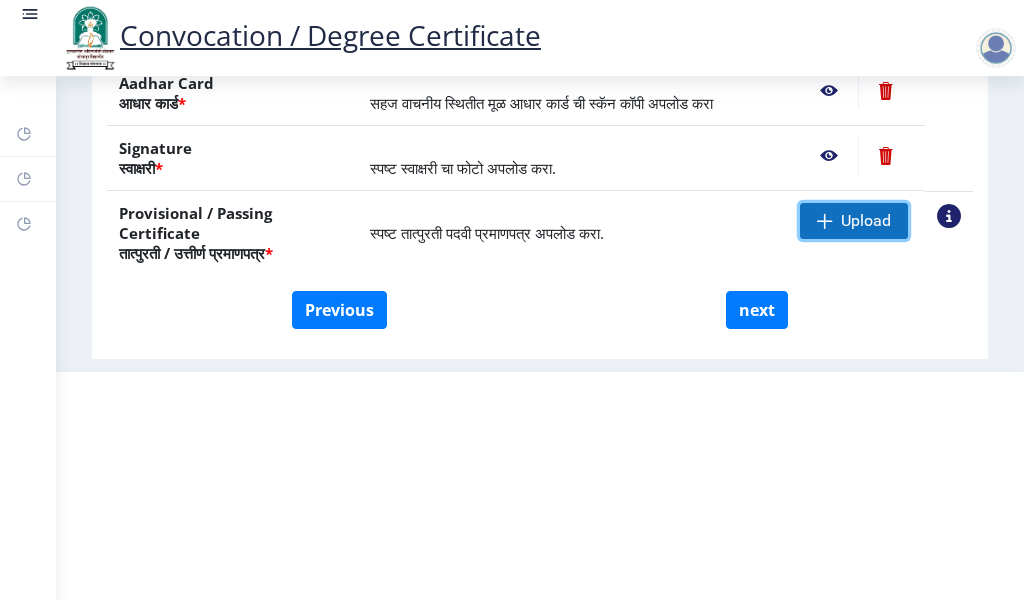 click on "Upload" 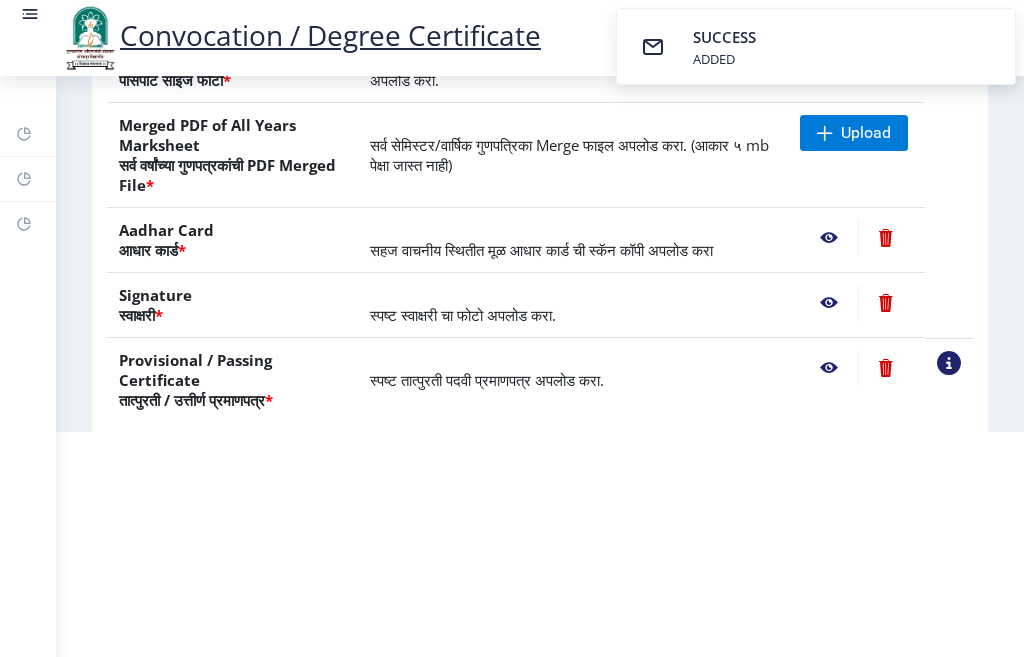 scroll, scrollTop: 241, scrollLeft: 0, axis: vertical 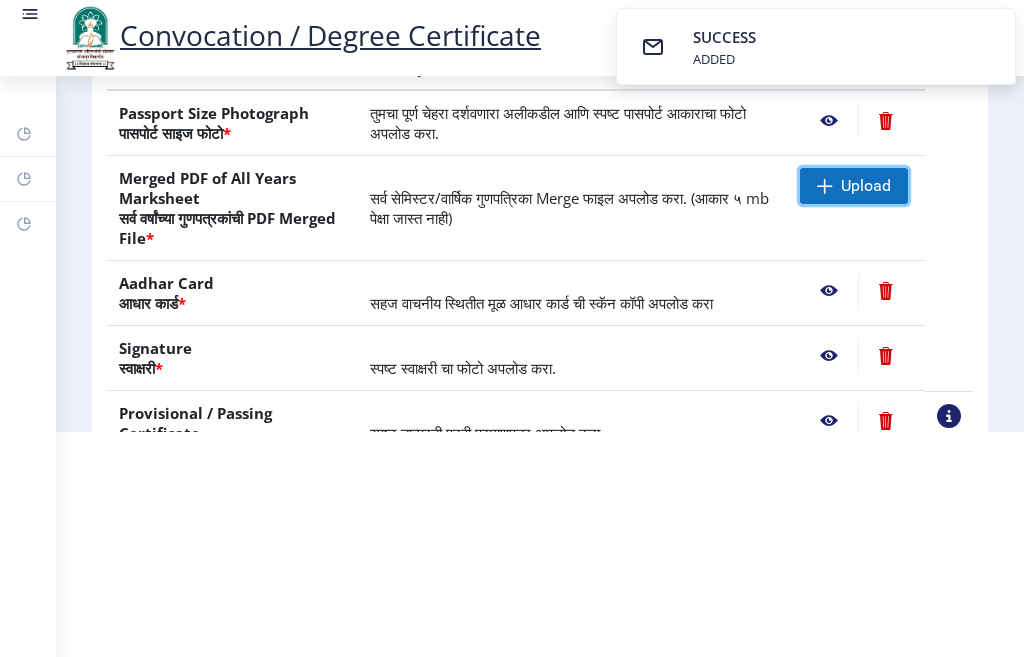 click on "Upload" 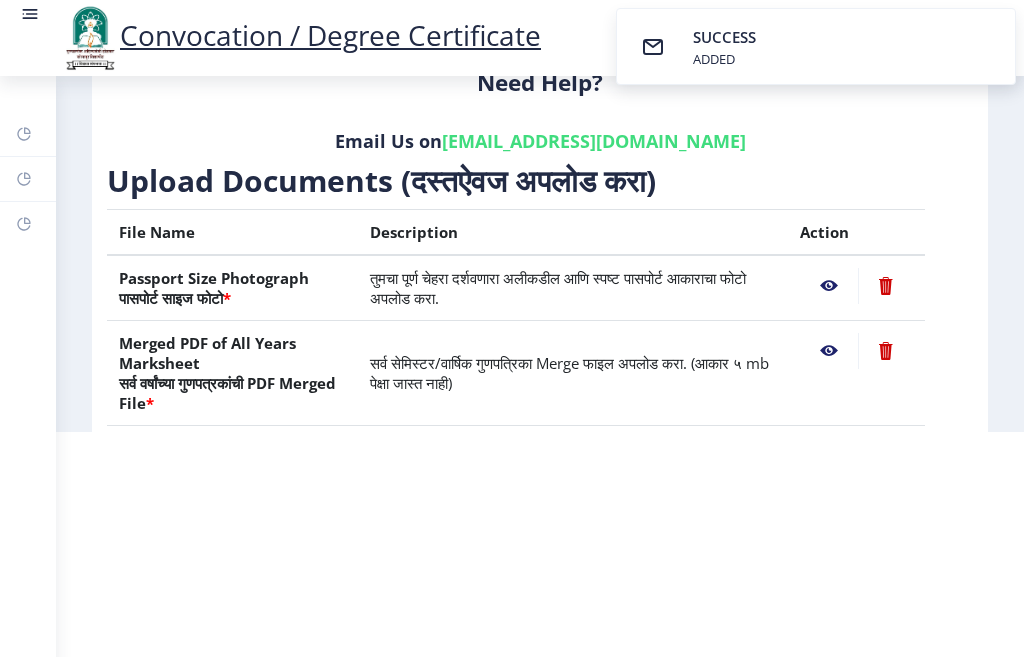 scroll, scrollTop: 41, scrollLeft: 0, axis: vertical 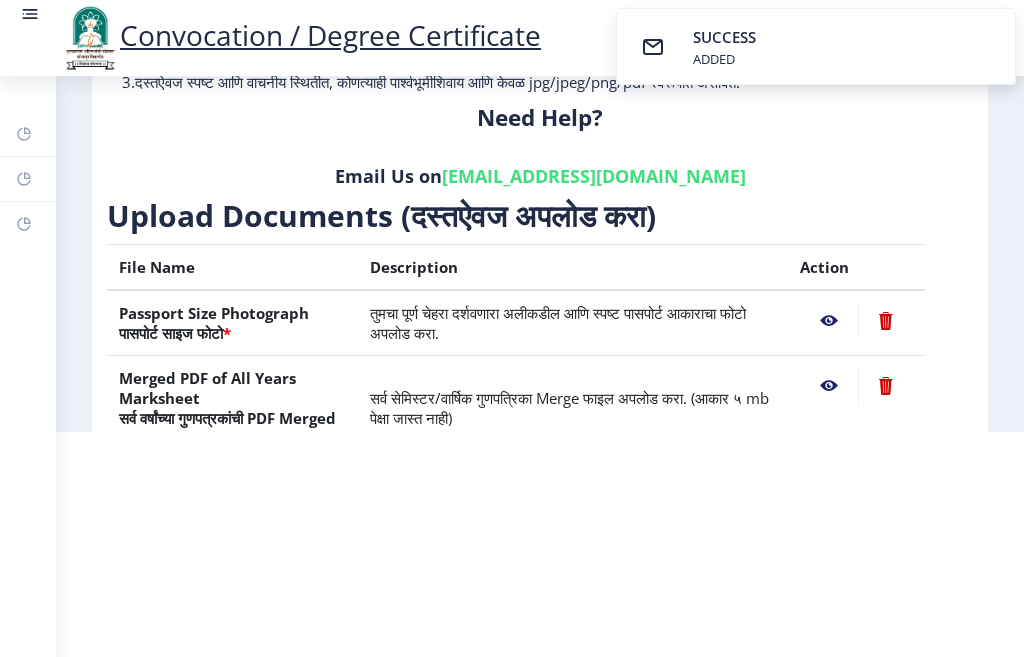 click 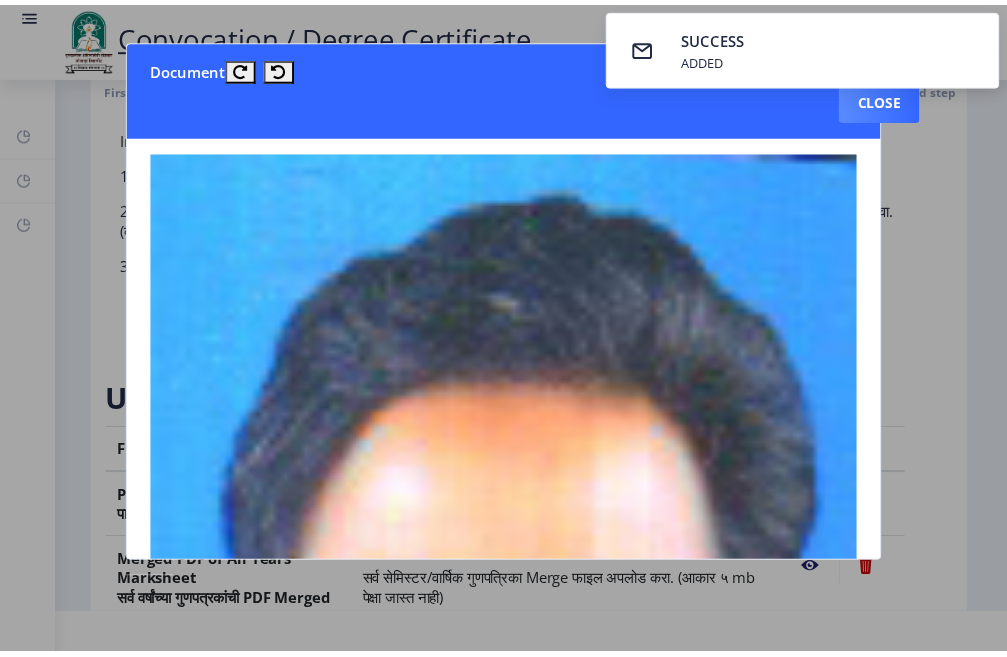 scroll, scrollTop: 0, scrollLeft: 0, axis: both 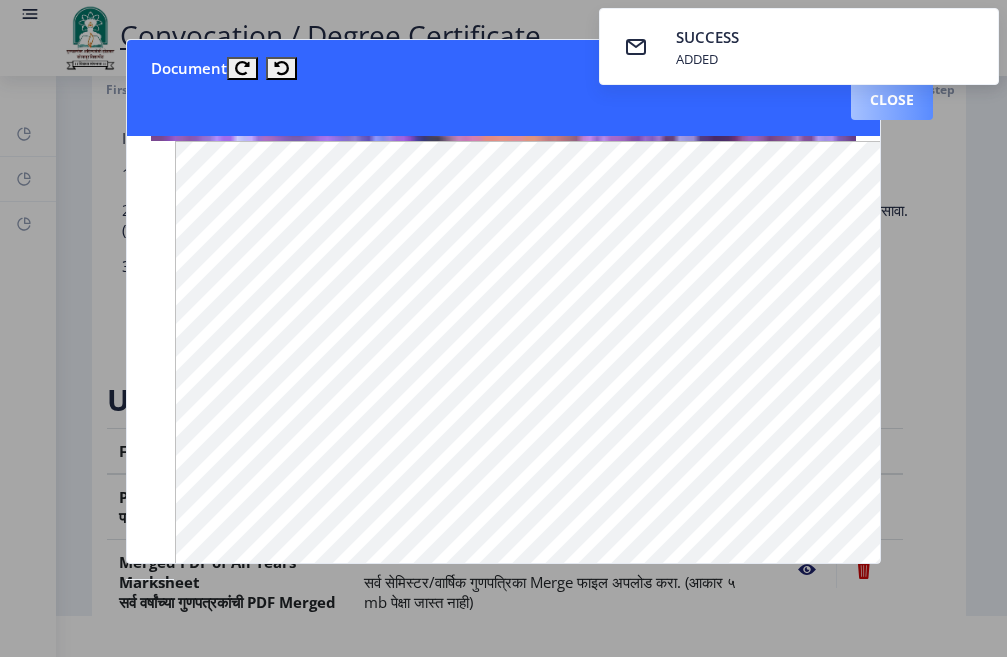 click on "Close" at bounding box center (892, 100) 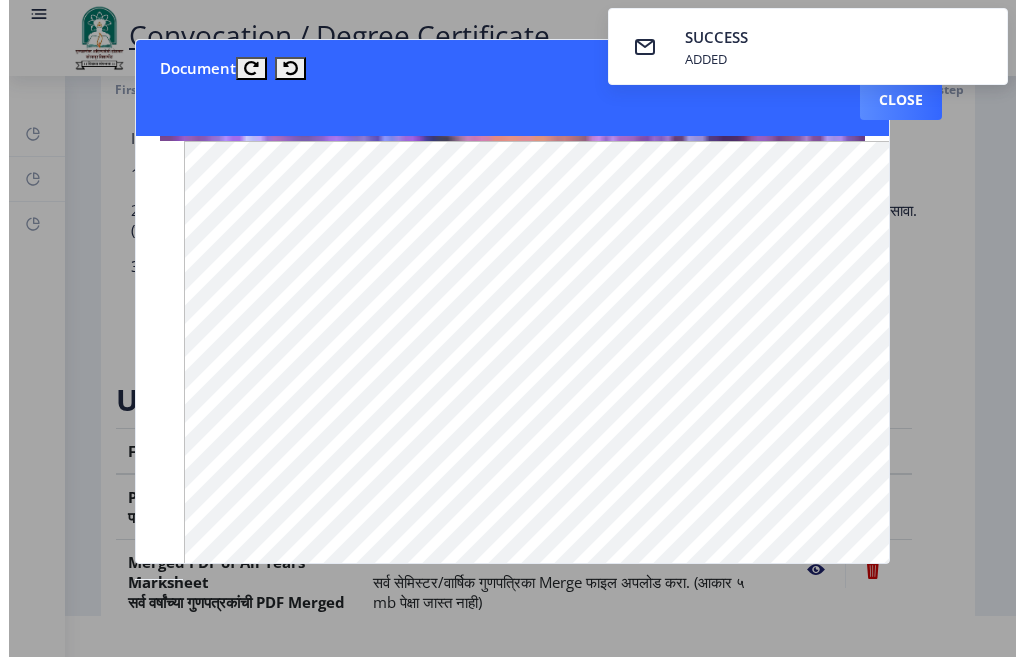 scroll, scrollTop: 41, scrollLeft: 0, axis: vertical 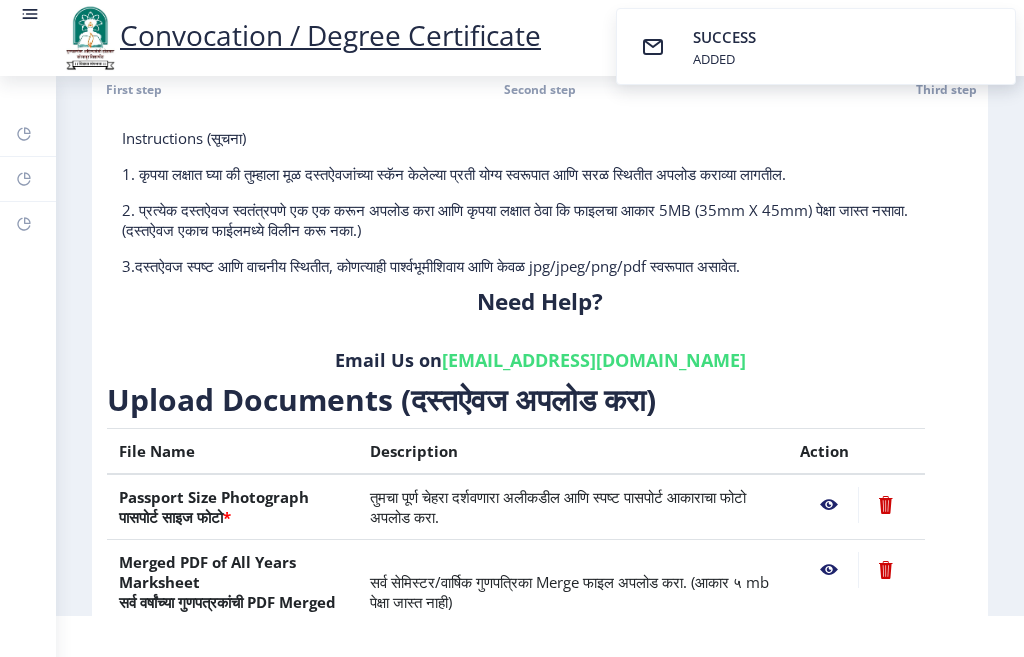 click 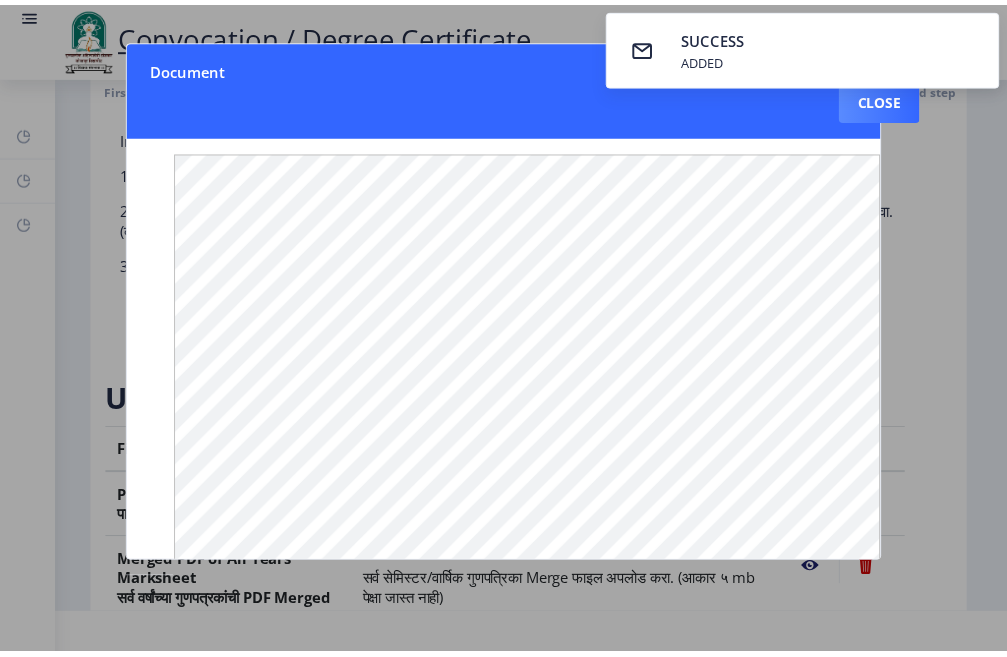 scroll, scrollTop: 0, scrollLeft: 0, axis: both 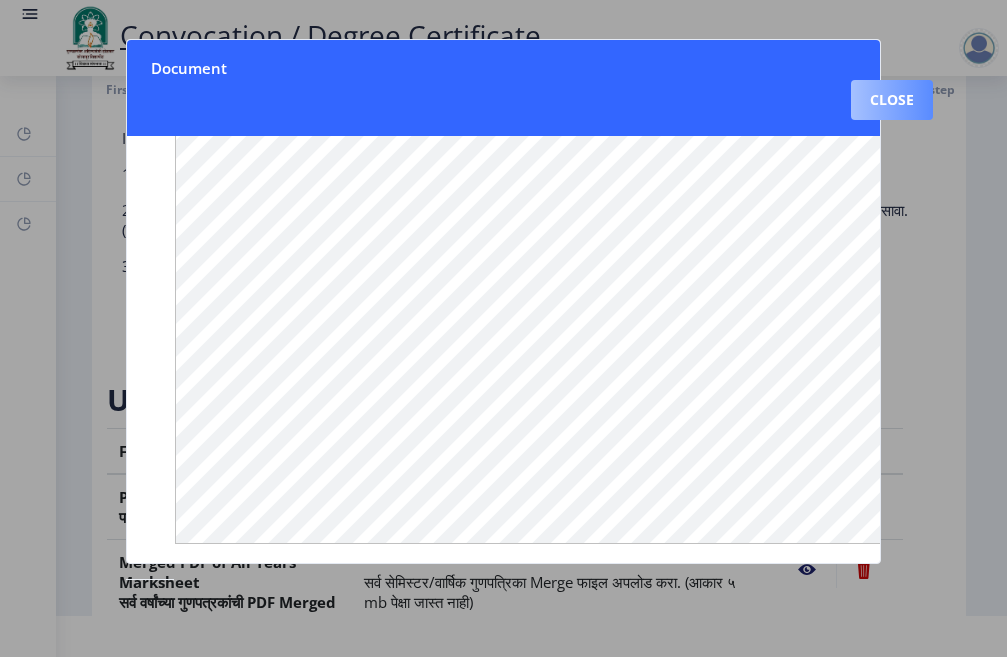 click on "Close" at bounding box center [892, 100] 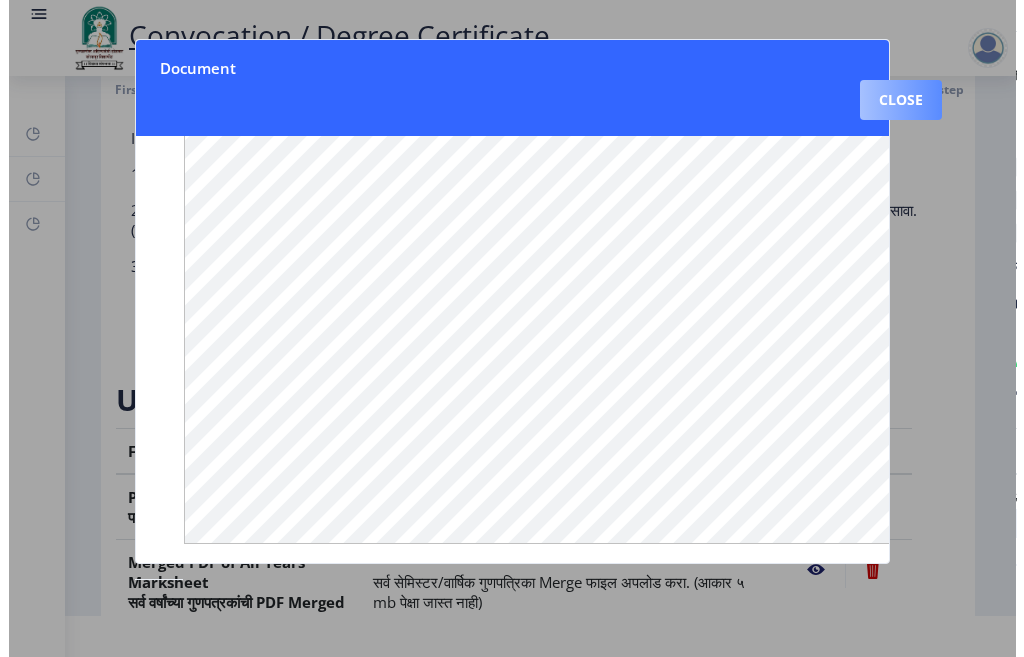 scroll, scrollTop: 41, scrollLeft: 0, axis: vertical 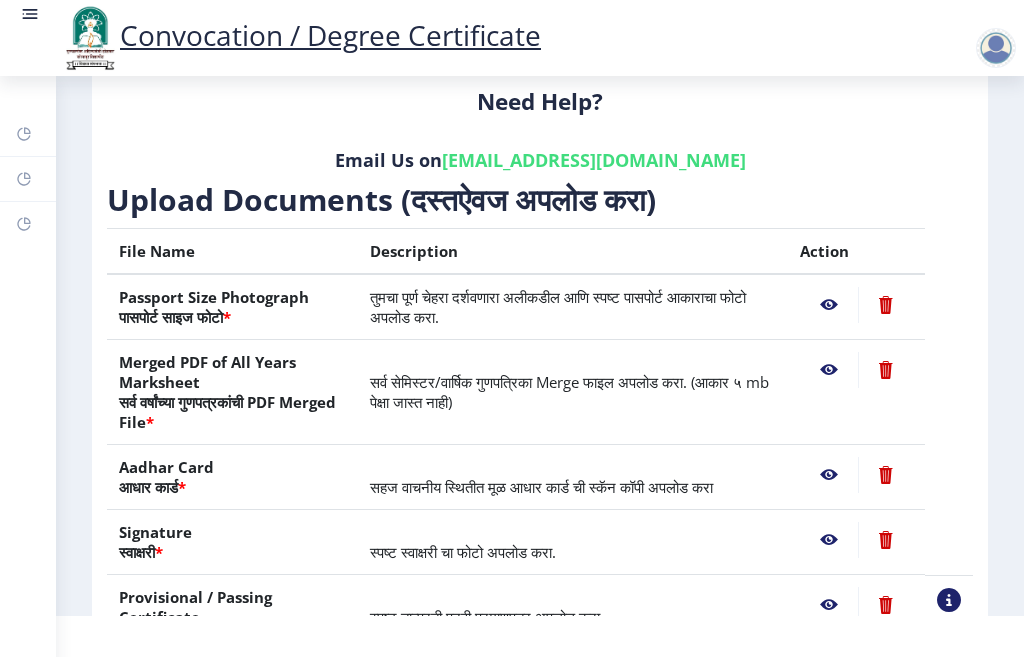 click 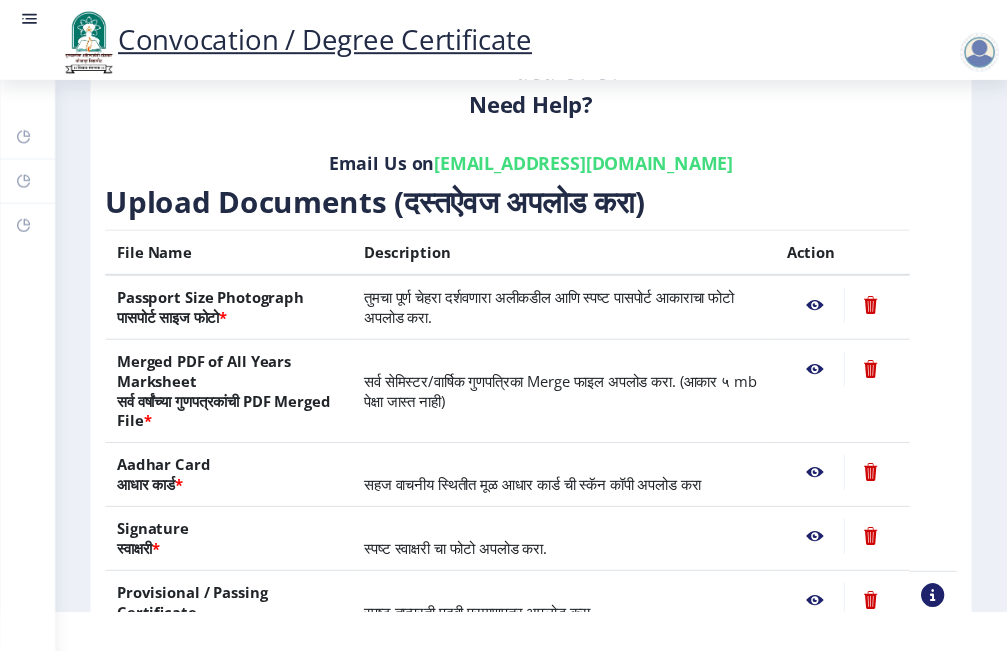 scroll, scrollTop: 0, scrollLeft: 0, axis: both 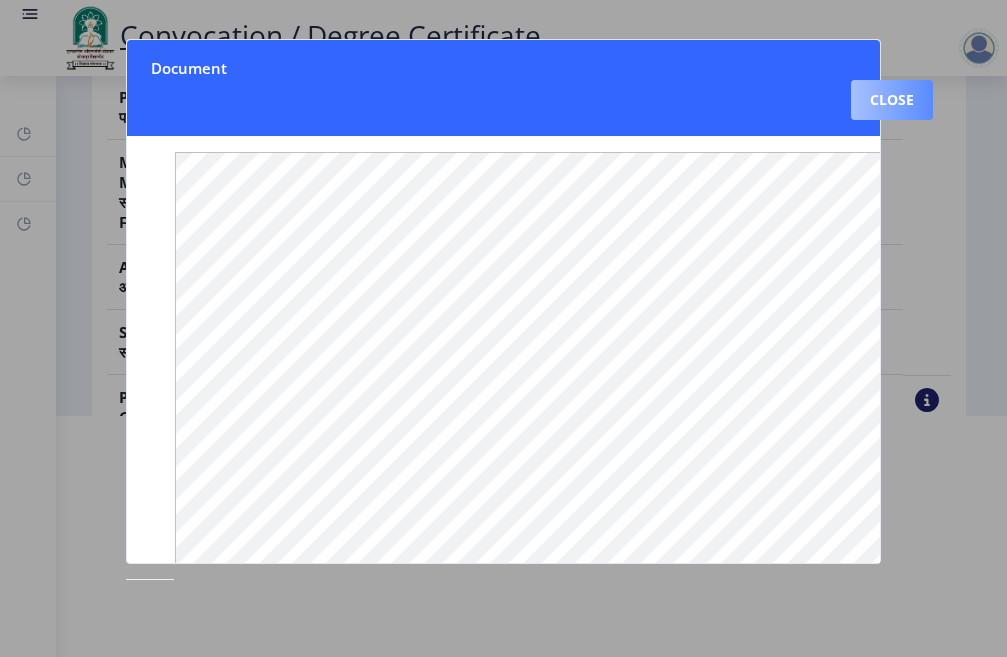 click on "Close" at bounding box center (892, 100) 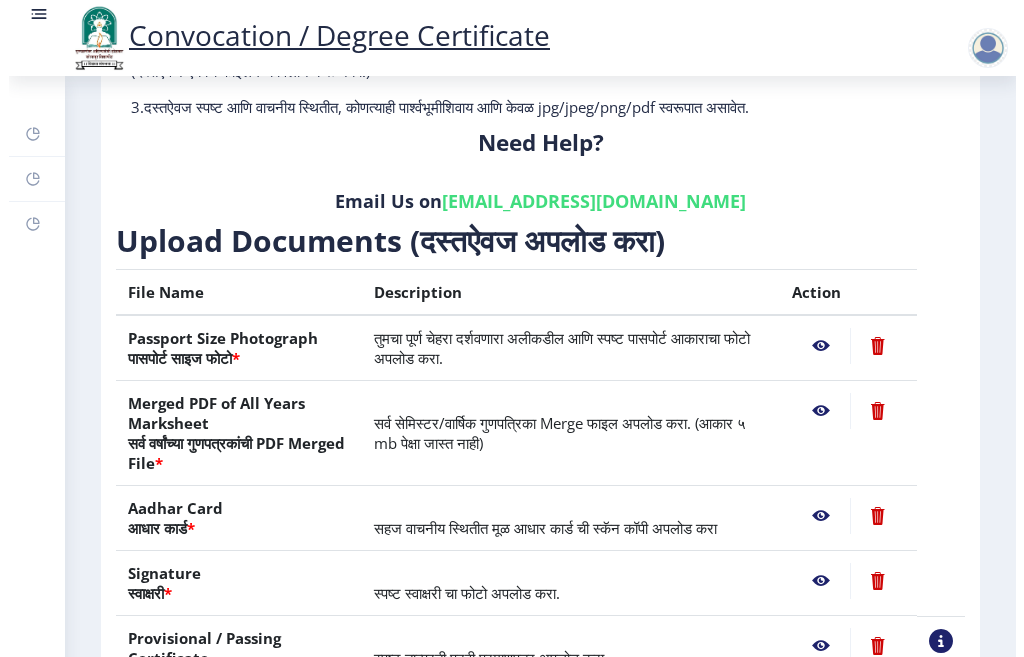 scroll, scrollTop: 225, scrollLeft: 0, axis: vertical 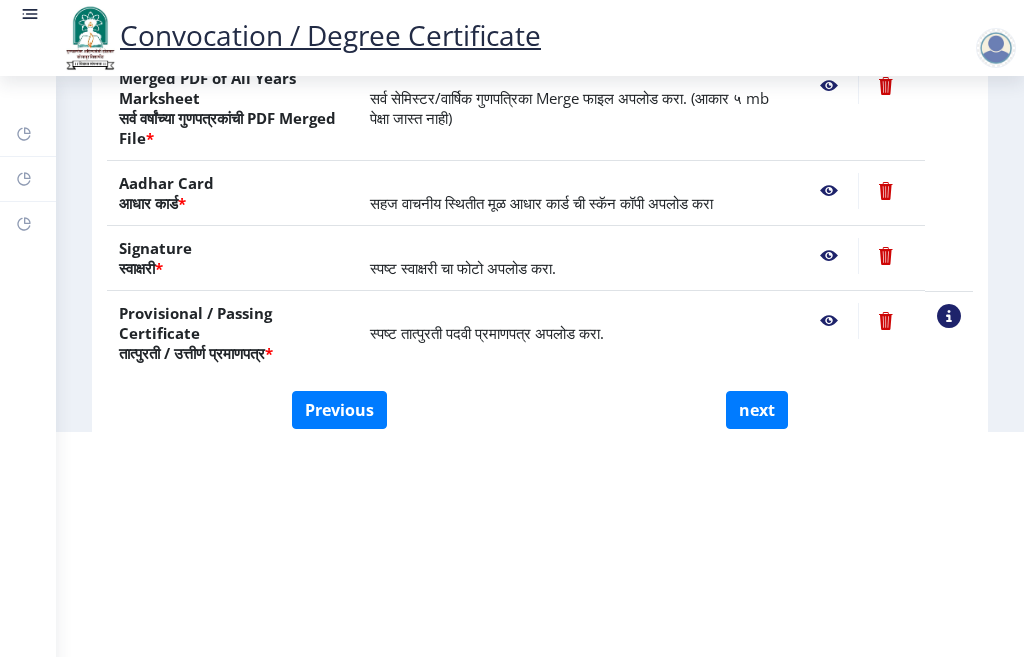click 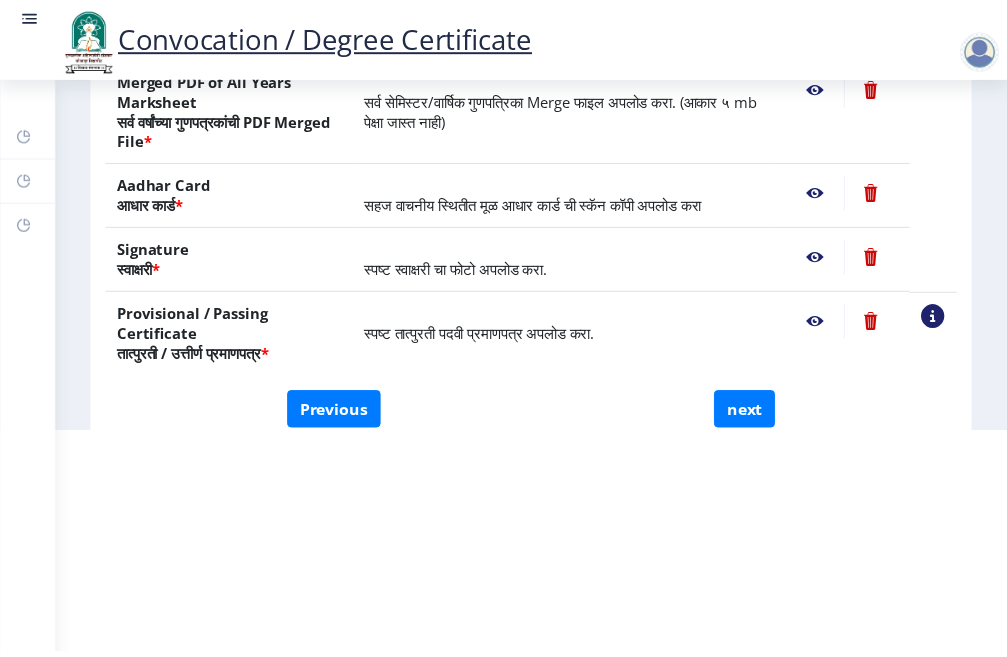 scroll, scrollTop: 0, scrollLeft: 0, axis: both 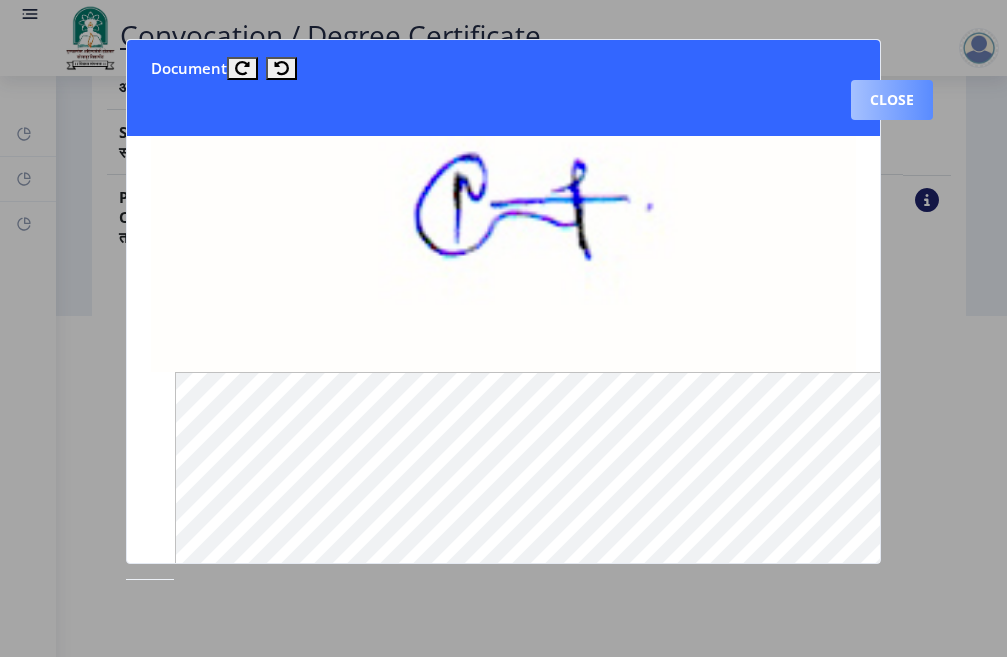 click on "Close" at bounding box center (892, 100) 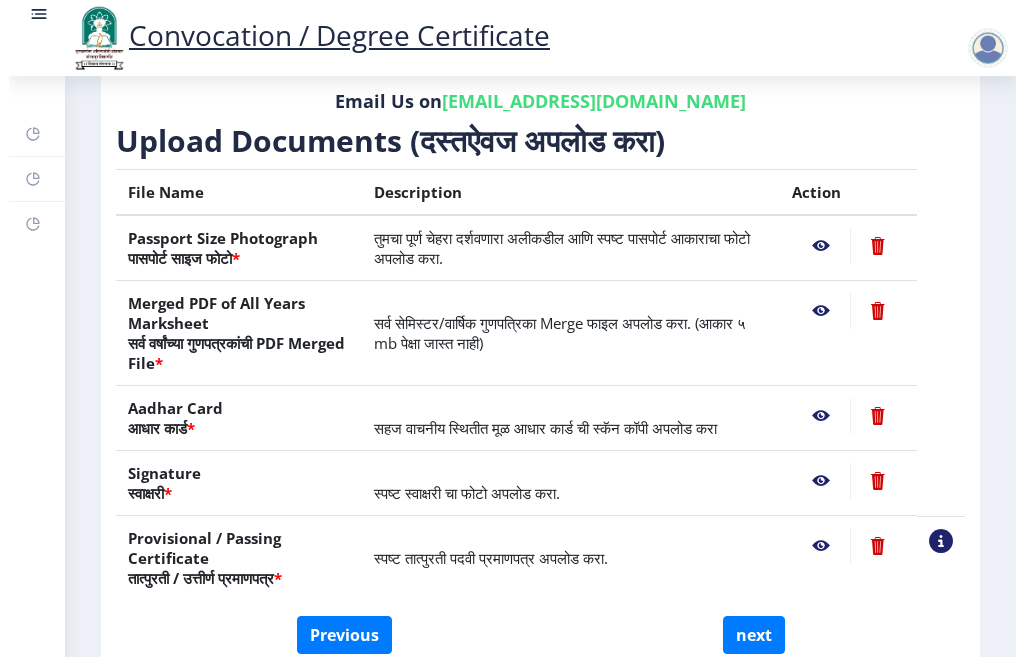 scroll, scrollTop: 225, scrollLeft: 0, axis: vertical 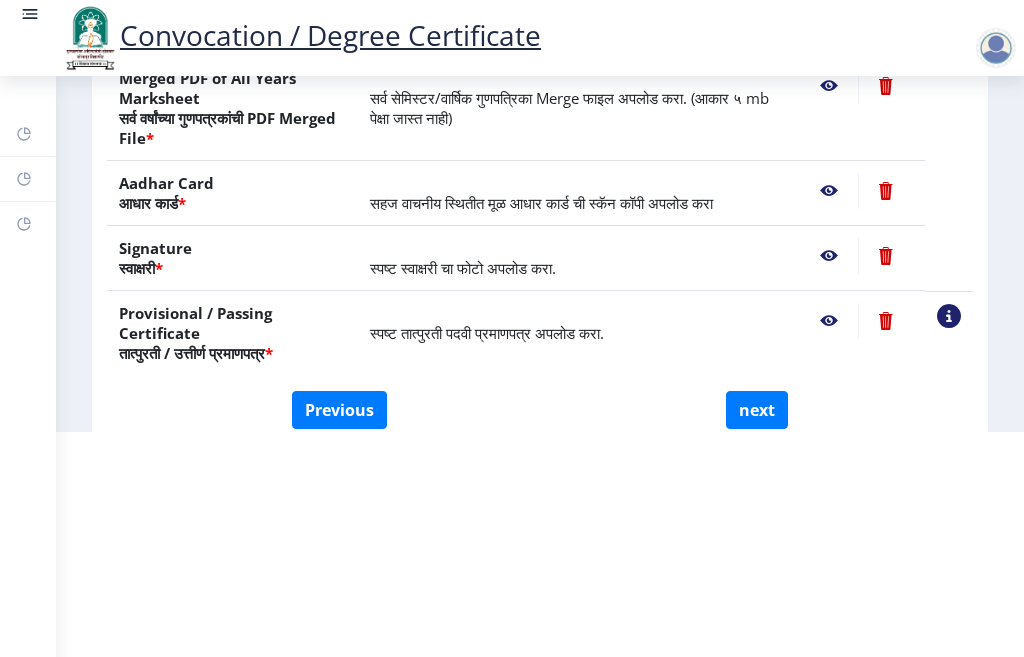 click 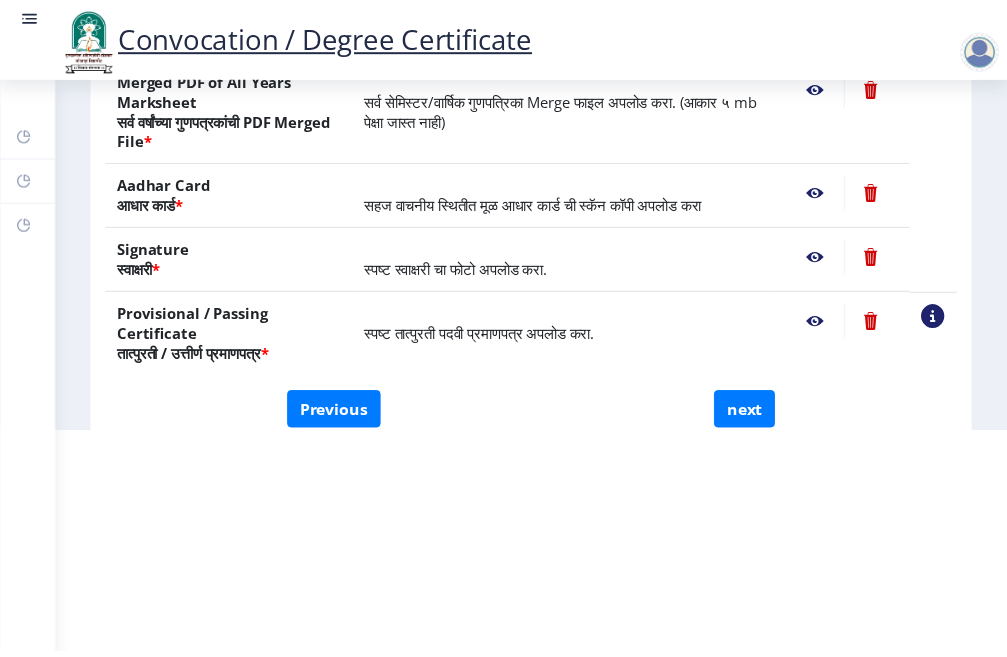 scroll, scrollTop: 0, scrollLeft: 0, axis: both 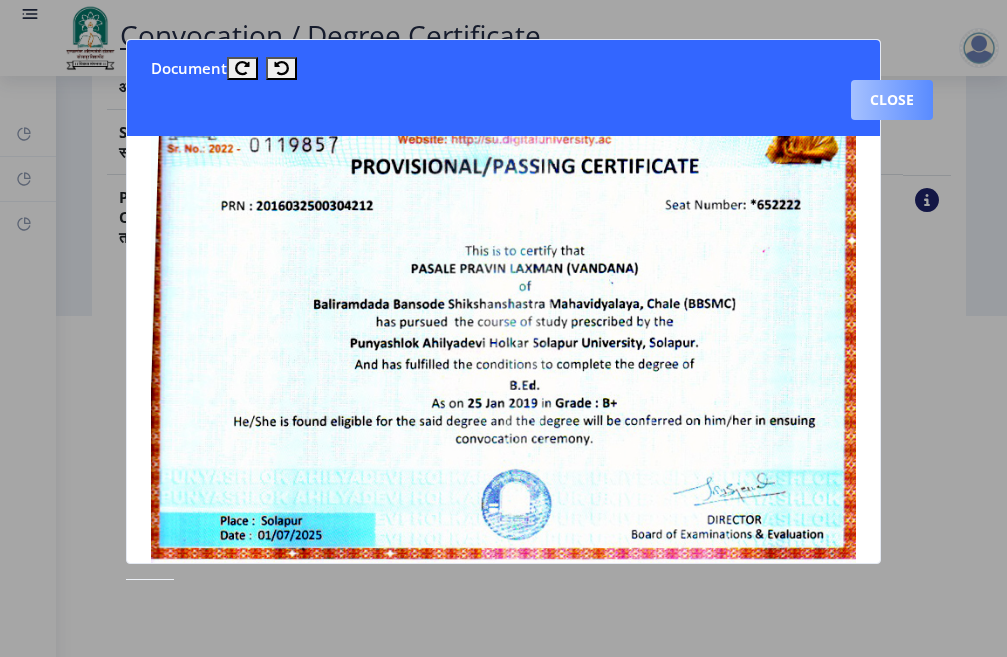 click on "Close" at bounding box center [892, 100] 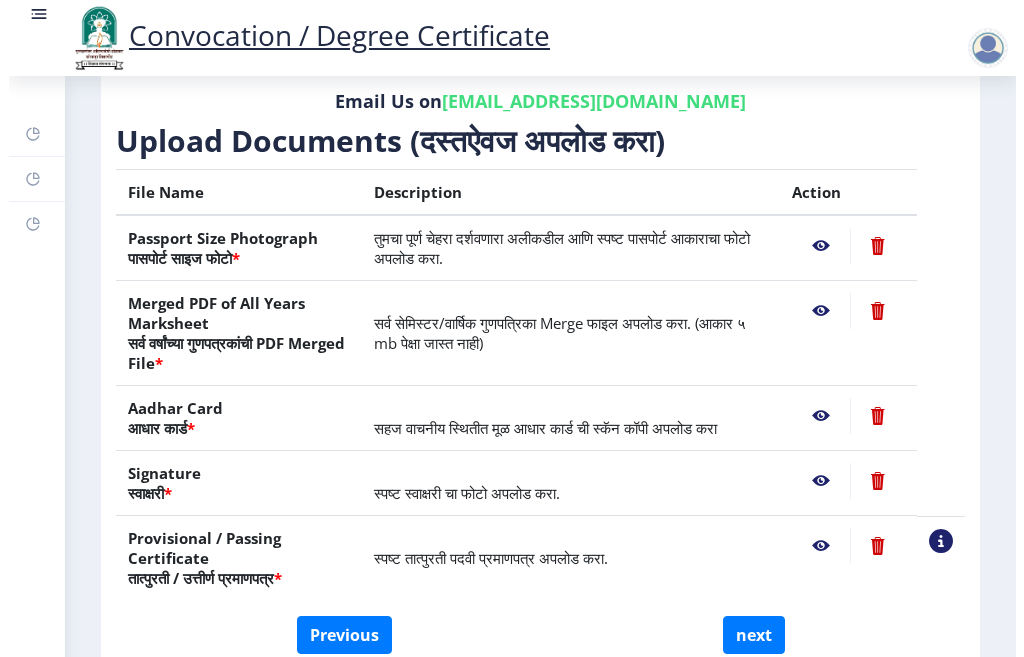 scroll, scrollTop: 225, scrollLeft: 0, axis: vertical 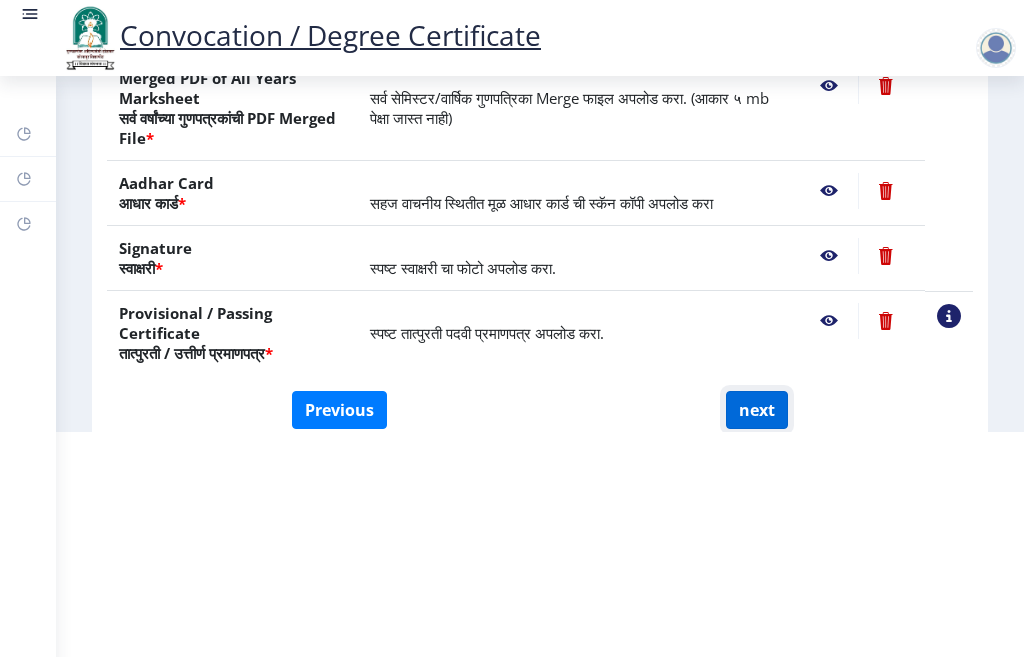 click on "next" 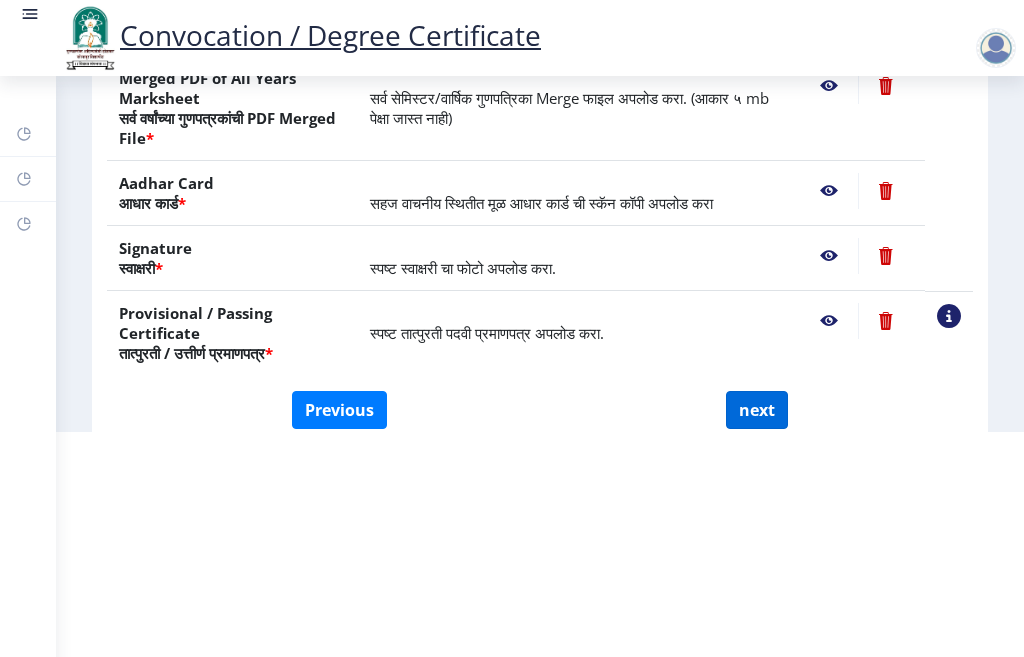 scroll, scrollTop: 0, scrollLeft: 0, axis: both 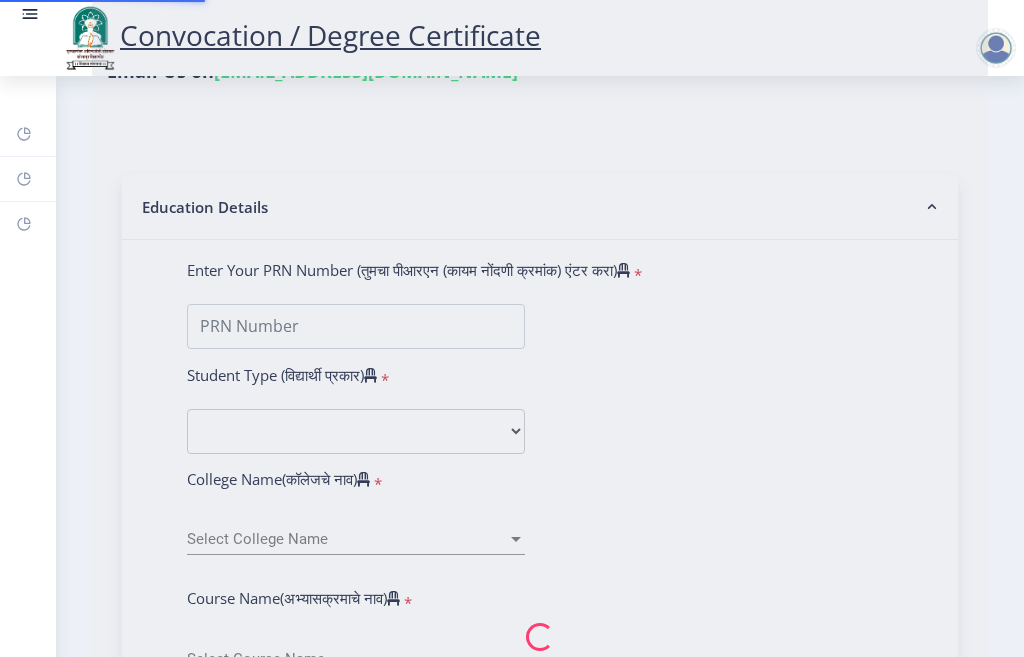 select 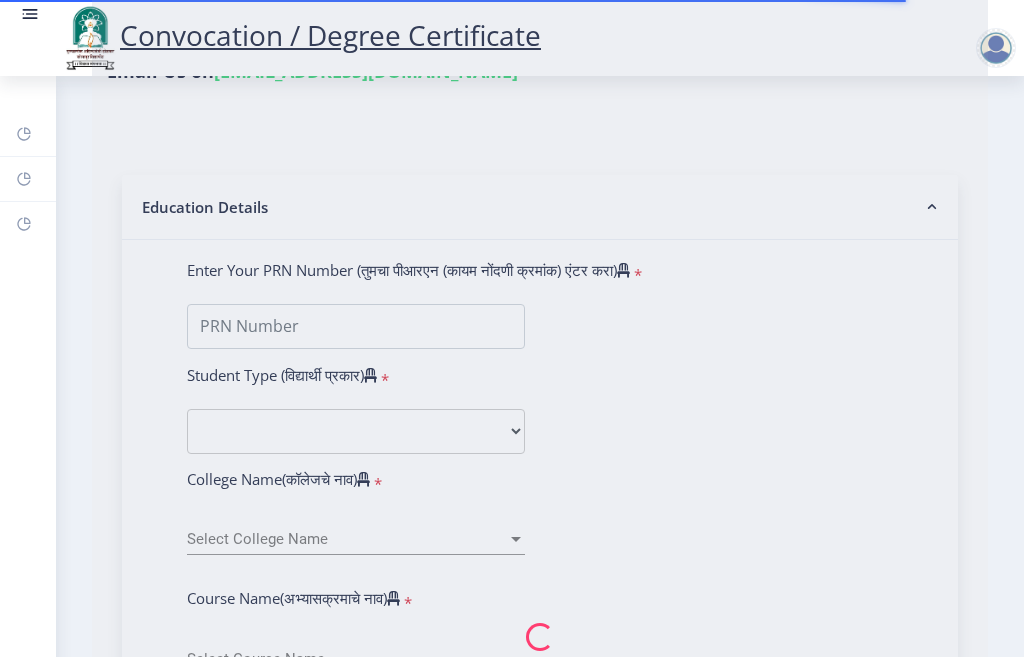 type on "[PERSON_NAME] laxman" 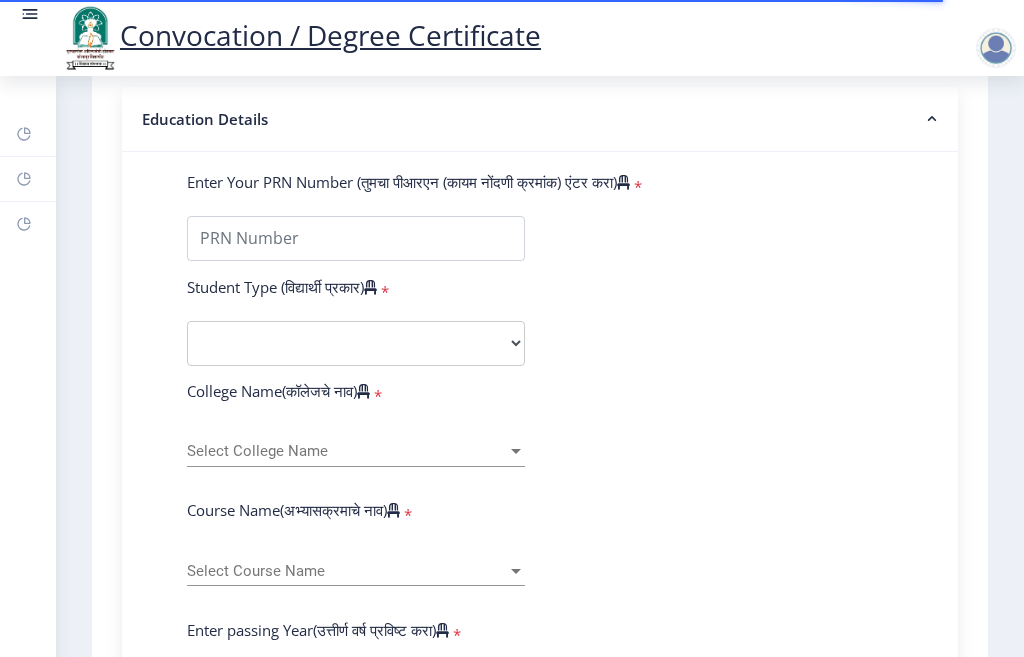 type on "2016032500304212" 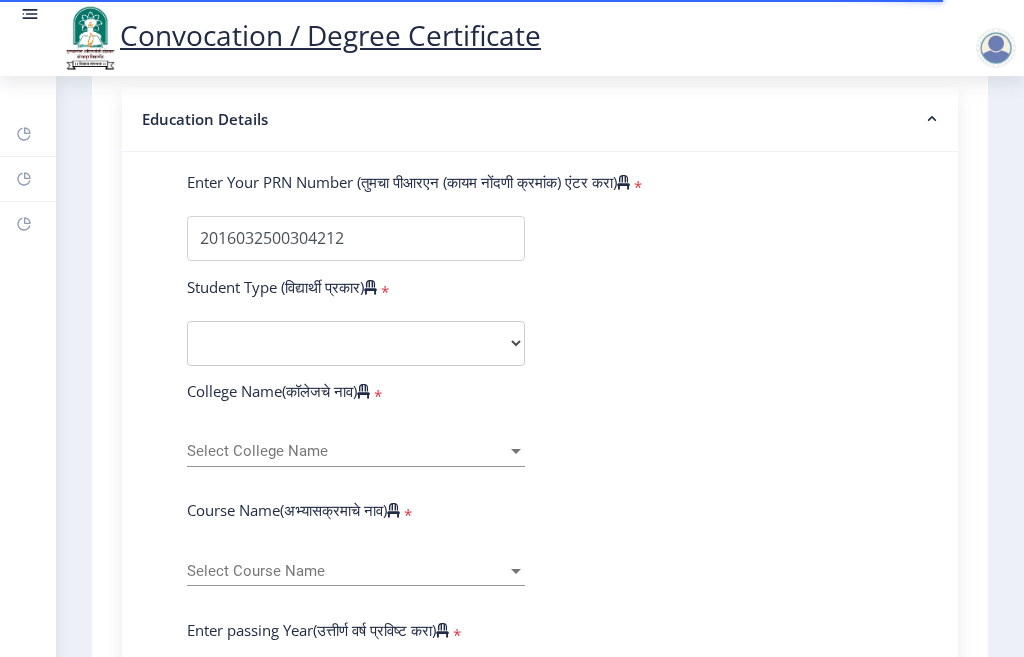 select on "Regular" 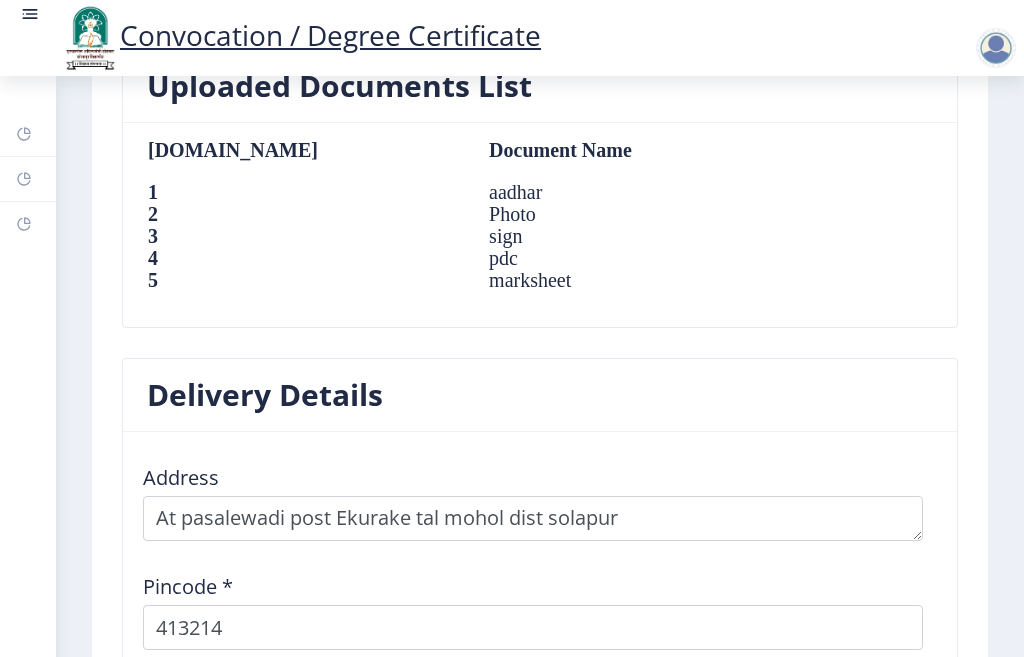 scroll, scrollTop: 2300, scrollLeft: 0, axis: vertical 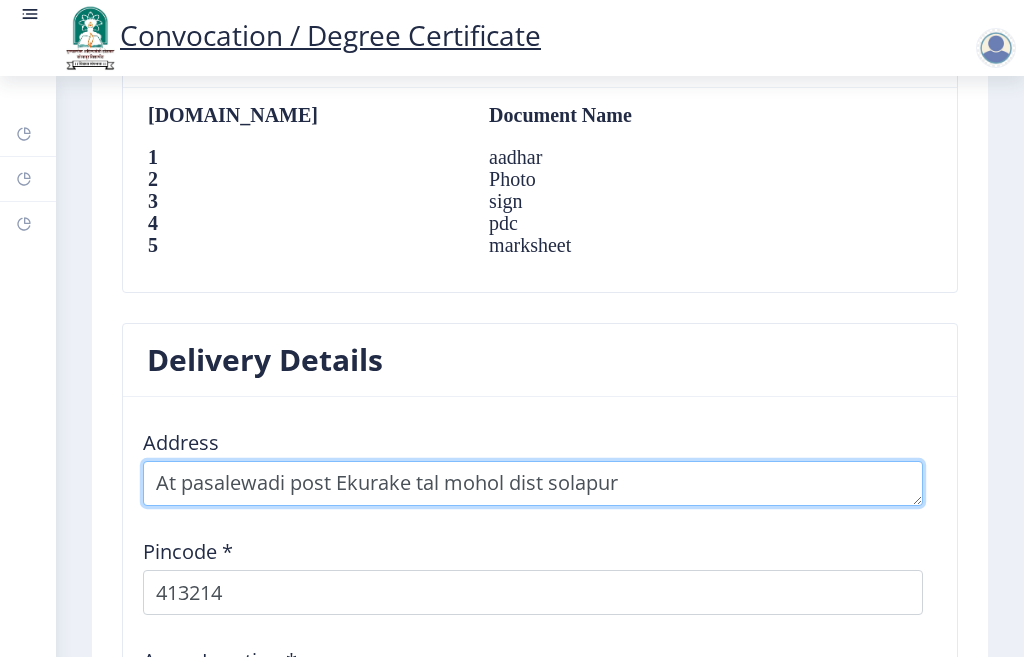 click at bounding box center (533, 483) 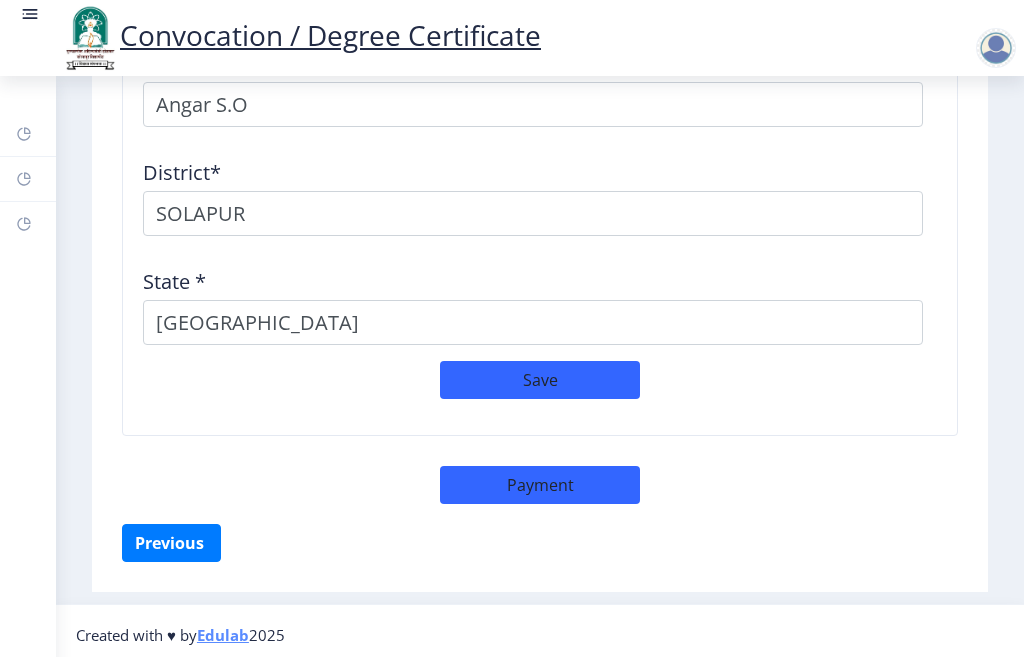 scroll, scrollTop: 2899, scrollLeft: 0, axis: vertical 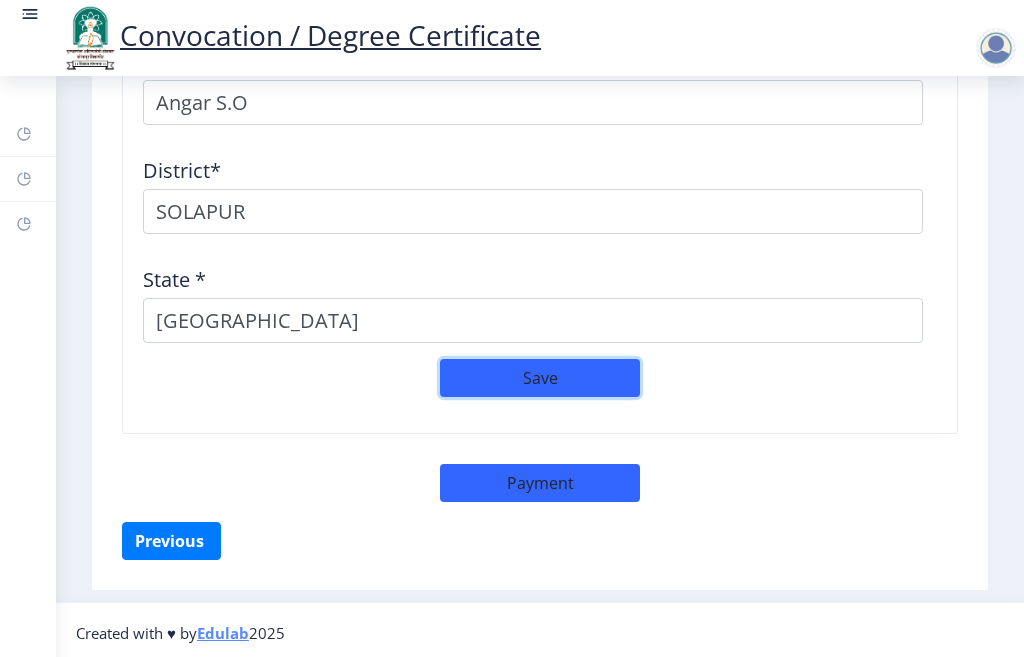 click on "Save" 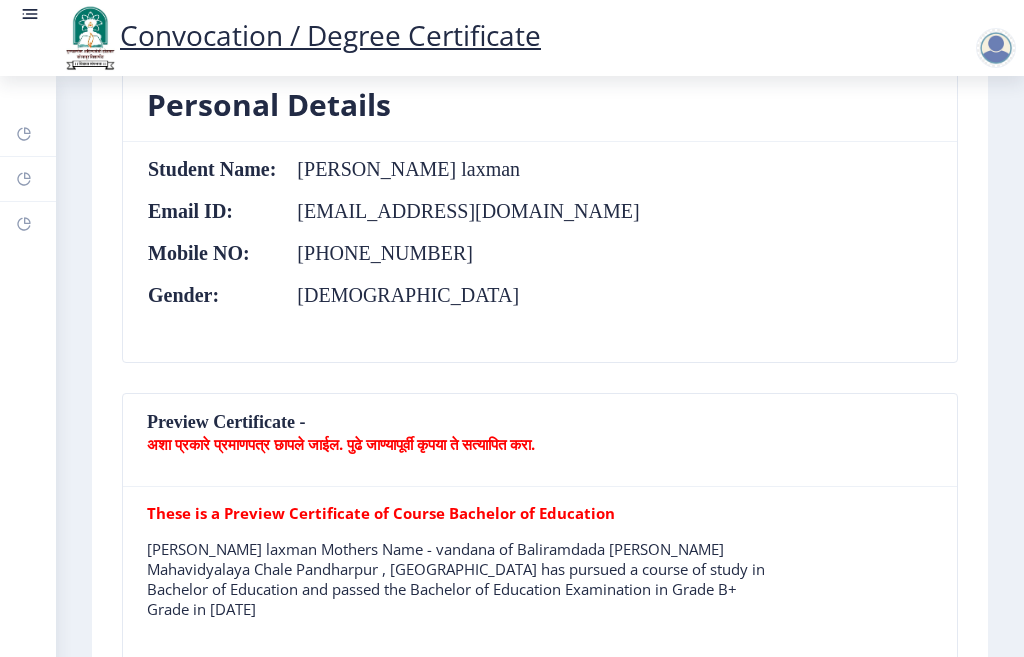 scroll, scrollTop: 1199, scrollLeft: 0, axis: vertical 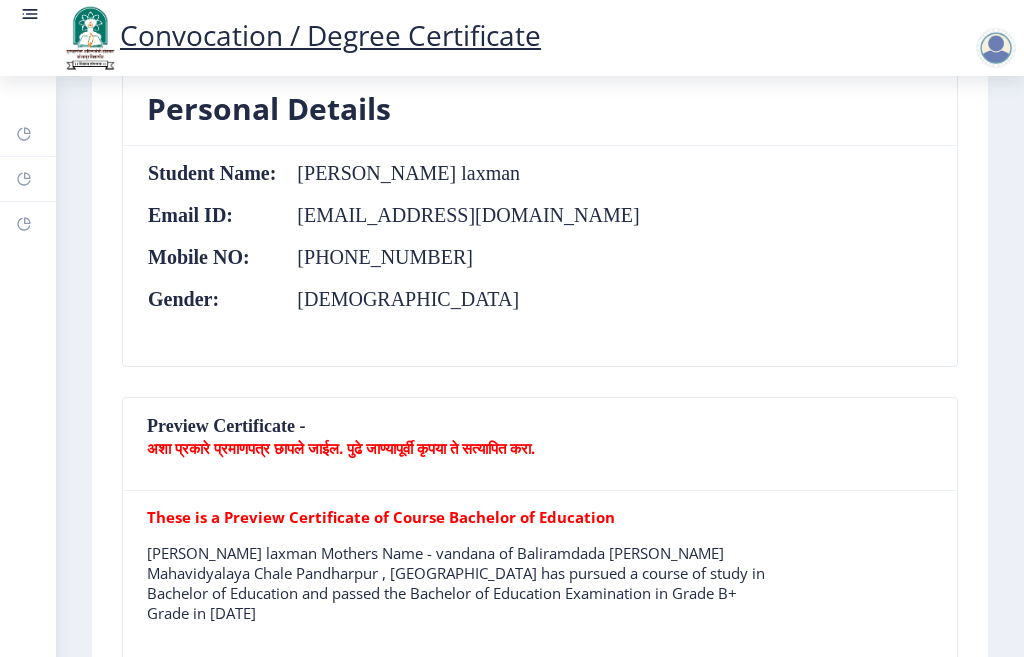 click on "Student Name:  [PERSON_NAME] Email ID:  [EMAIL_ADDRESS][DOMAIN_NAME] Mobile NO:  [PHONE_NUMBER] Gender:  [DEMOGRAPHIC_DATA]" 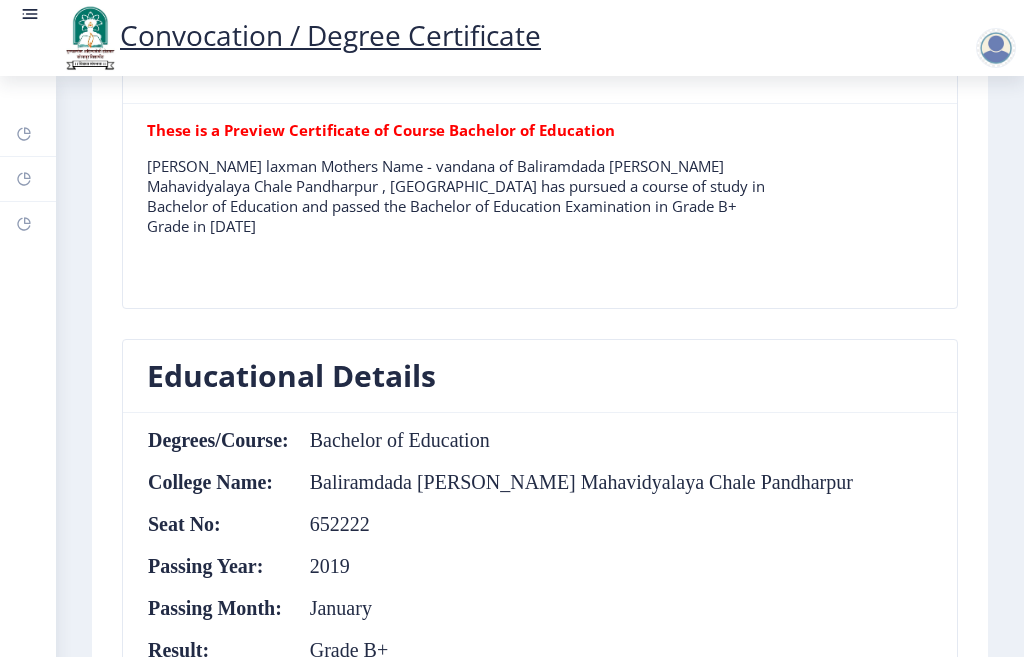 scroll, scrollTop: 1799, scrollLeft: 0, axis: vertical 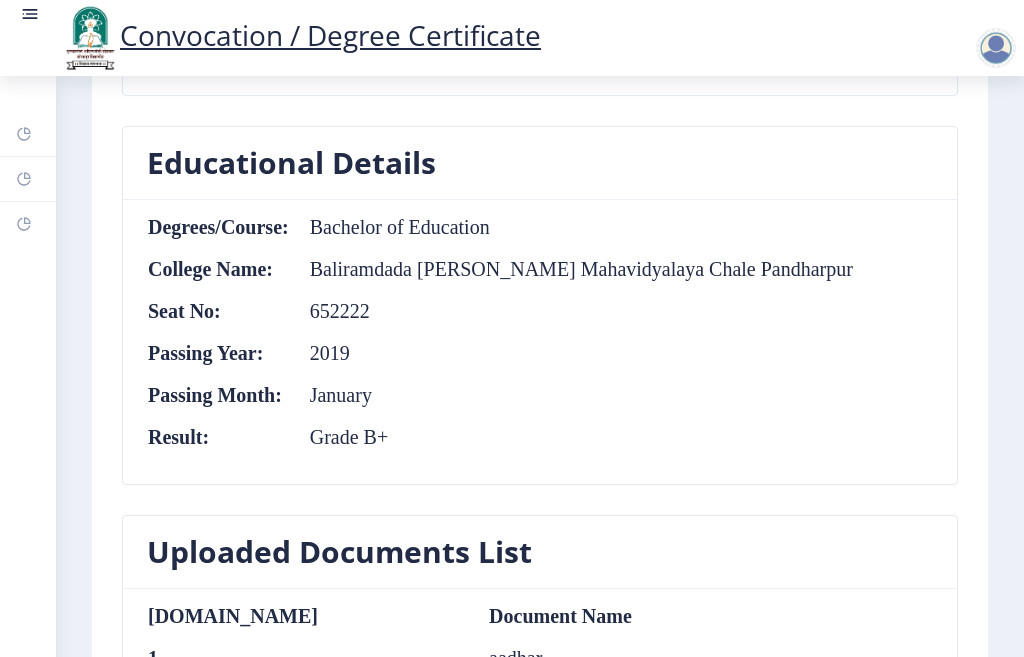 click on "Bachelor of Education" 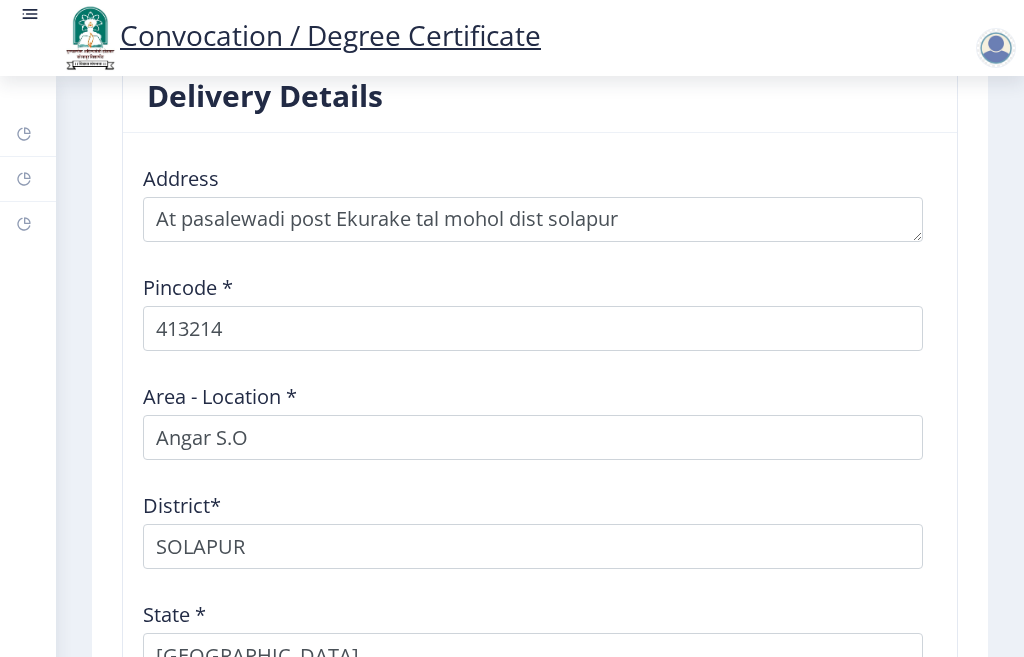 scroll, scrollTop: 2599, scrollLeft: 0, axis: vertical 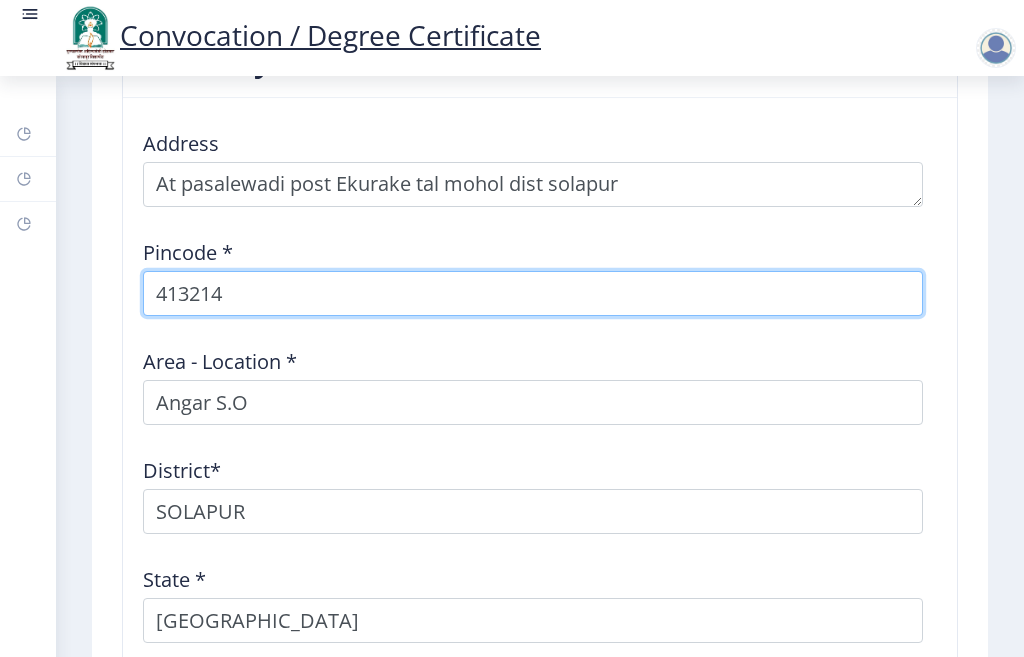 click on "413214" at bounding box center [533, 293] 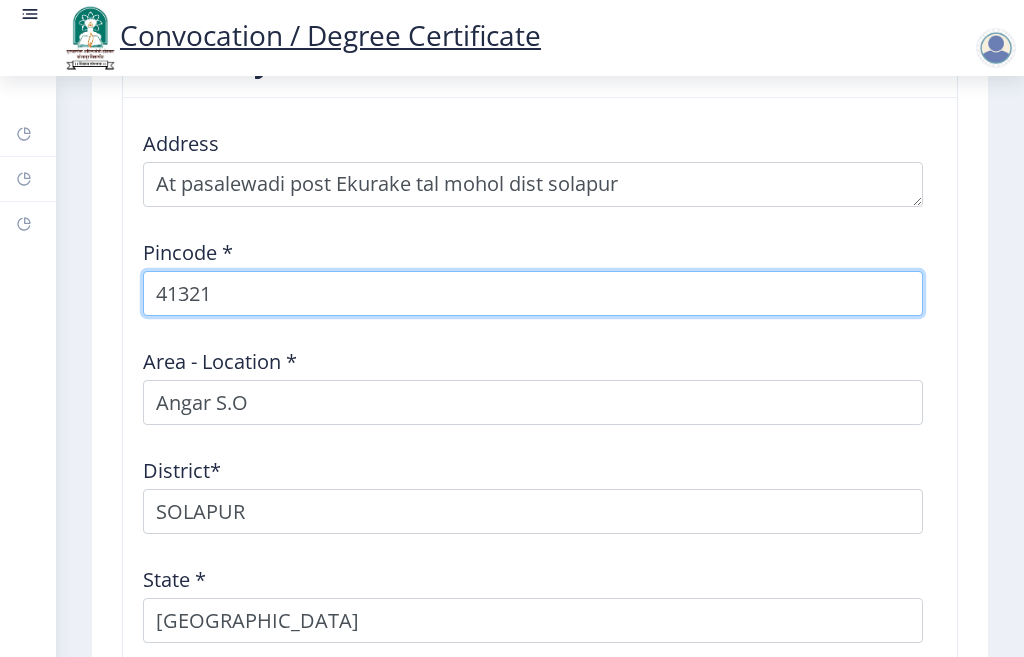 type on "413213" 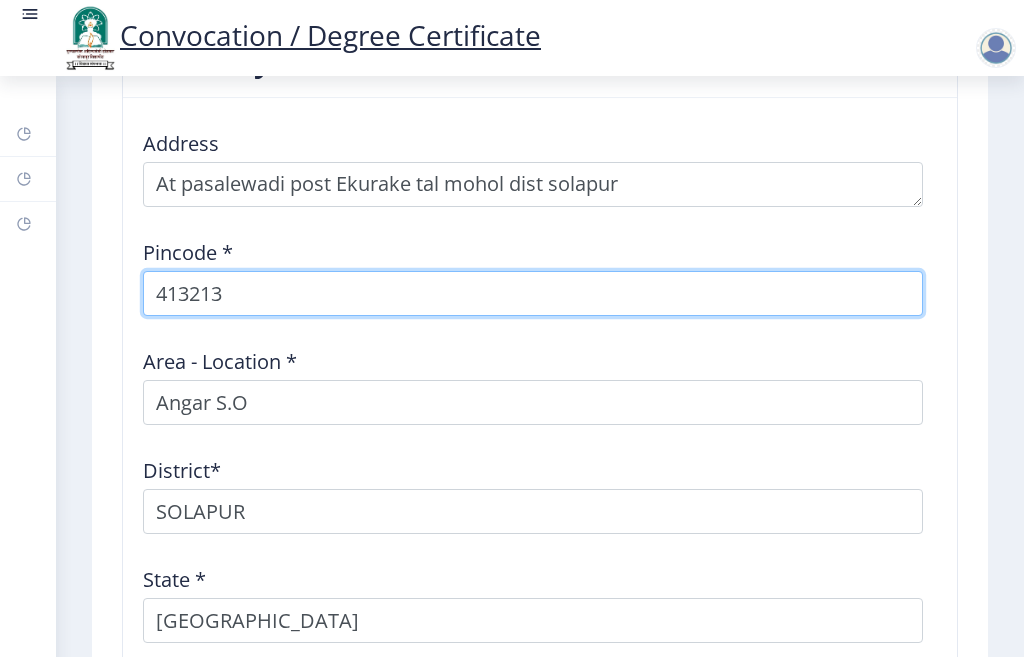 select 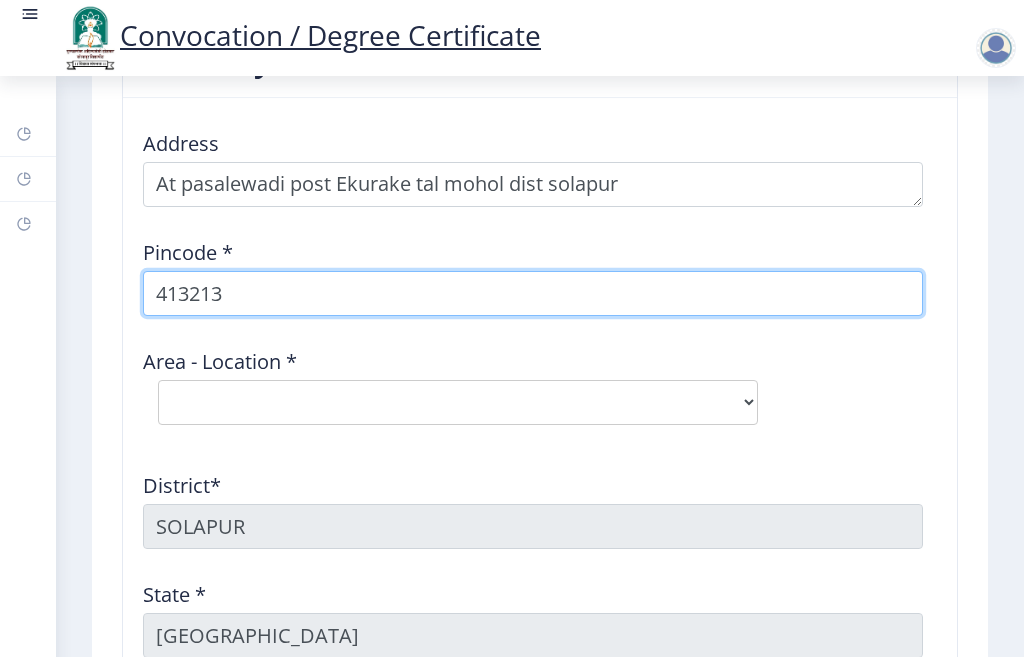 type on "413213" 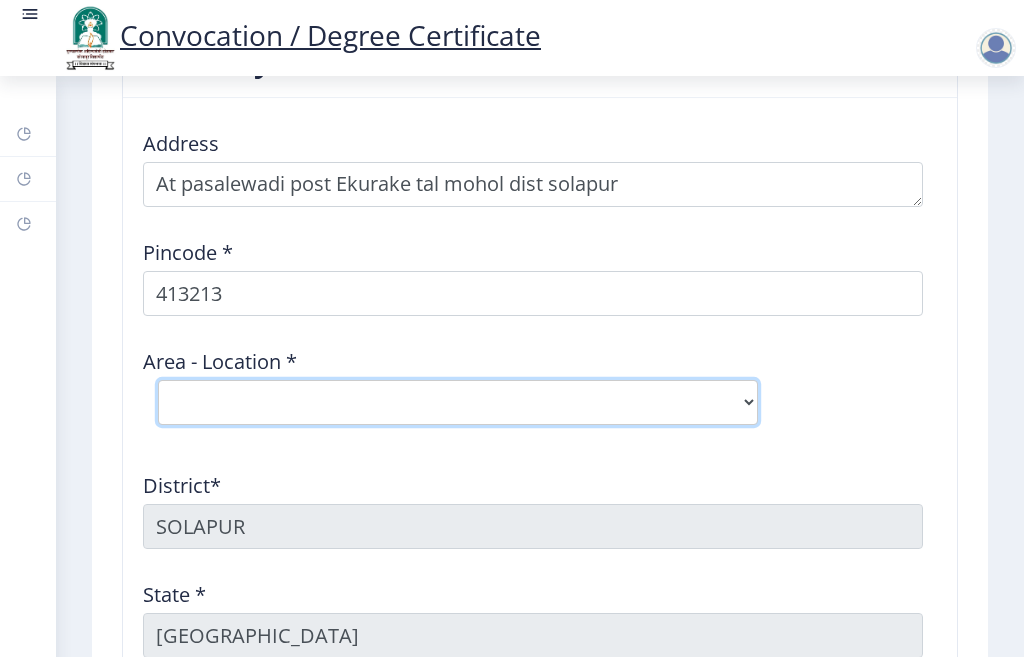 click on "Select Area Location [GEOGRAPHIC_DATA] Mohol S.O Dhokbabhulgaon B.O Ekrukhe B.O Ghatane [PERSON_NAME] B.O Kolegaon [PERSON_NAME] B.O Lamboti B.O Mohol S.O Narkhed B.O Savaleshwar [PERSON_NAME] Virwade B.O Shirapur ([GEOGRAPHIC_DATA]) [PERSON_NAME] B.O Wadwal B.O Yawali B.O" at bounding box center [458, 402] 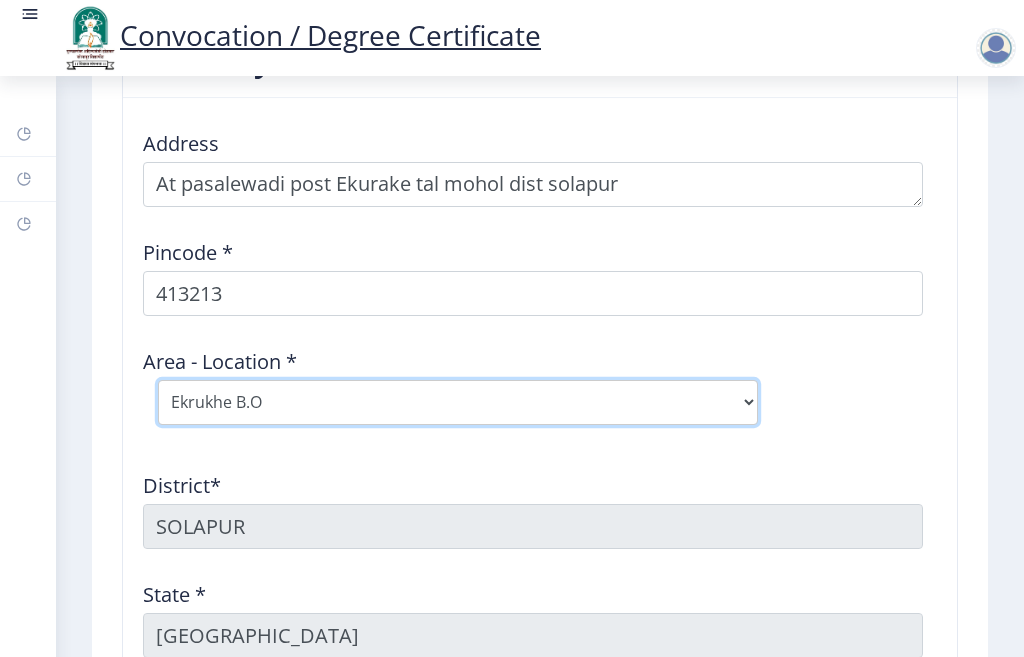 click on "Select Area Location [GEOGRAPHIC_DATA] Mohol S.O Dhokbabhulgaon B.O Ekrukhe B.O Ghatane [PERSON_NAME] B.O Kolegaon [PERSON_NAME] B.O Lamboti B.O Mohol S.O Narkhed B.O Savaleshwar [PERSON_NAME] Virwade B.O Shirapur ([GEOGRAPHIC_DATA]) [PERSON_NAME] B.O Wadwal B.O Yawali B.O" at bounding box center (458, 402) 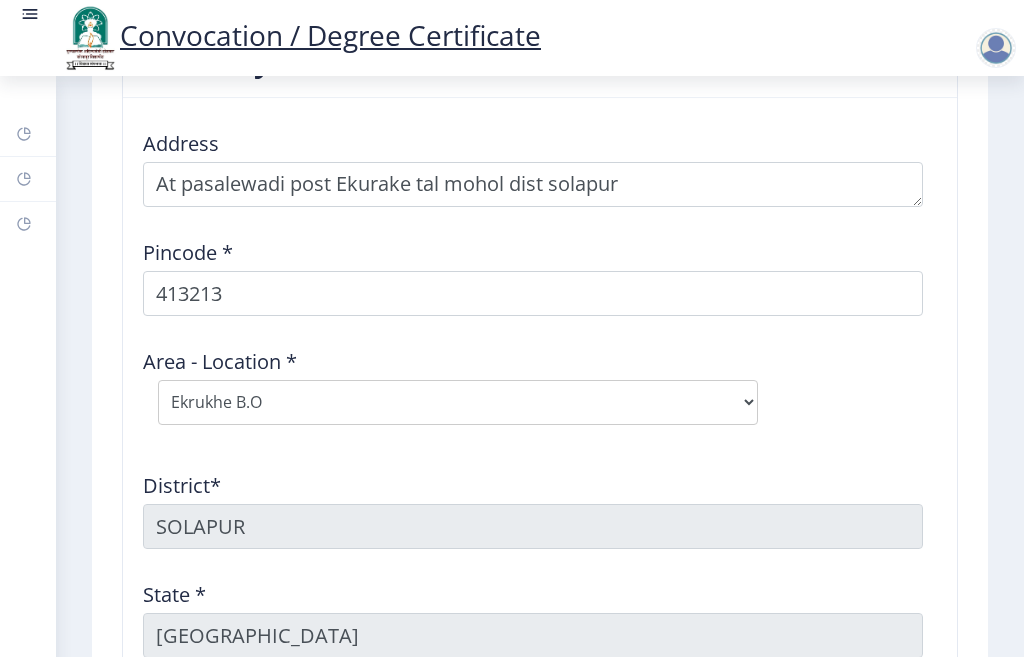 click on "Area - Location *  Select Area Location [GEOGRAPHIC_DATA] [GEOGRAPHIC_DATA] S.O Dhokbabhulgaon B.O Ekrukhe B.O Ghatane [PERSON_NAME] B.O Kolegaon [PERSON_NAME] B.O Lamboti B.O Mohol S.O Narkhed B.O Savaleshwar [PERSON_NAME] Virwade B.O Shirapur ([GEOGRAPHIC_DATA]) [PERSON_NAME] B.O Wadwal B.O Yawali B.O" 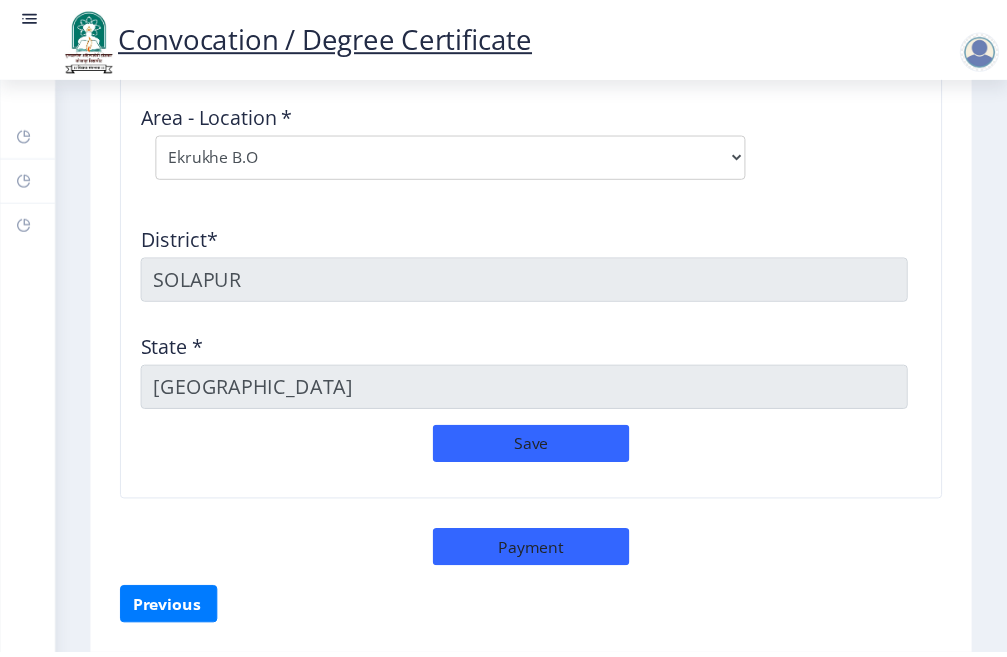 scroll, scrollTop: 2899, scrollLeft: 0, axis: vertical 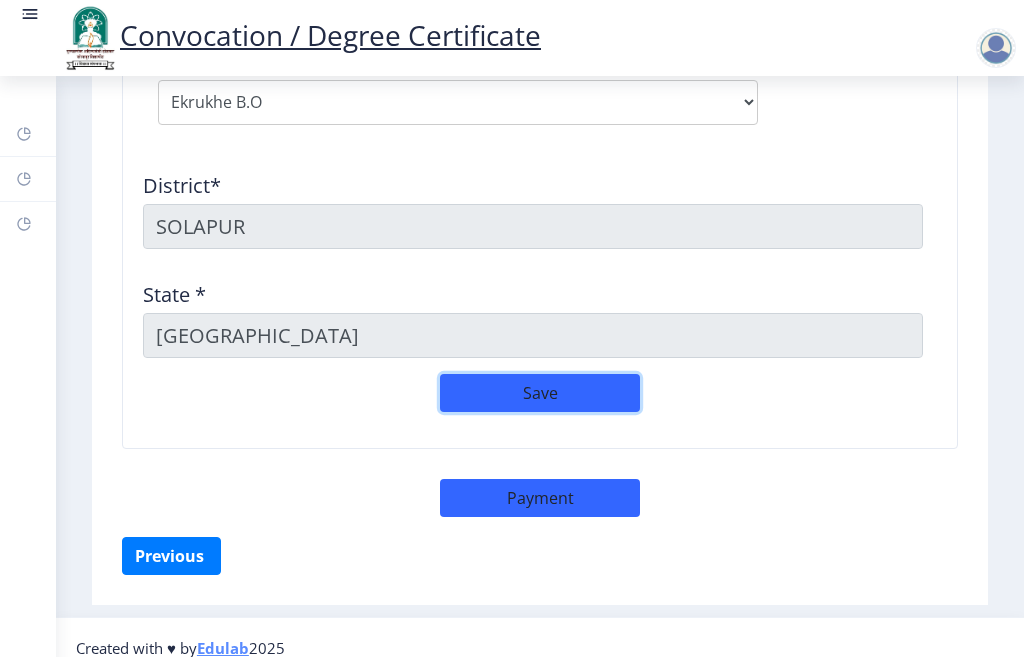 click on "Save" 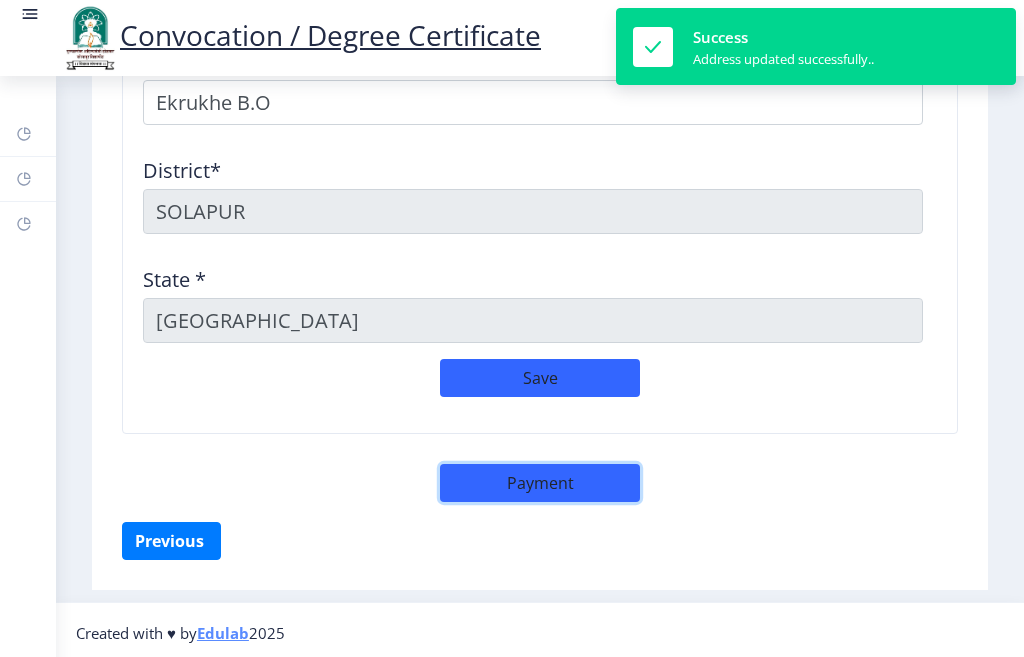 click on "Payment" 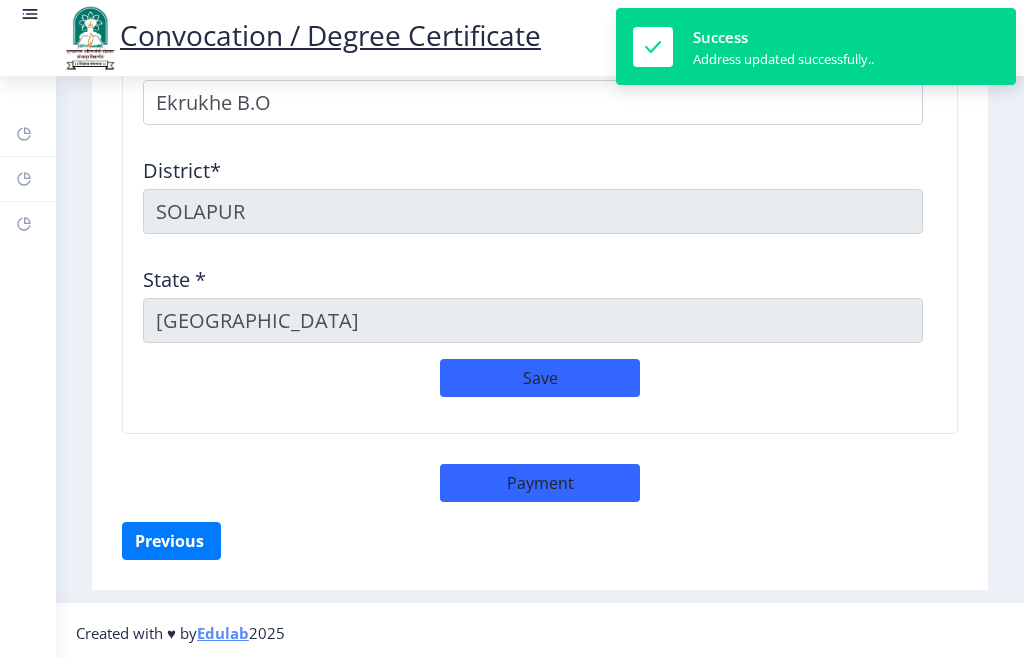 select on "sealed" 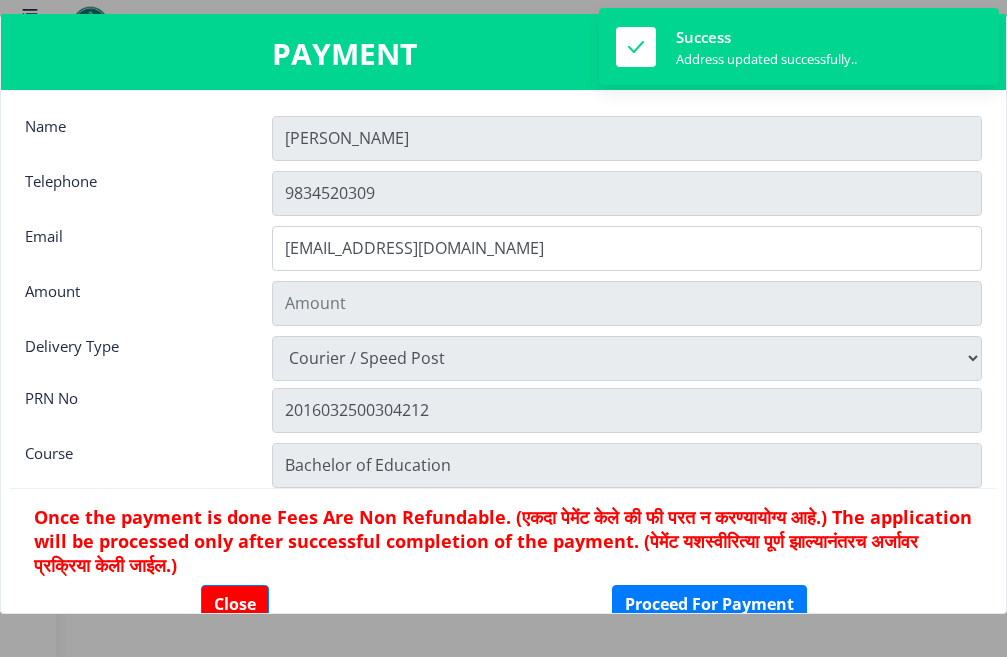 scroll, scrollTop: 2880, scrollLeft: 0, axis: vertical 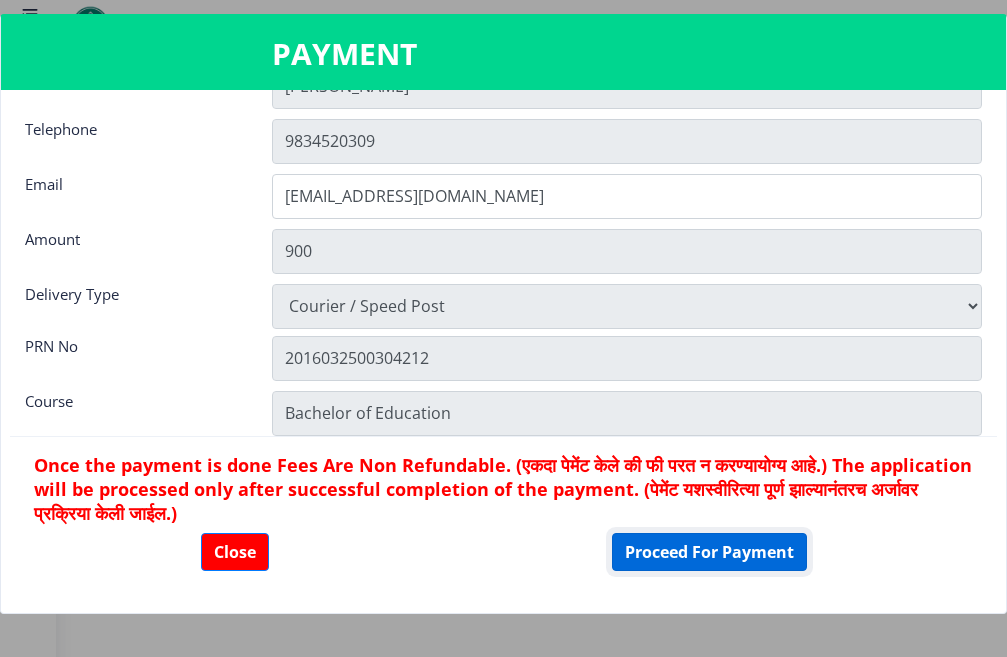 click on "Proceed For Payment" 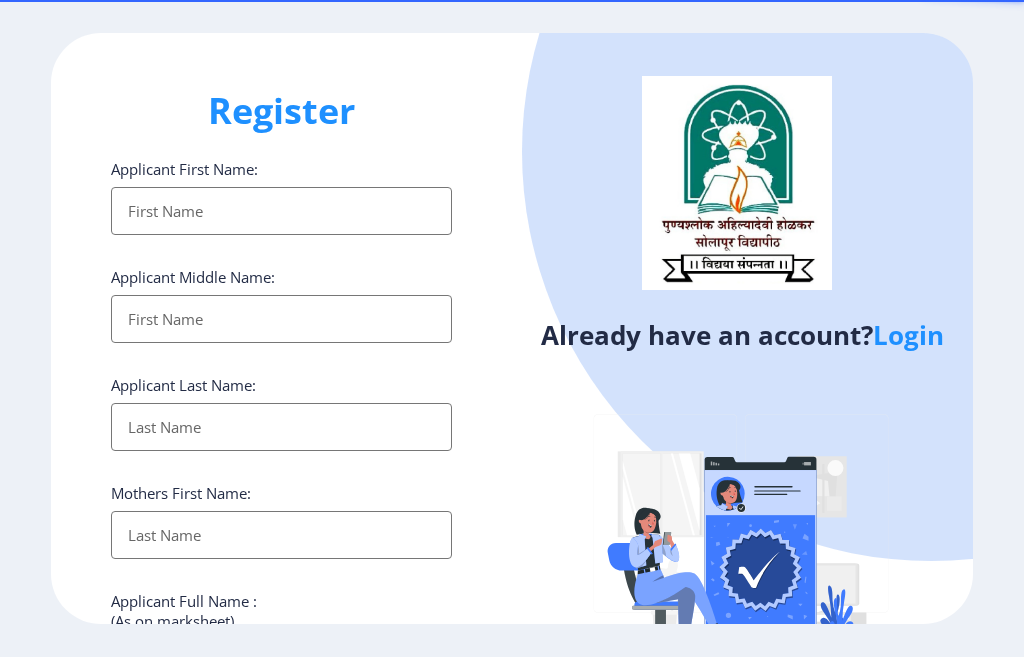 select 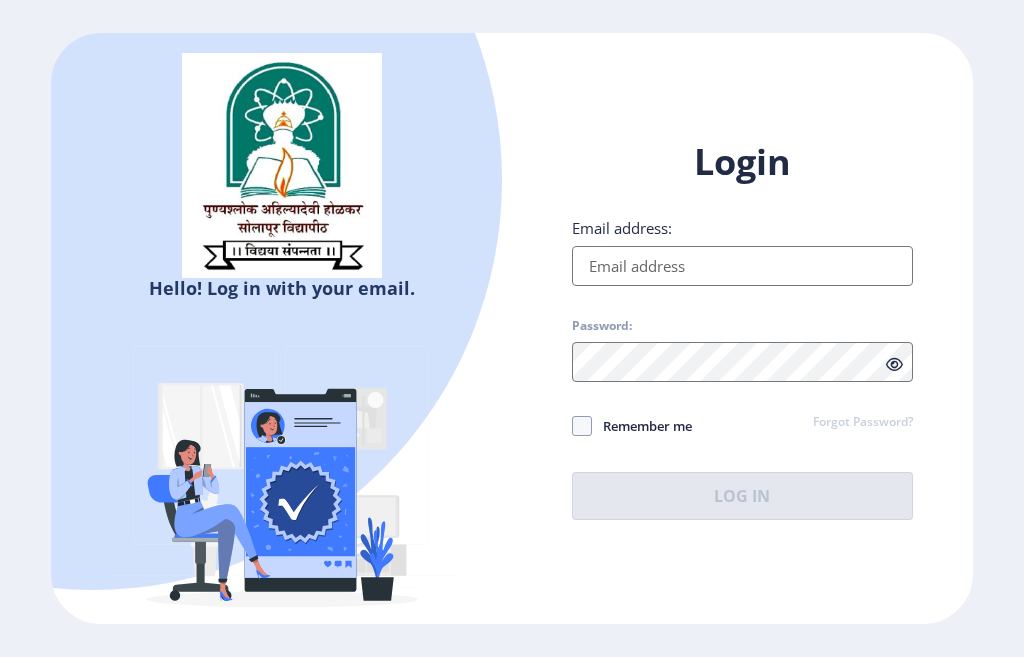click on "Email address:" at bounding box center [742, 266] 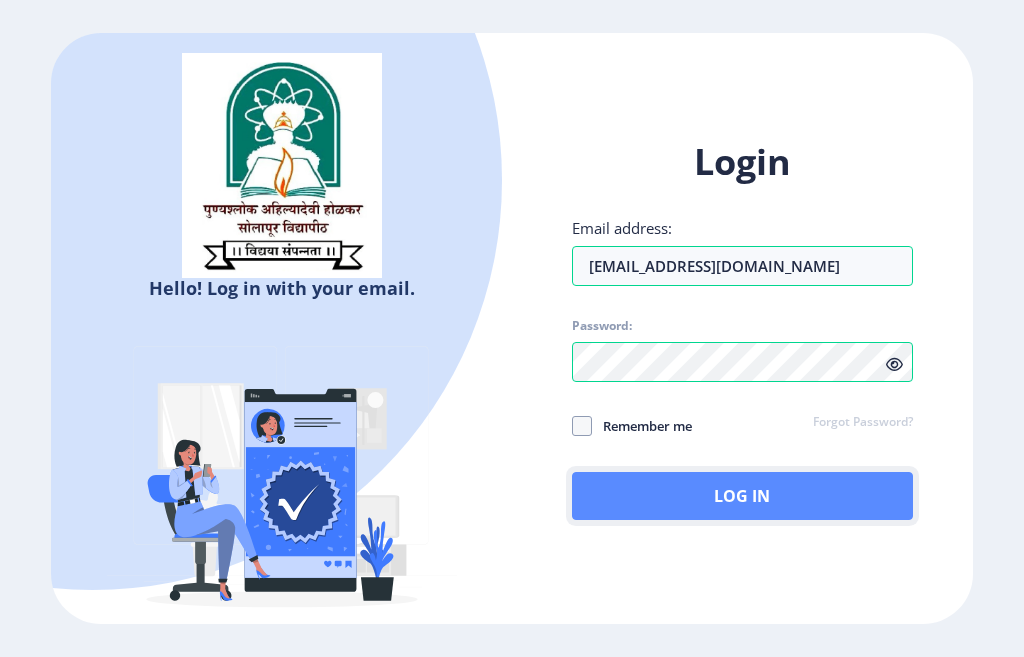 click on "Log In" 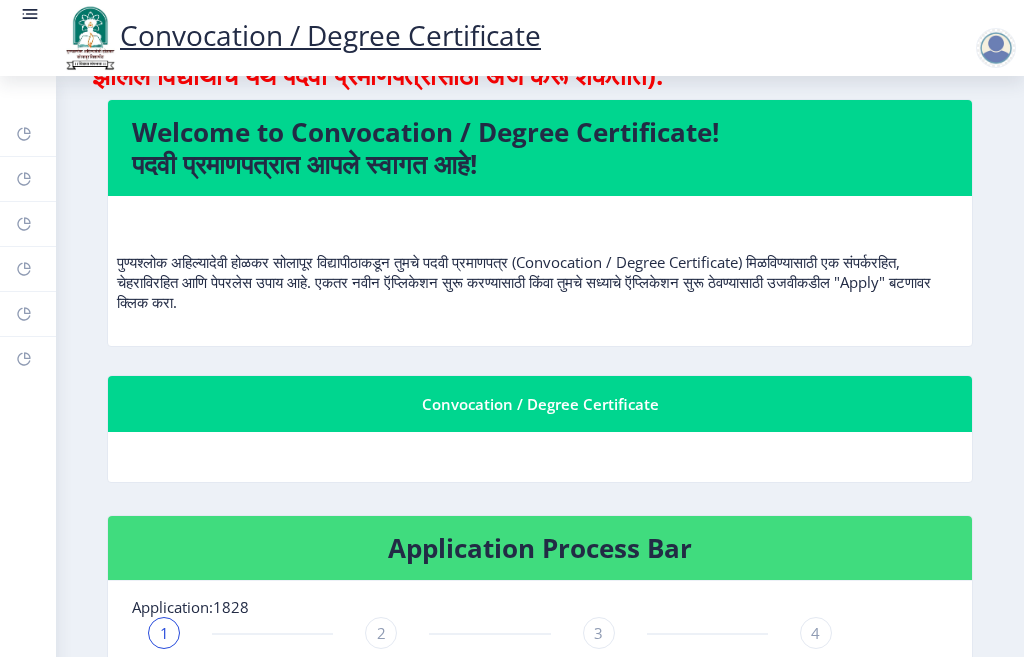 scroll, scrollTop: 65, scrollLeft: 0, axis: vertical 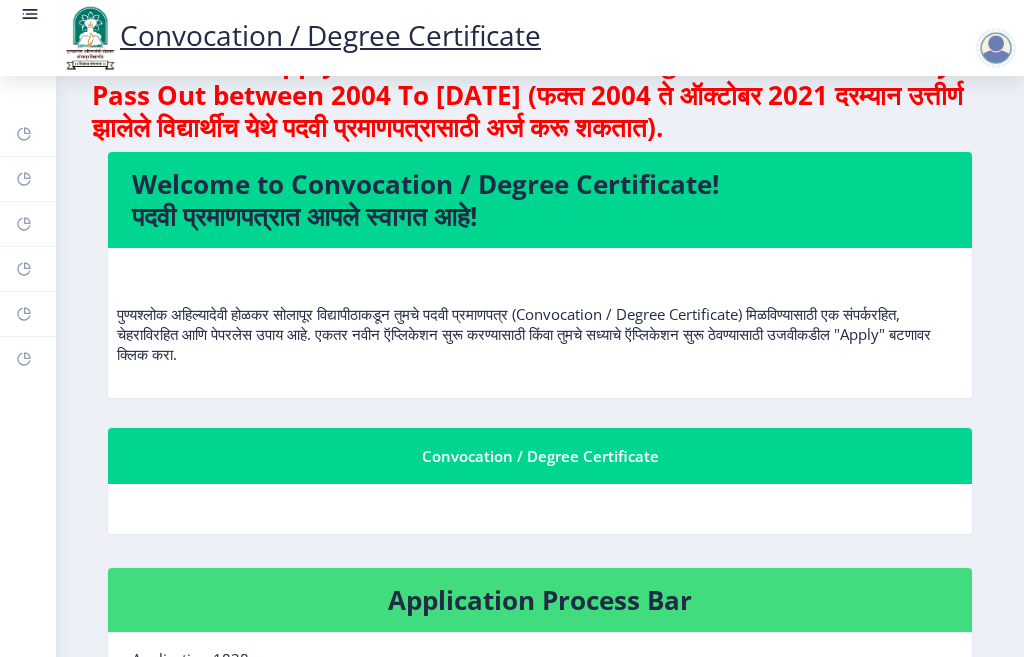 click 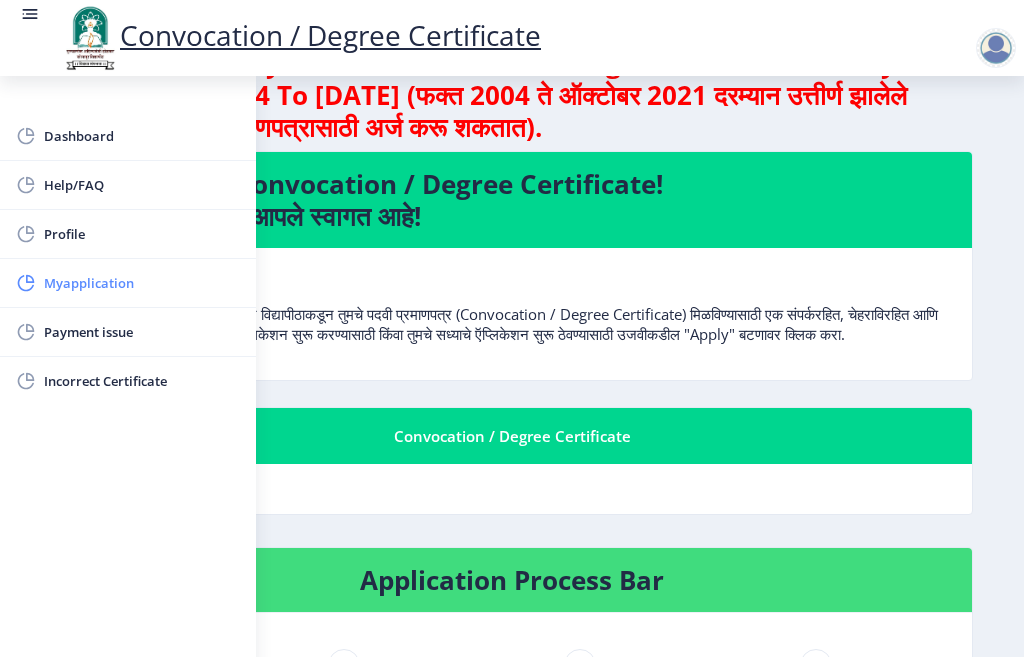 click on "Myapplication" 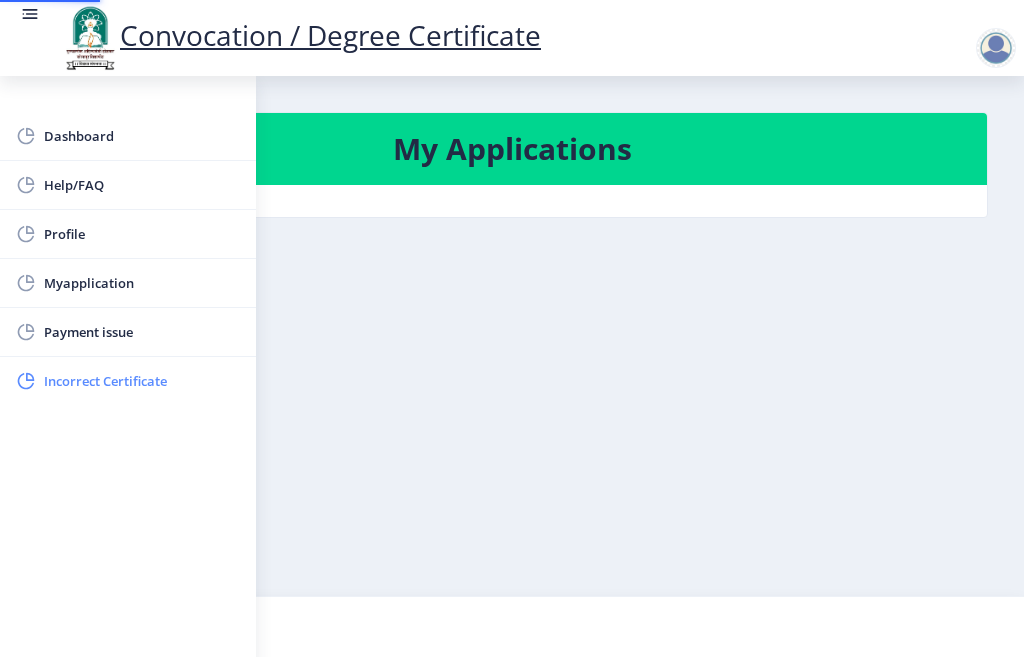 scroll, scrollTop: 0, scrollLeft: 0, axis: both 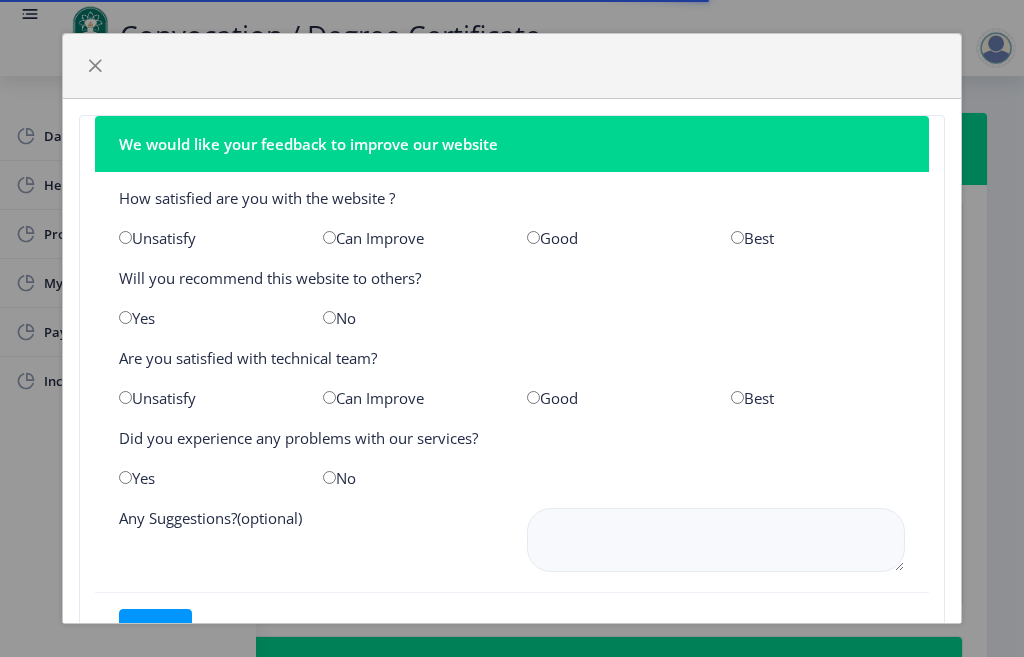 click at bounding box center (737, 237) 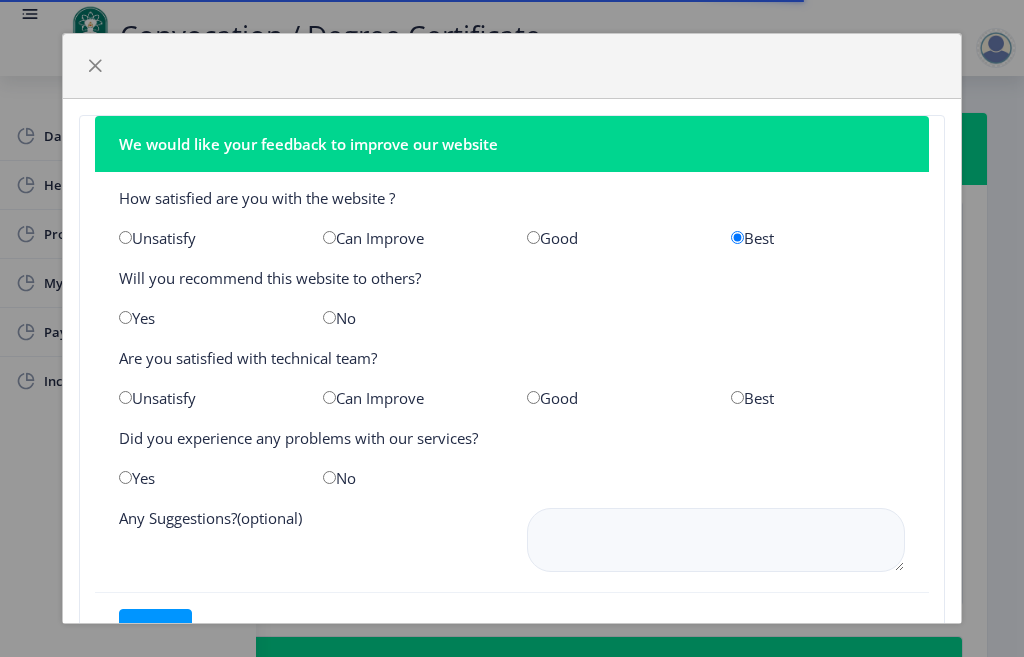 click at bounding box center [329, 317] 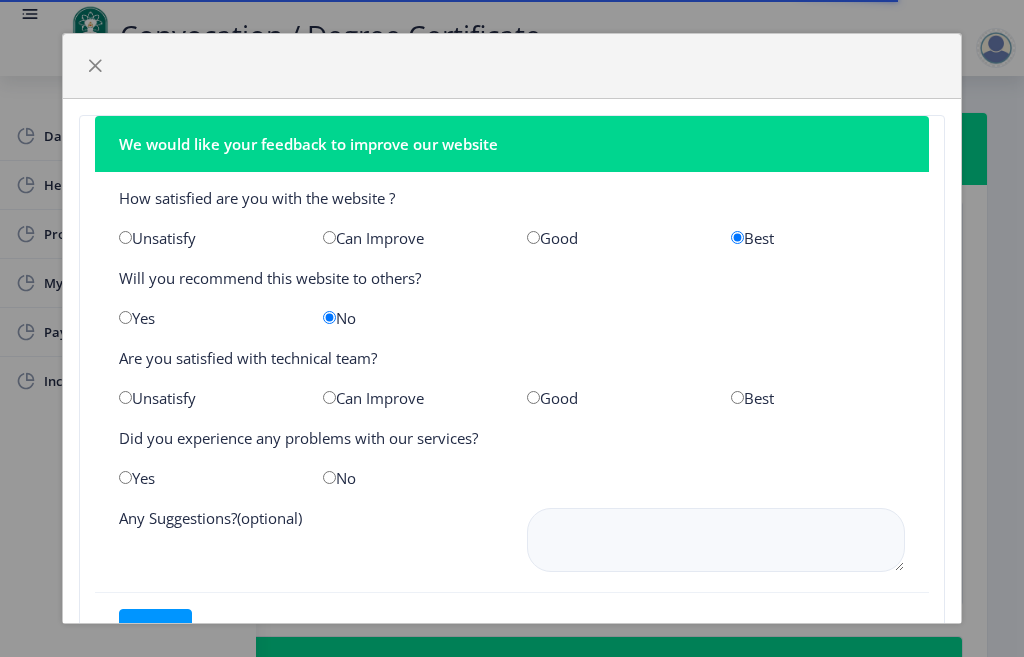 click at bounding box center (533, 397) 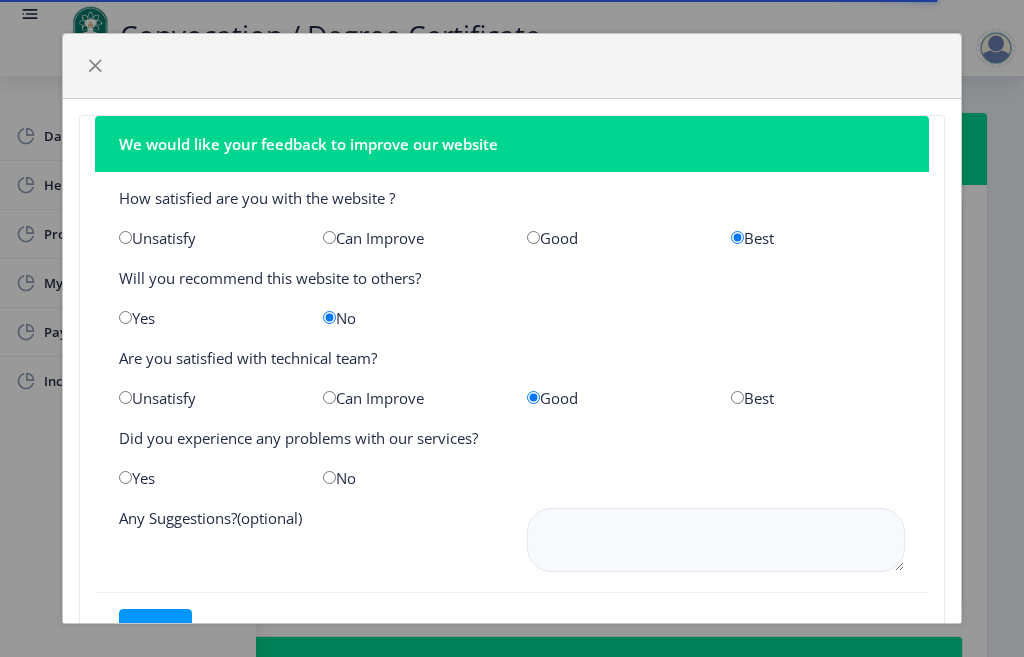 click at bounding box center [329, 477] 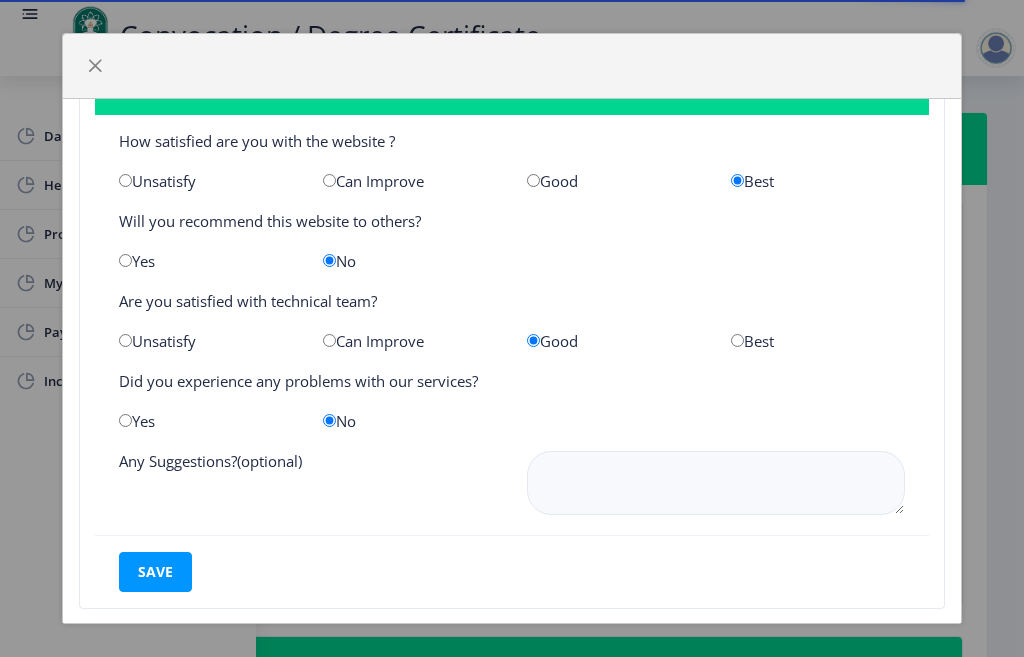 scroll, scrollTop: 89, scrollLeft: 0, axis: vertical 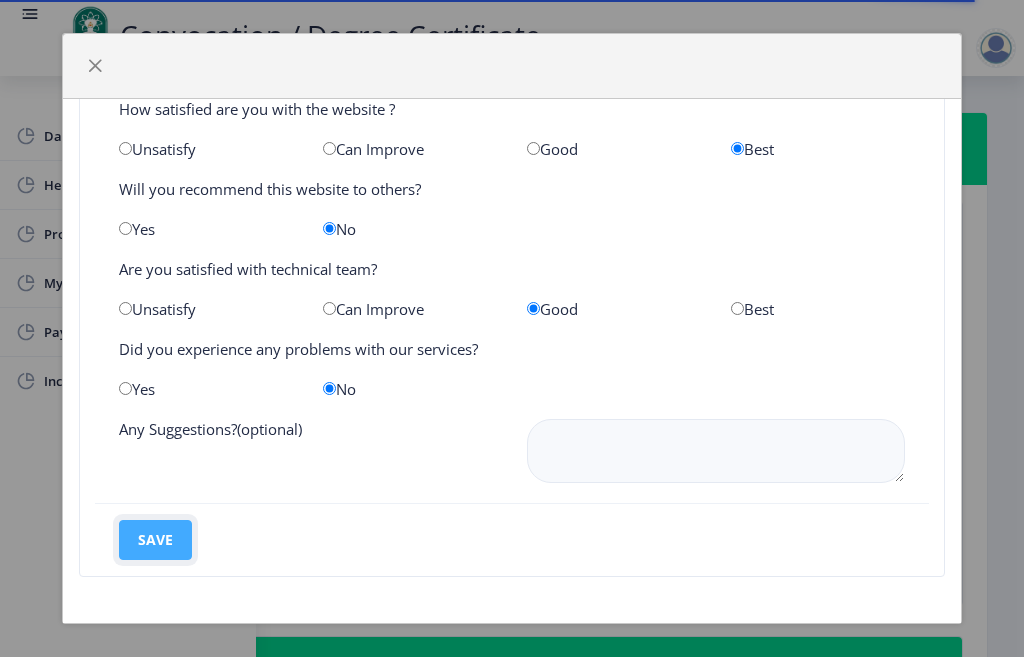 click on "save" 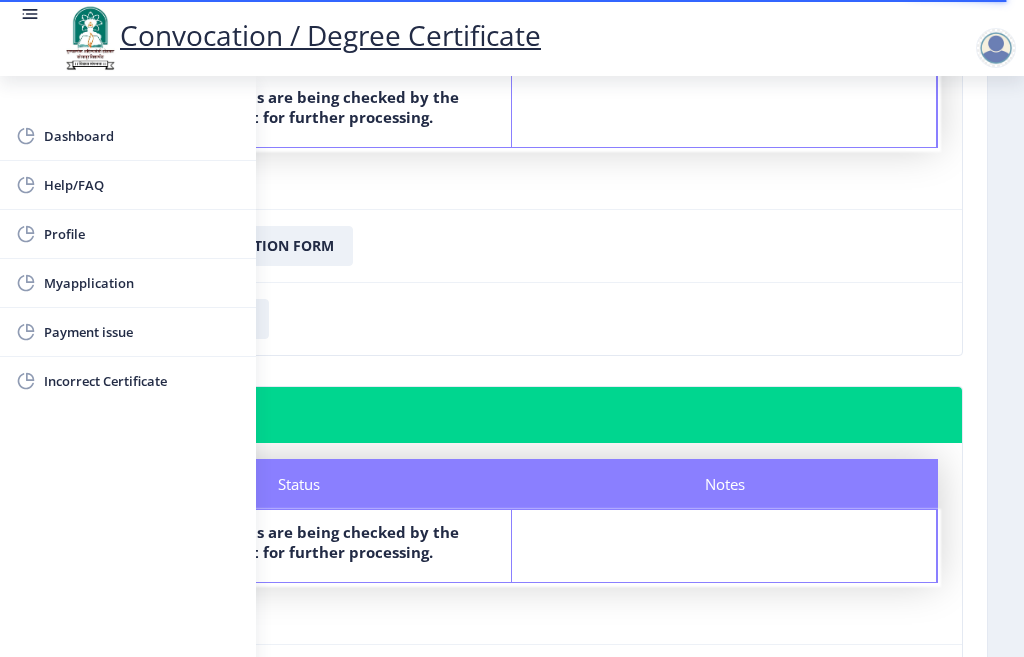 scroll, scrollTop: 300, scrollLeft: 0, axis: vertical 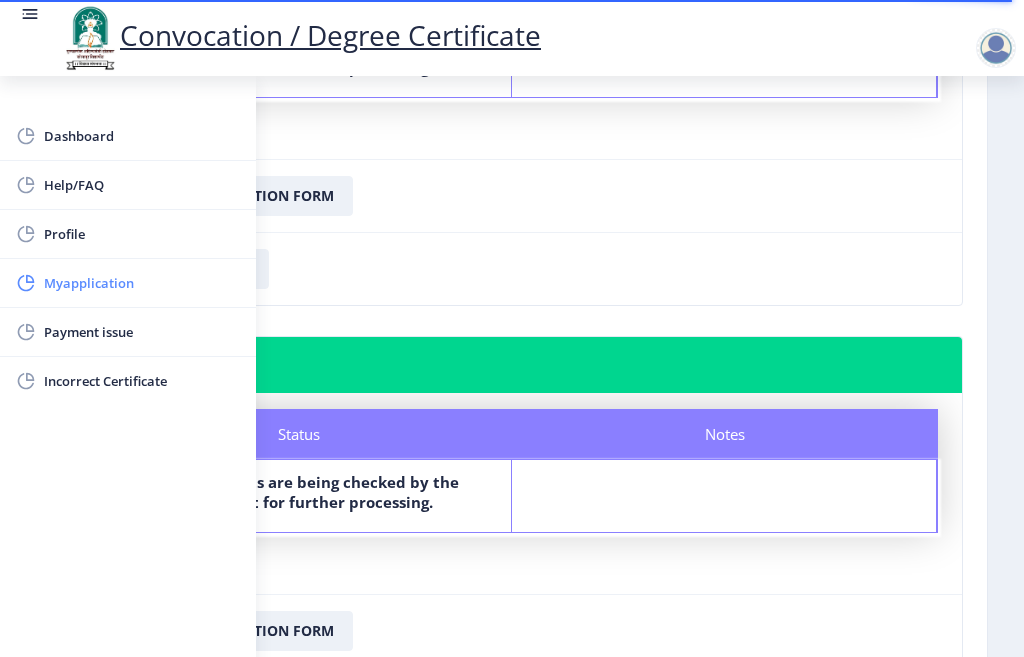 click on "Myapplication" 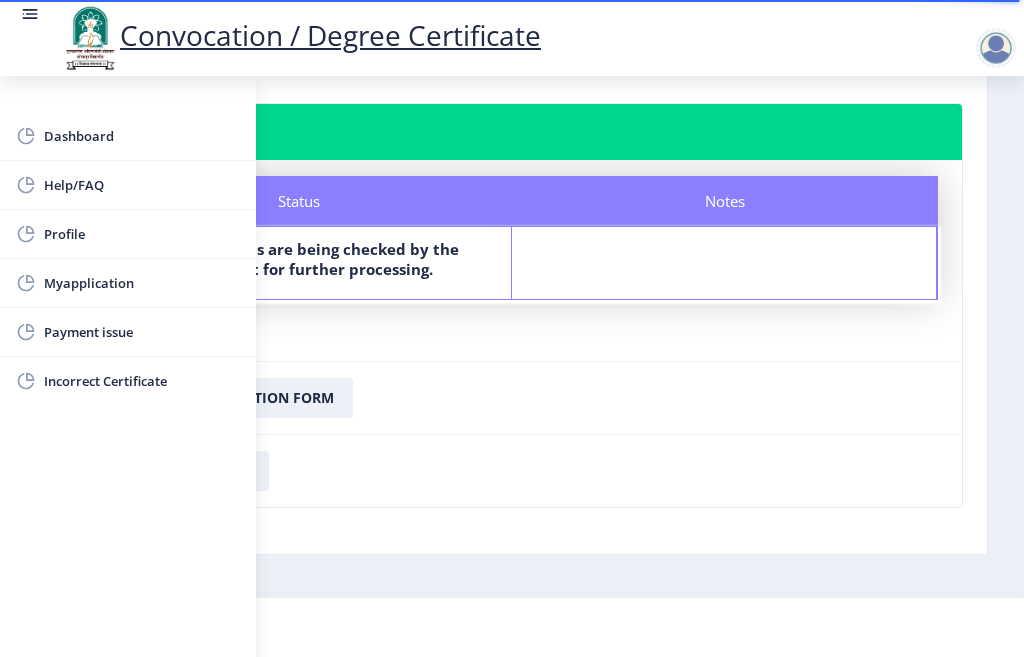 scroll, scrollTop: 534, scrollLeft: 0, axis: vertical 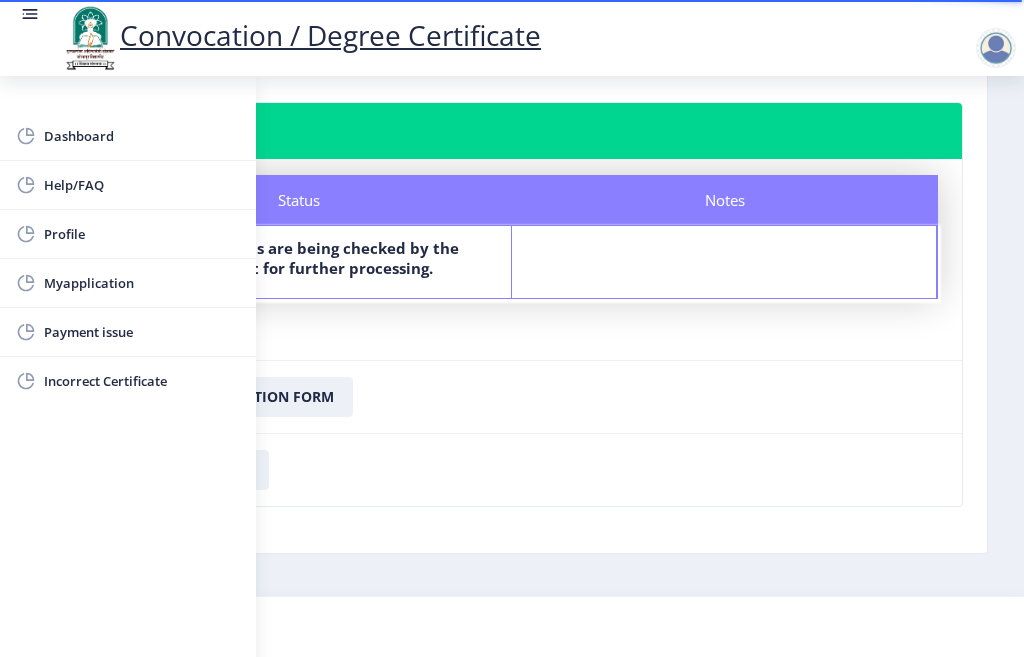 click 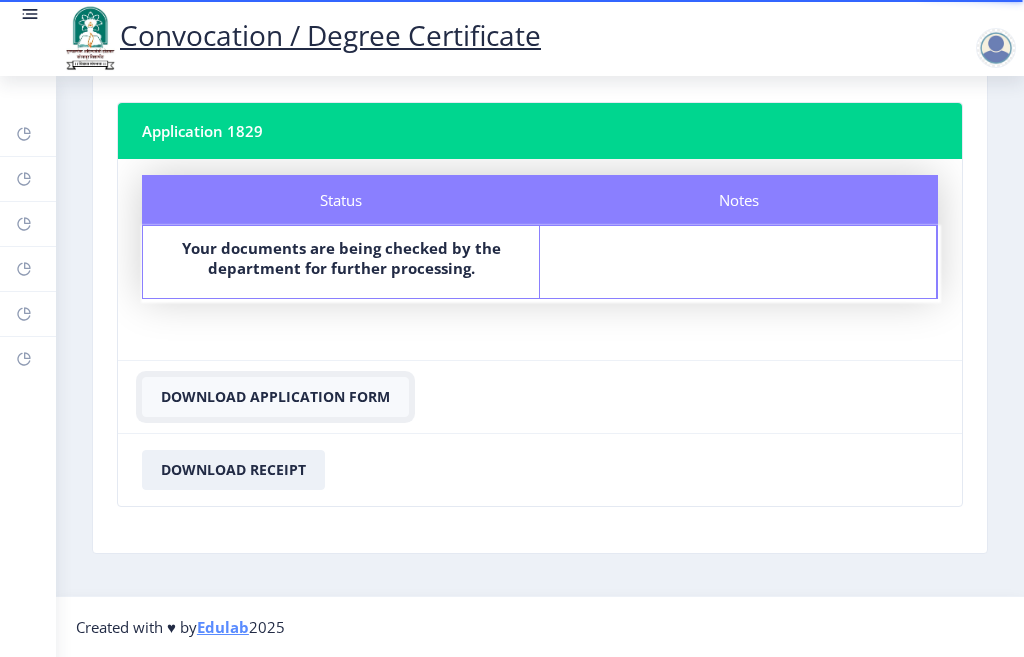 click on "Download Application Form" 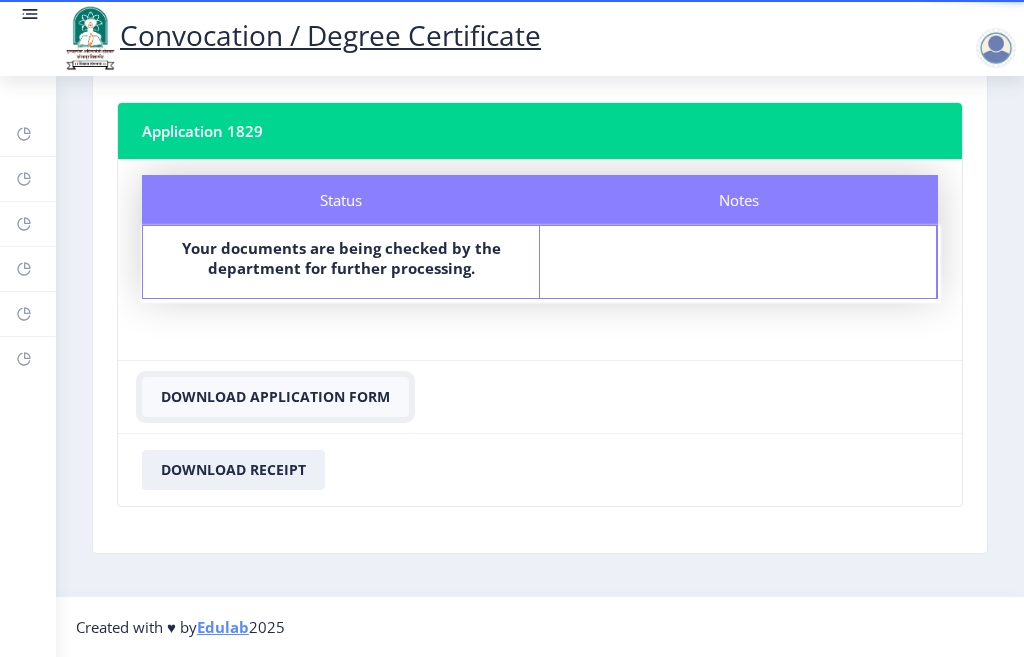 click on "Download Application Form" 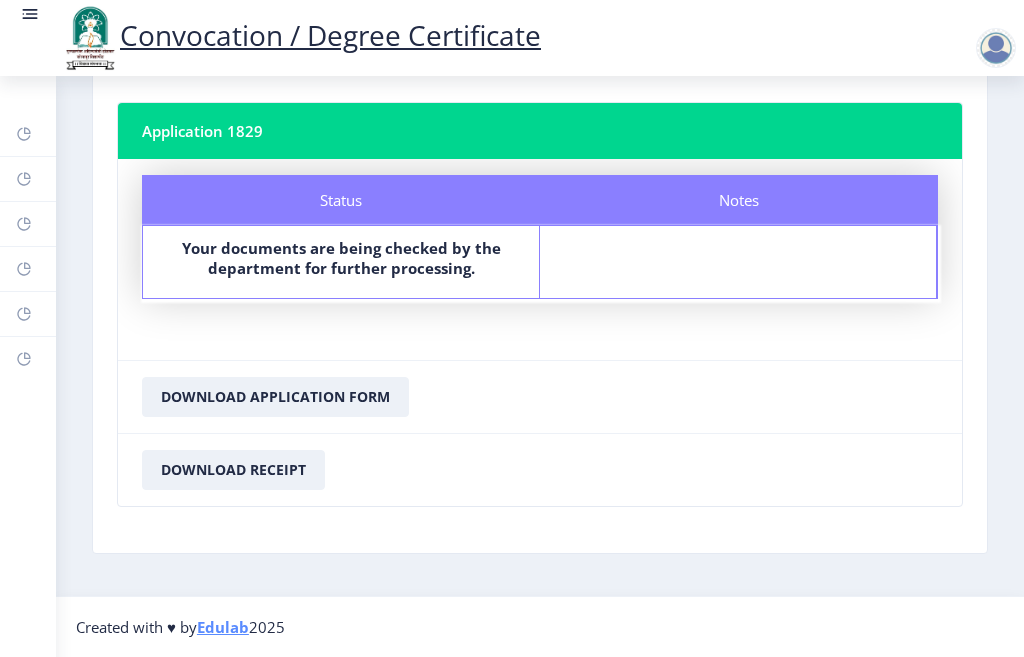click on "Download Receipt" 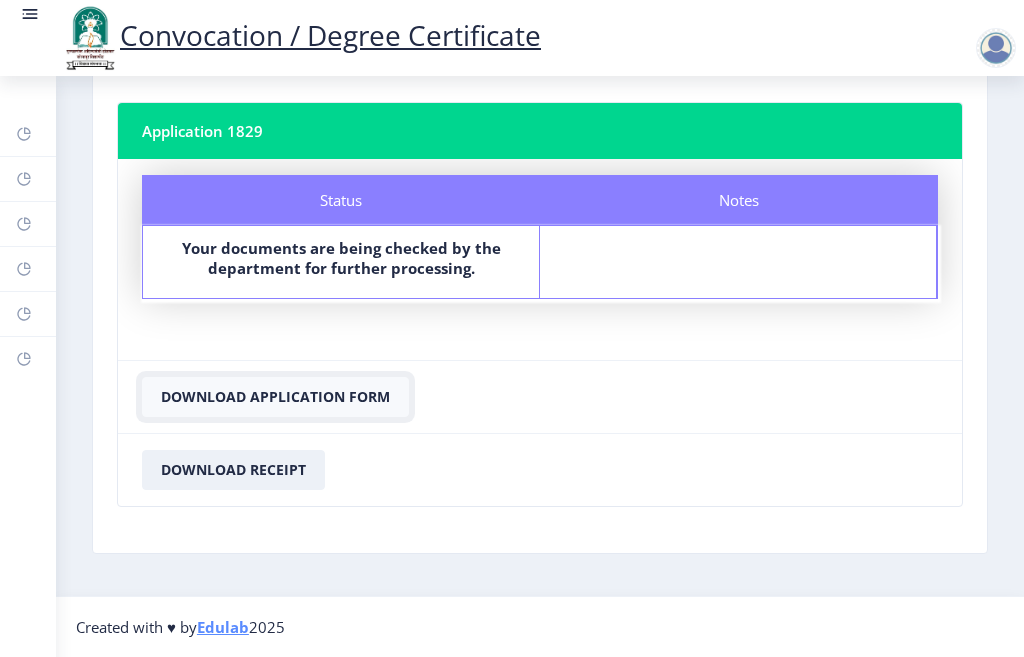 click on "Download Application Form" 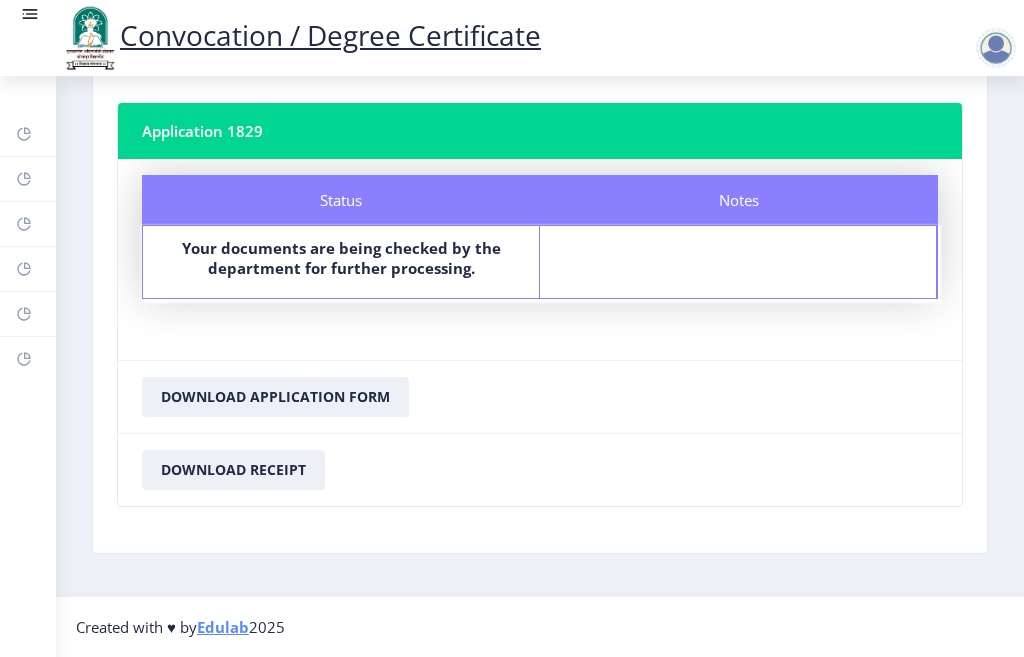 click on "Download Application Form" 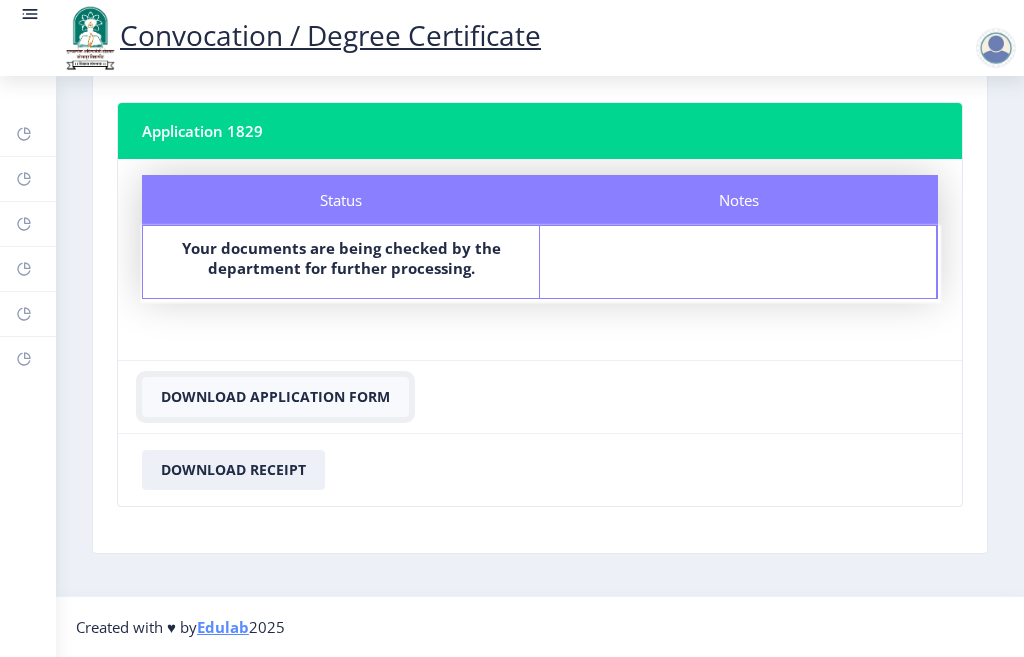 click on "Download Application Form" 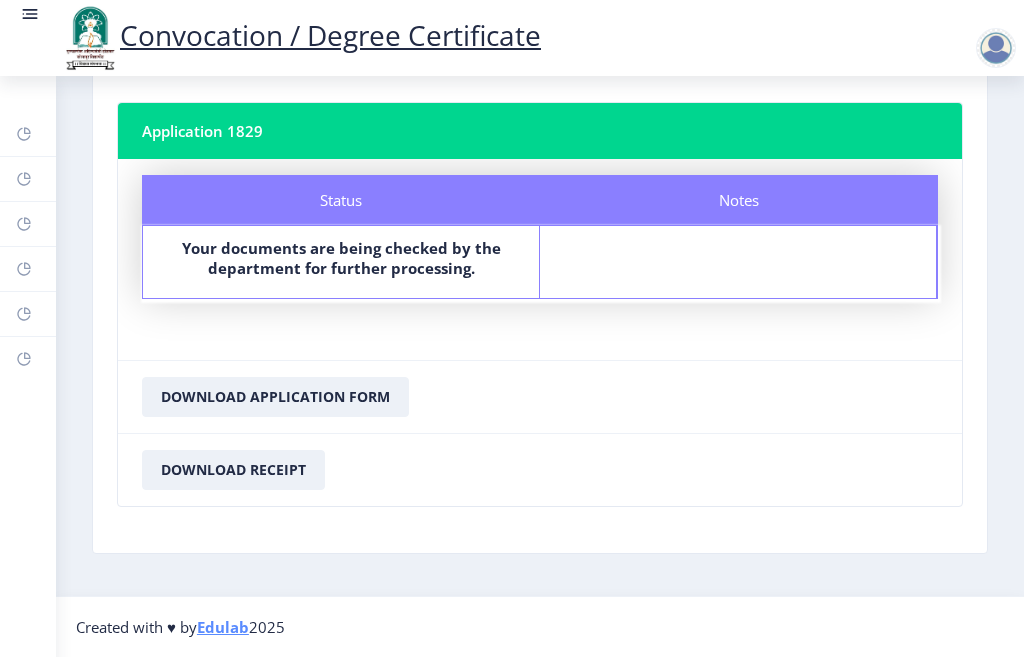 click 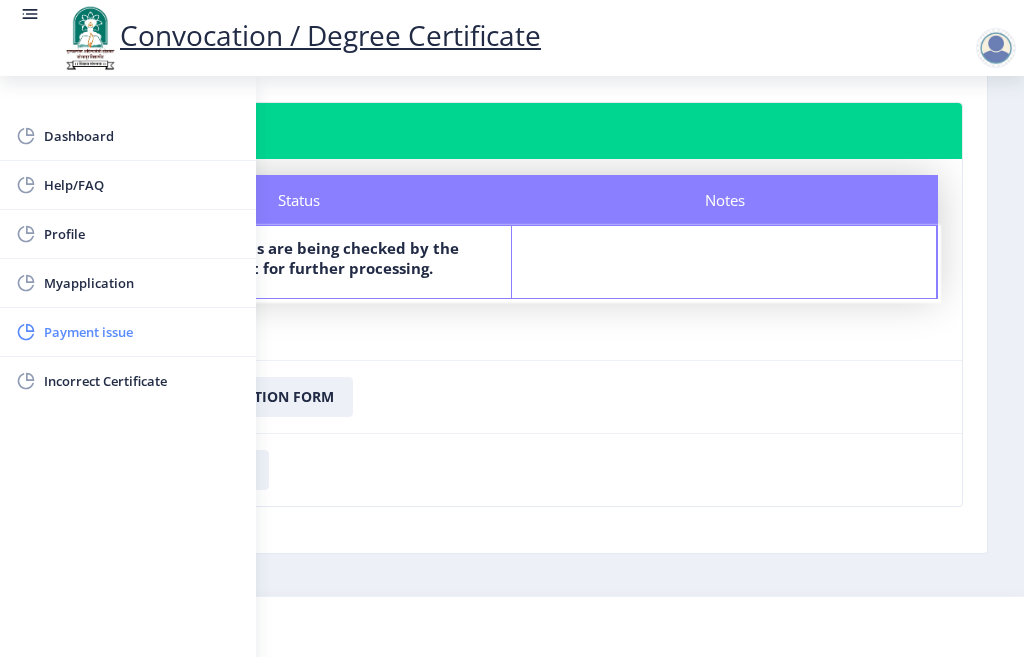 click on "Payment issue" 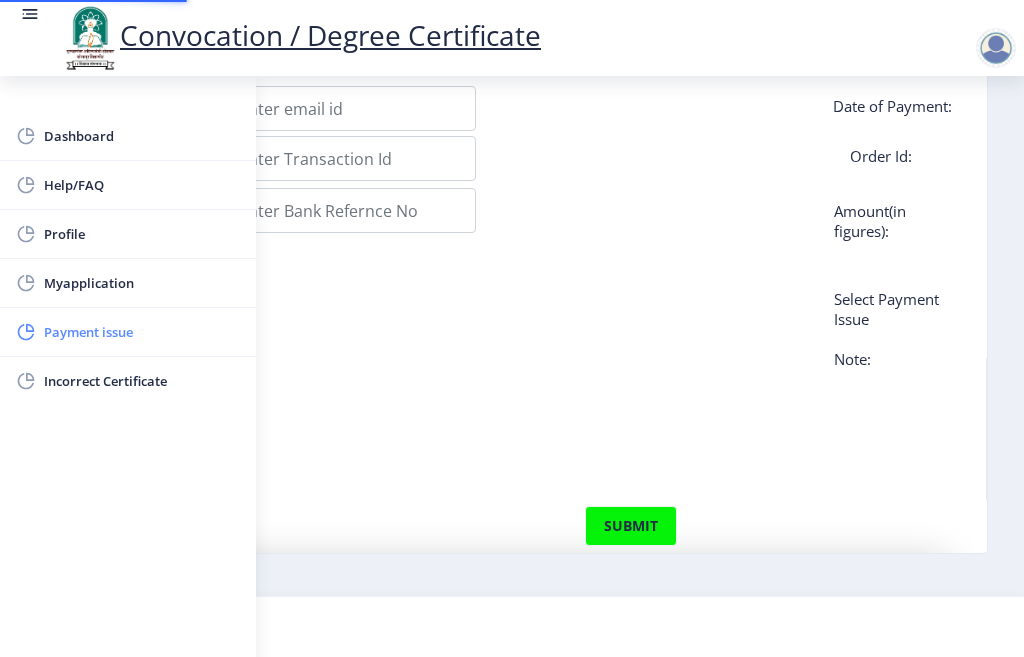 scroll, scrollTop: 0, scrollLeft: 0, axis: both 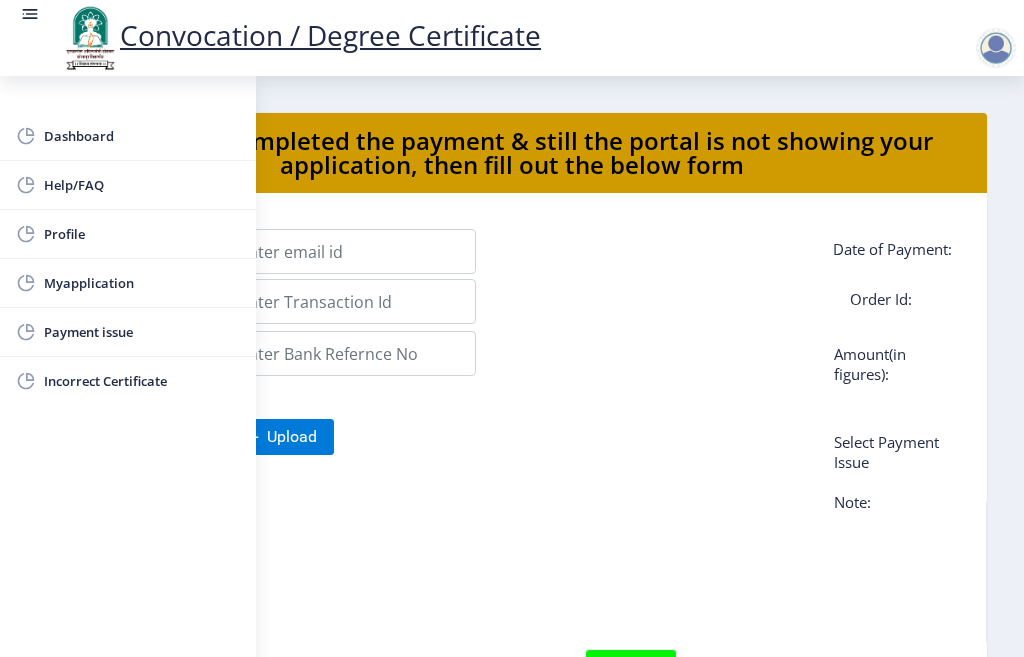 click on "Upload" 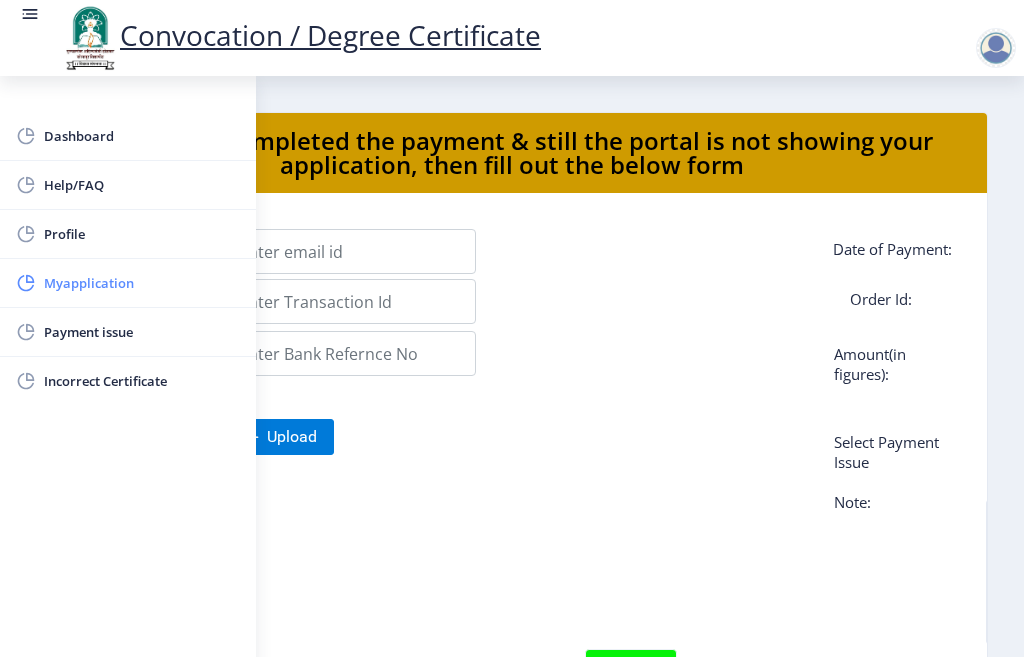 click on "Myapplication" 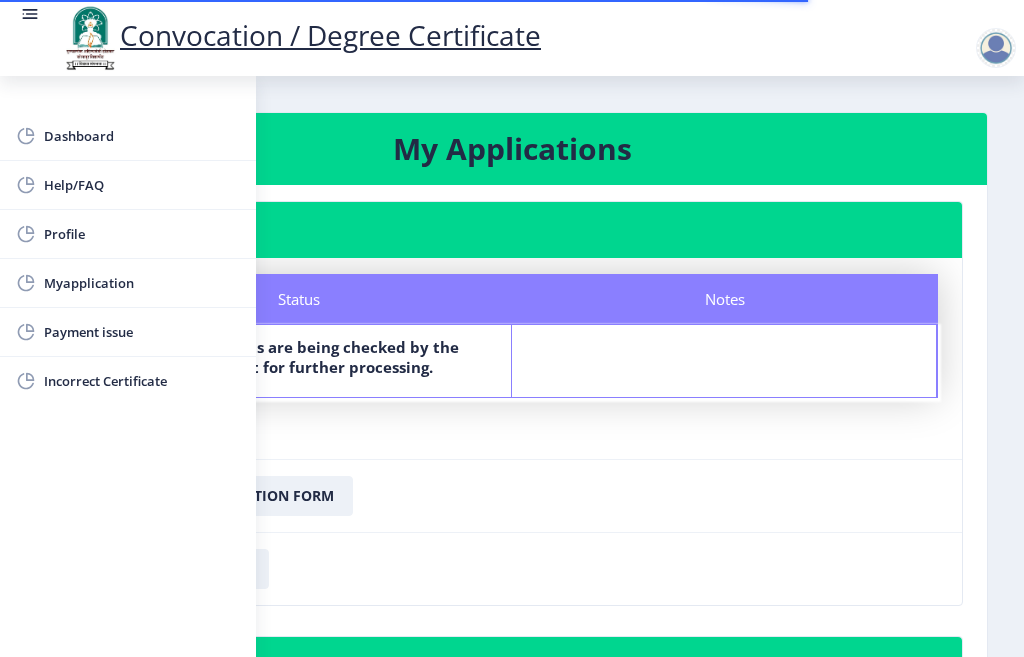 click 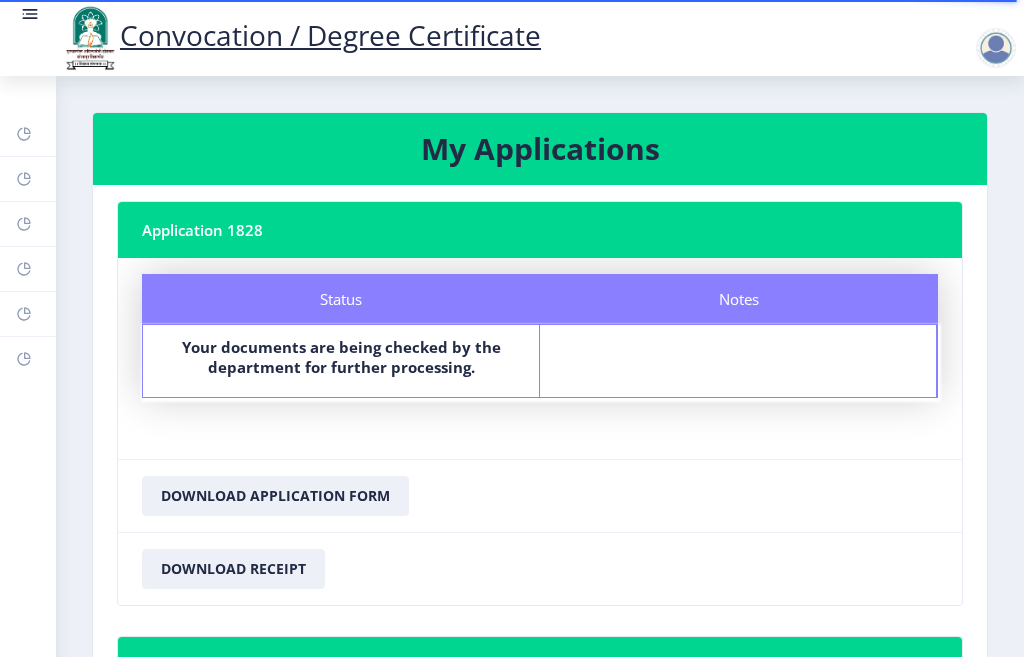 scroll, scrollTop: 534, scrollLeft: 0, axis: vertical 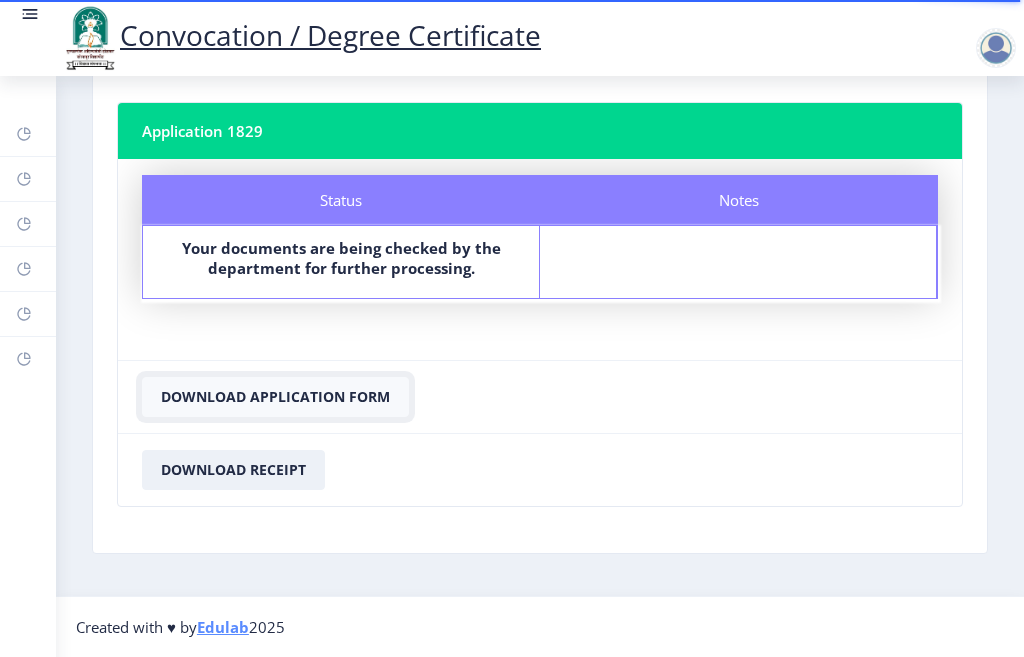 click on "Download Application Form" 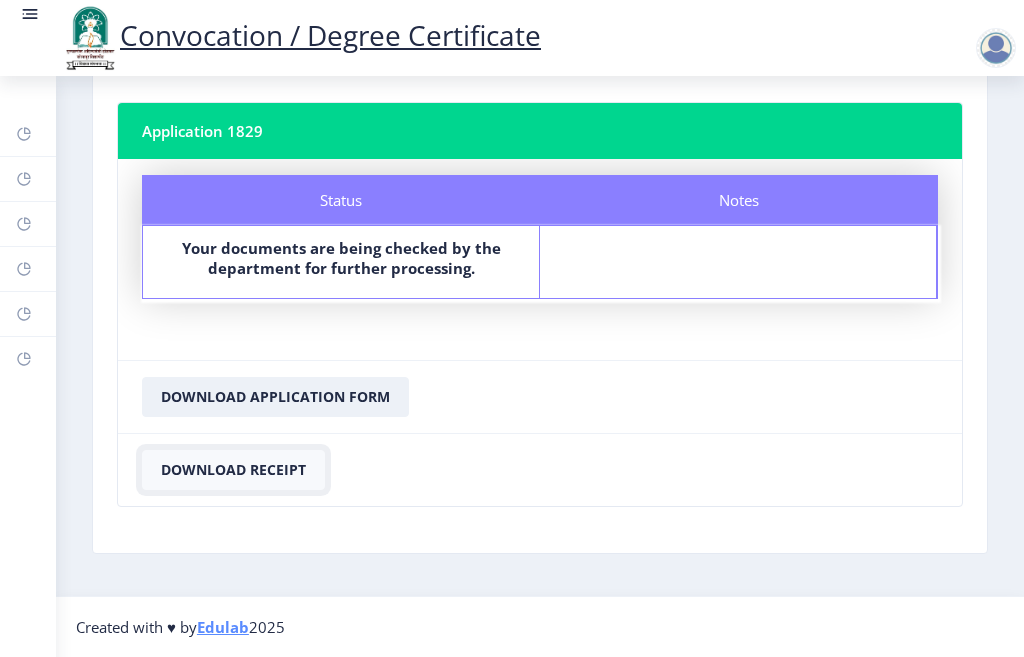 click on "Download Receipt" 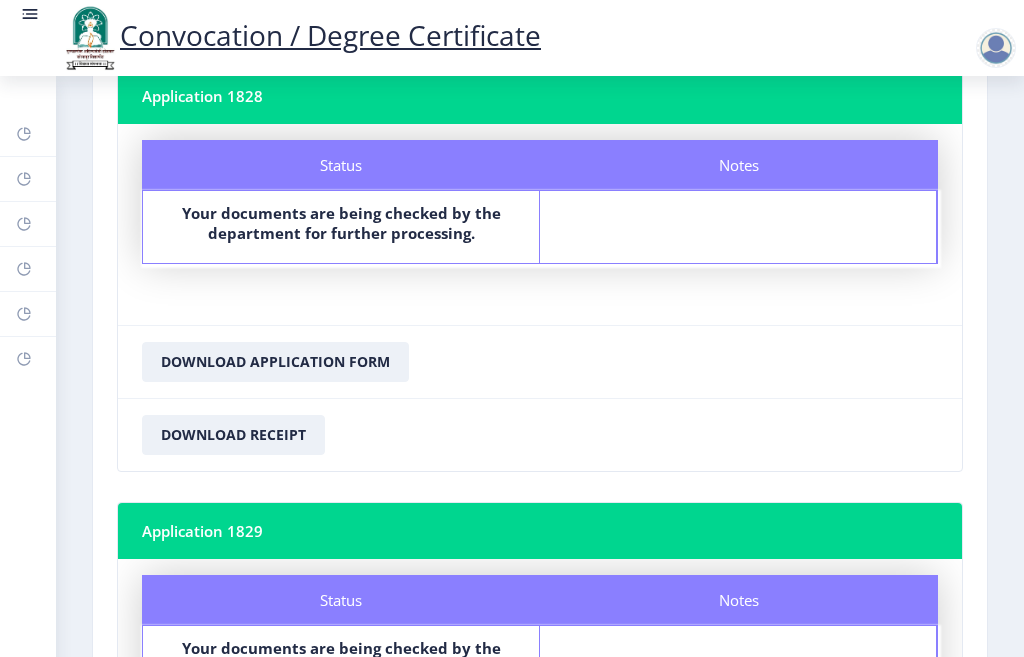 scroll, scrollTop: 34, scrollLeft: 0, axis: vertical 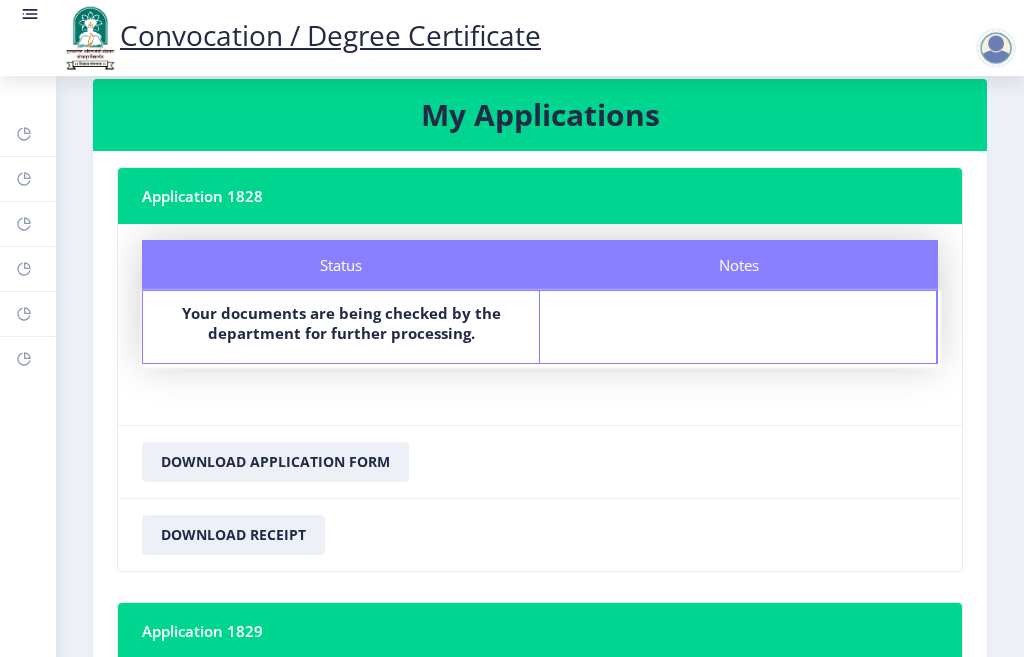 click on "Download Application Form" 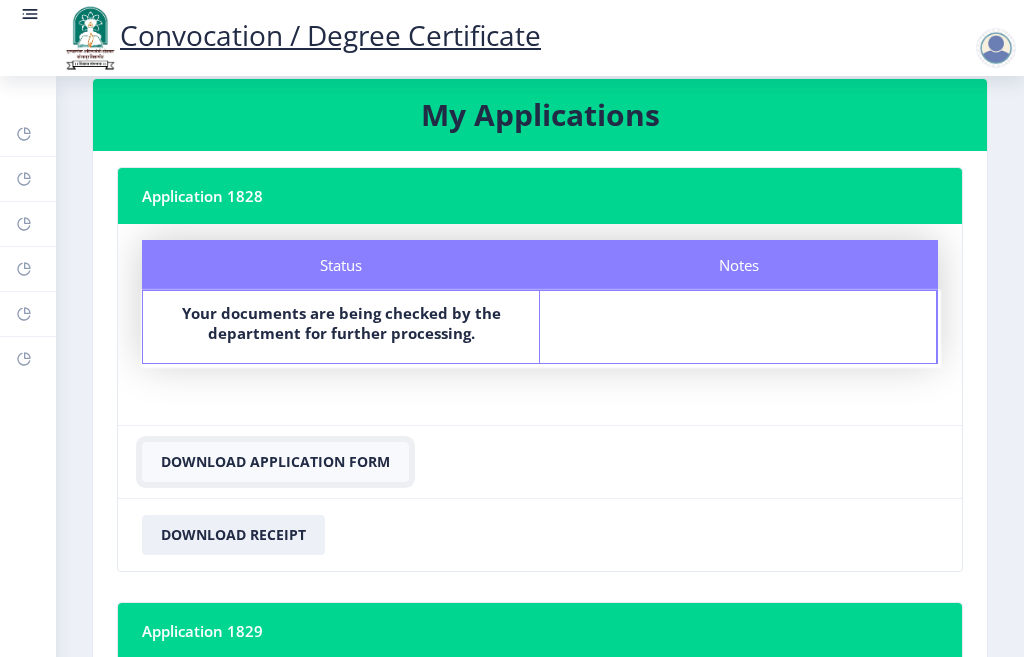 click on "Download Application Form" 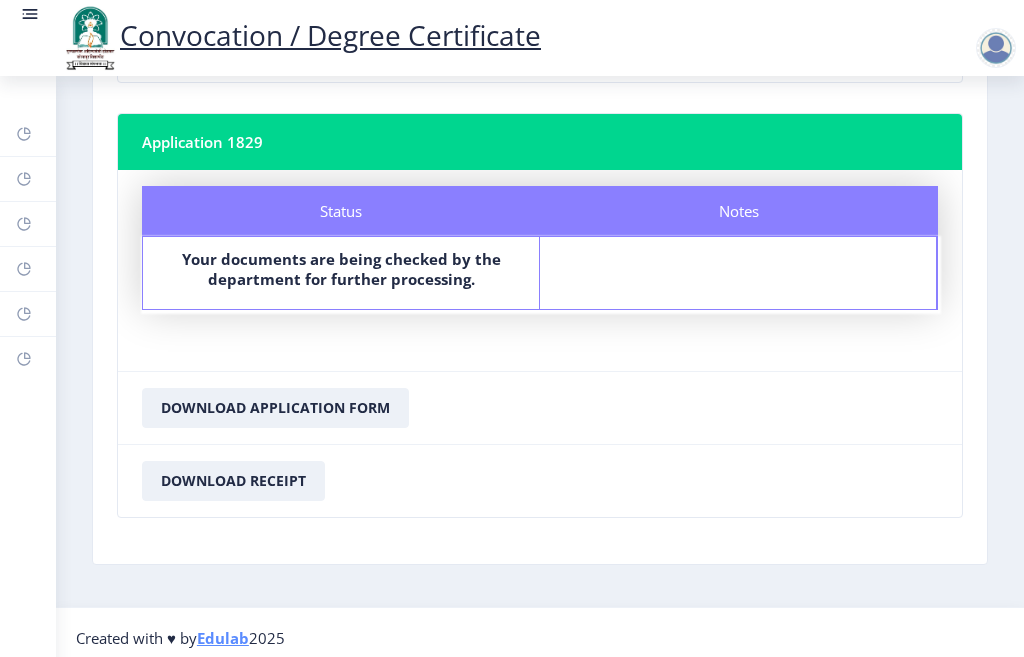 scroll, scrollTop: 534, scrollLeft: 0, axis: vertical 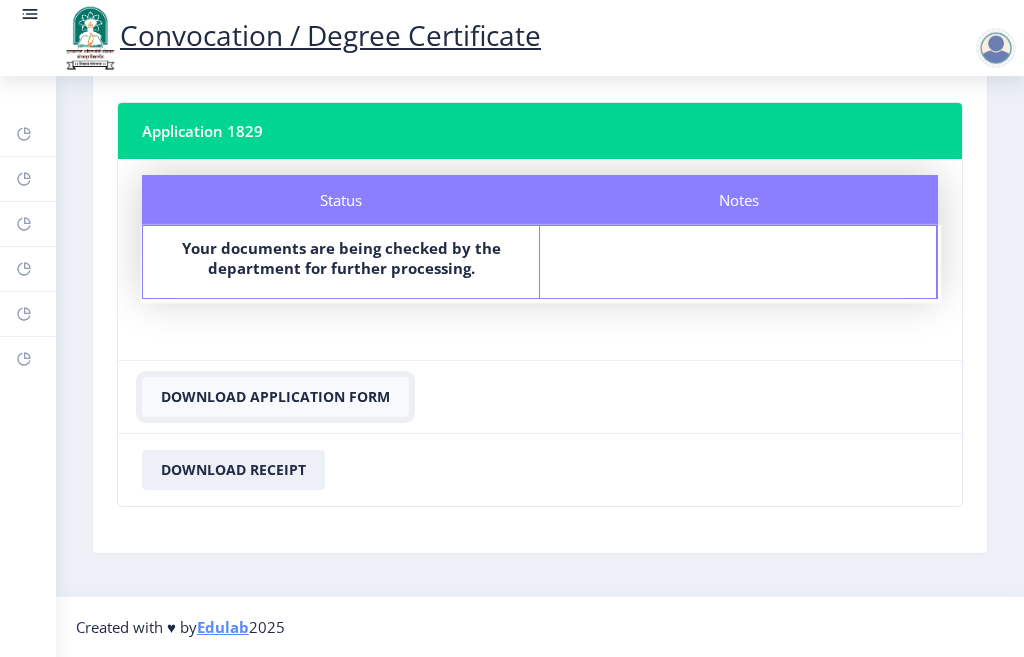 click on "Download Application Form" 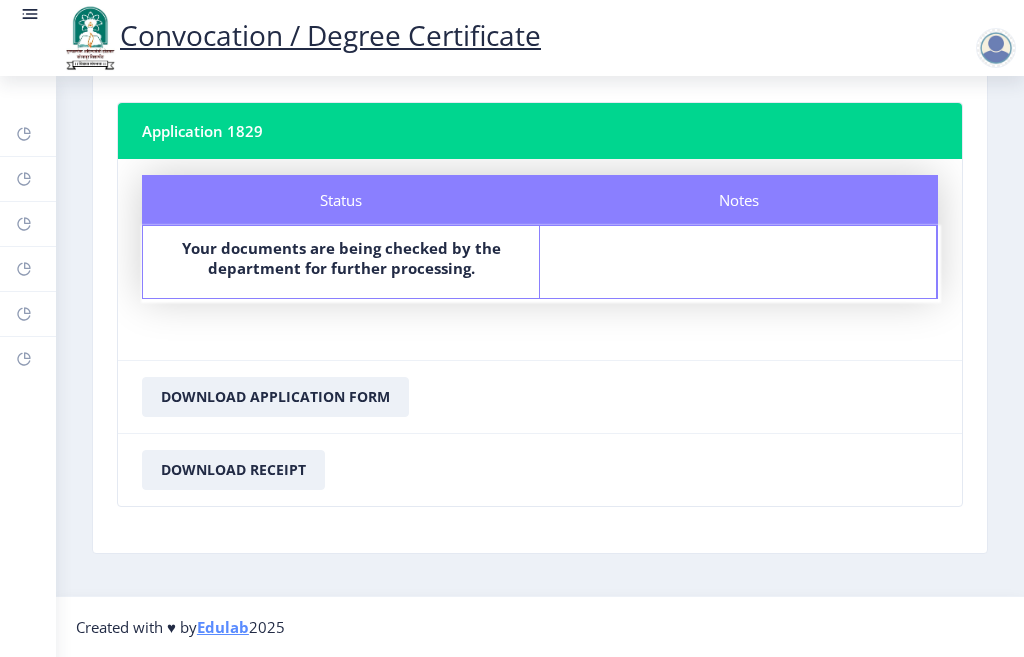 click 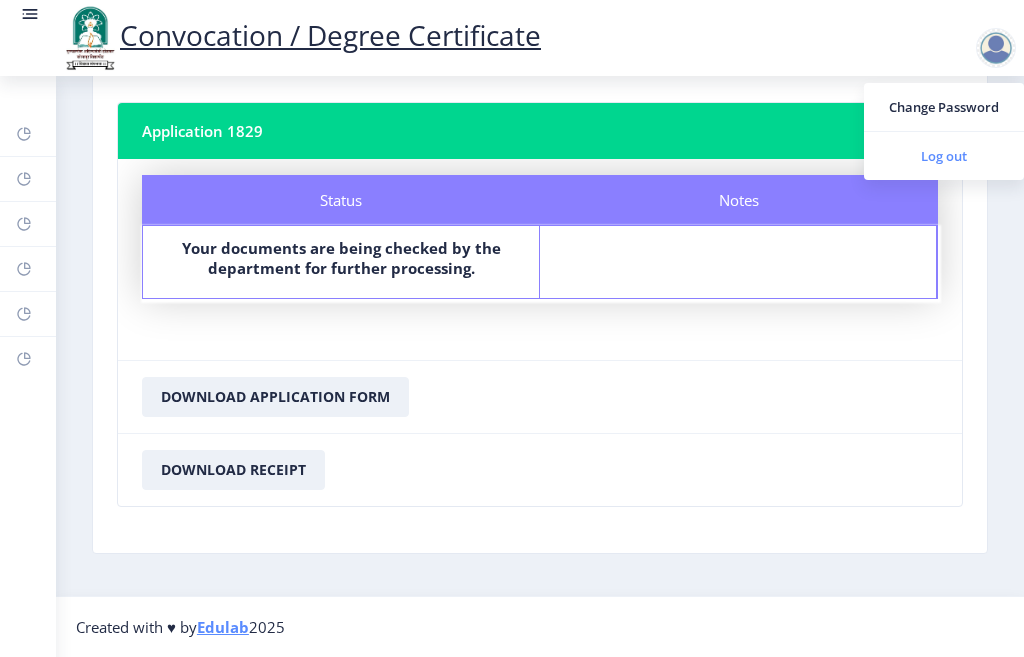 click on "Log out" at bounding box center (944, 156) 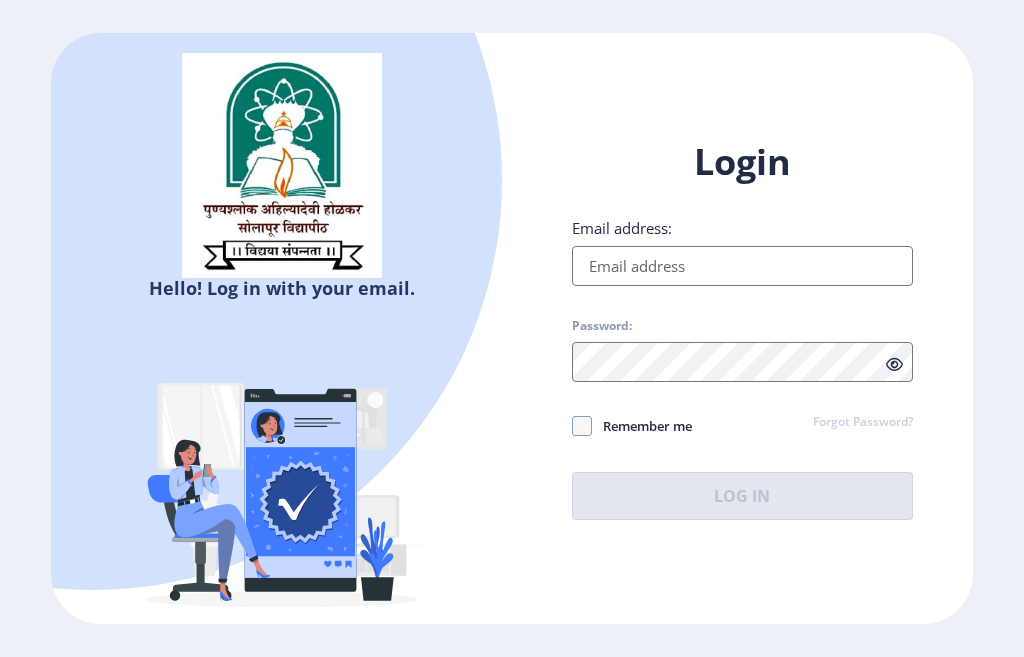 click on "Email address:" at bounding box center [742, 266] 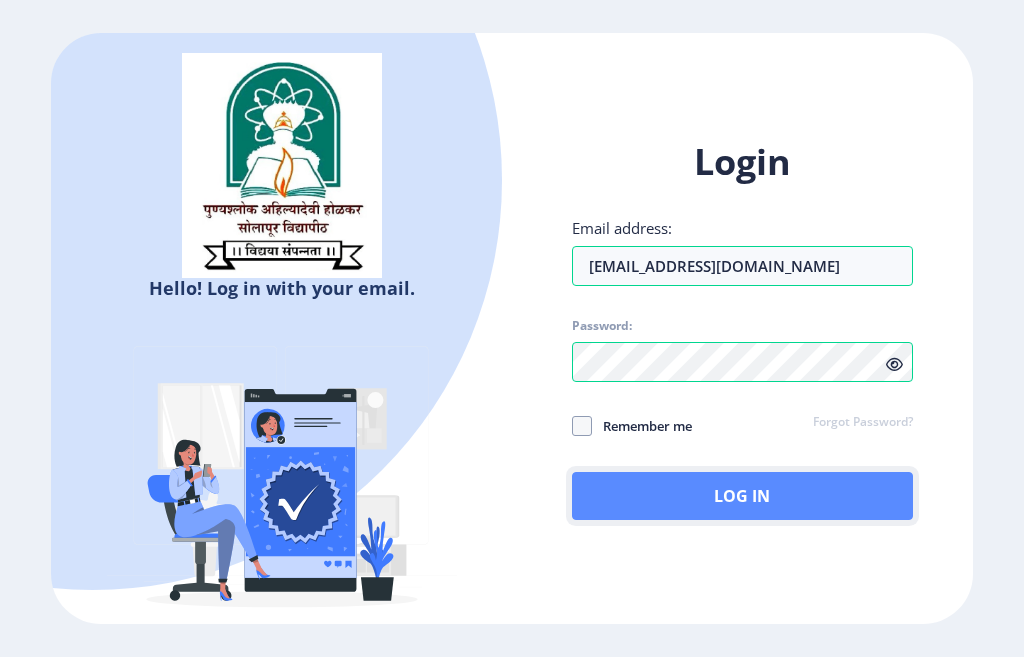 click on "Log In" 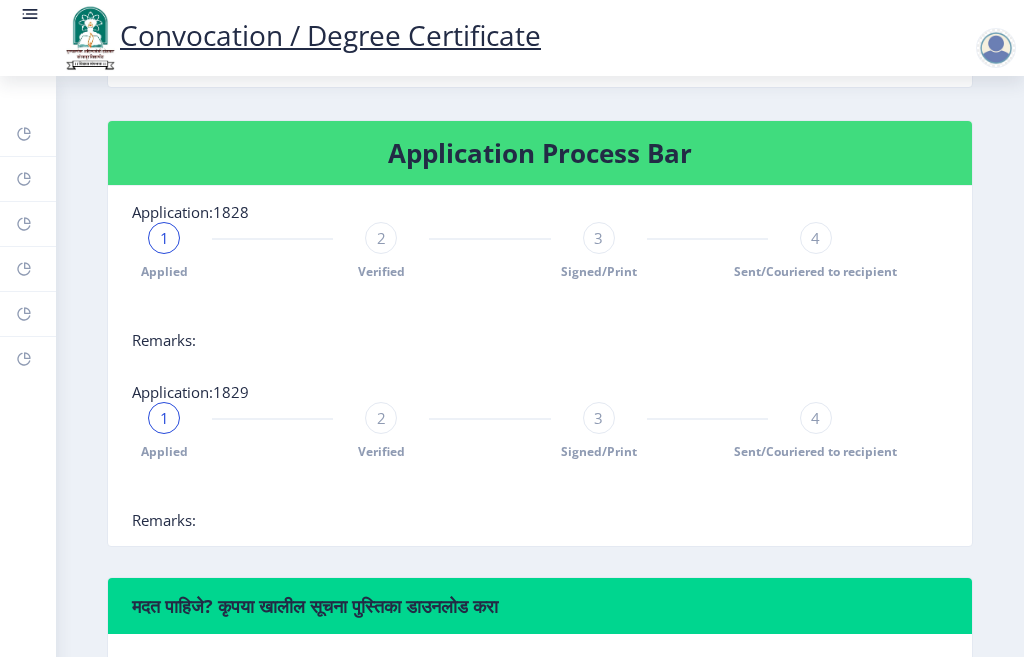 scroll, scrollTop: 500, scrollLeft: 0, axis: vertical 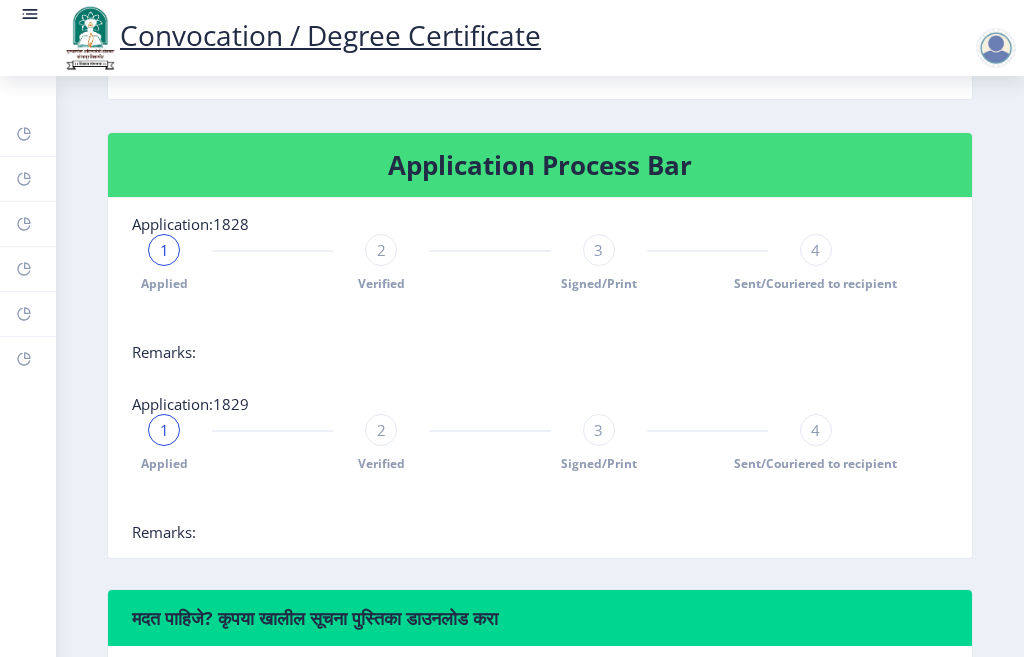 click 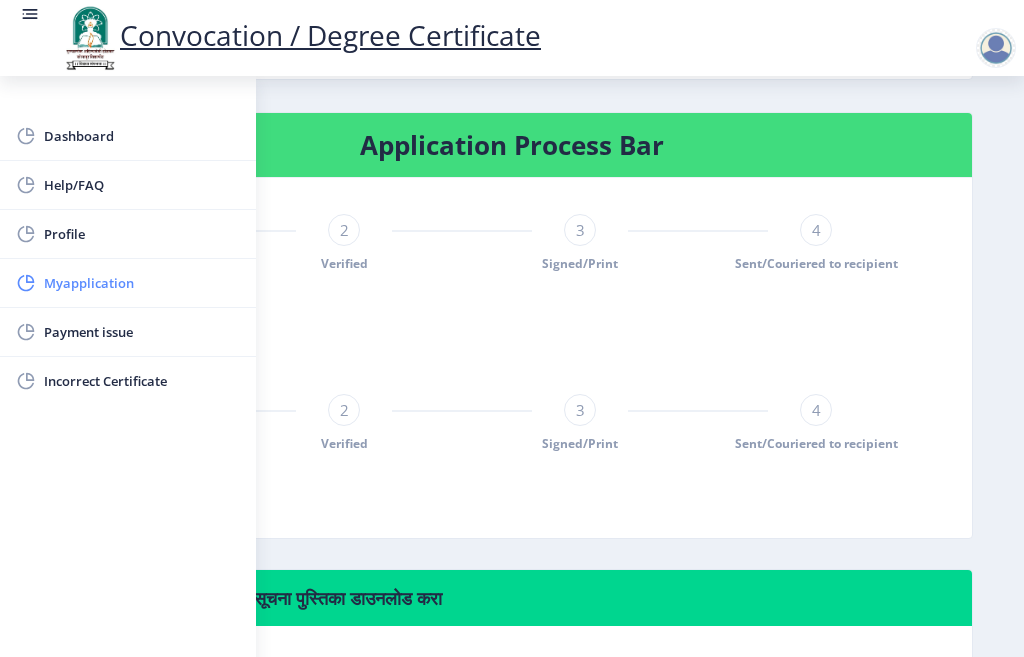click on "Myapplication" 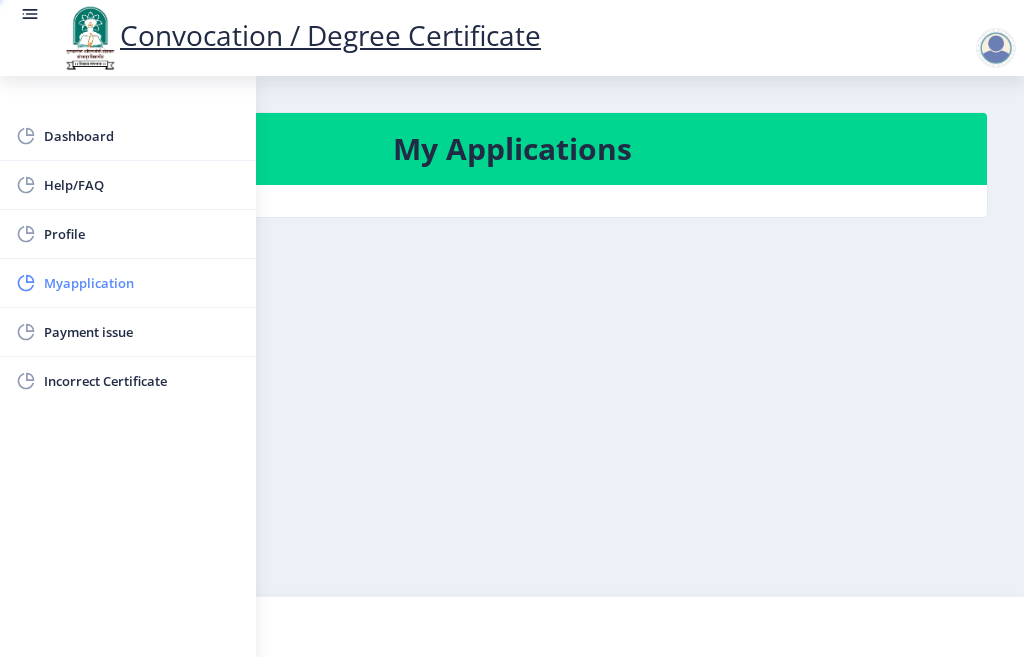 scroll, scrollTop: 0, scrollLeft: 0, axis: both 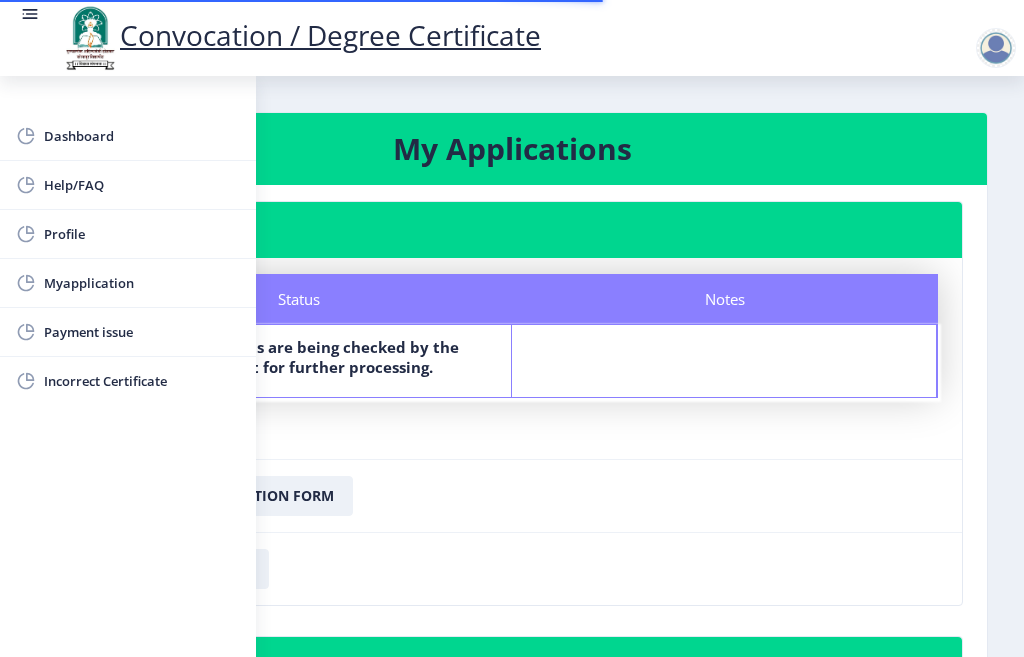 click on "Status Notes Status Your documents are being checked by the department for further processing. Notes" 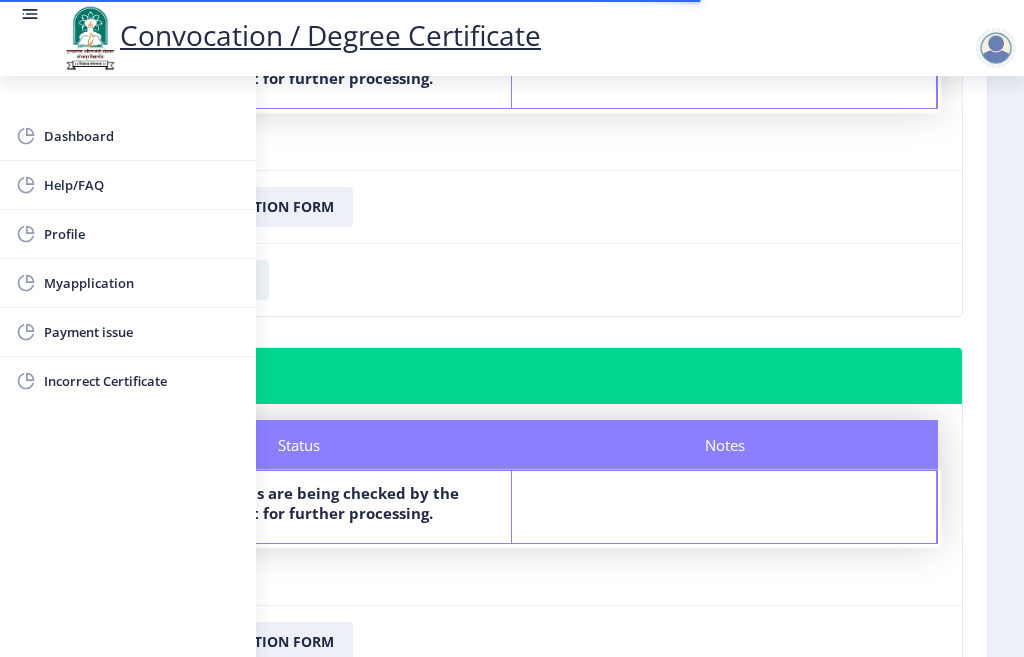 scroll, scrollTop: 300, scrollLeft: 0, axis: vertical 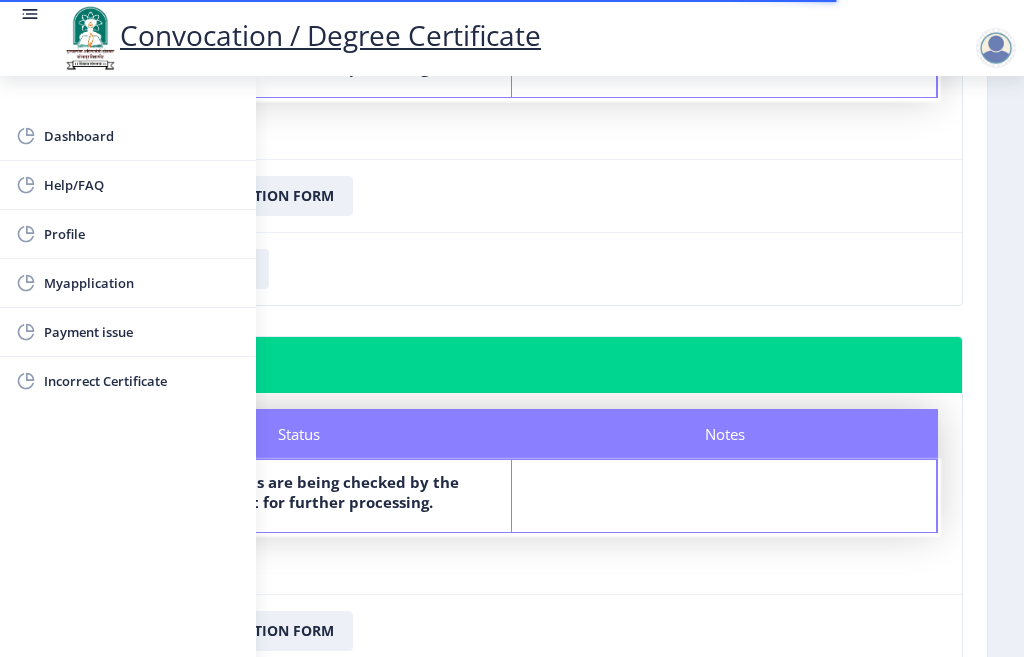 click 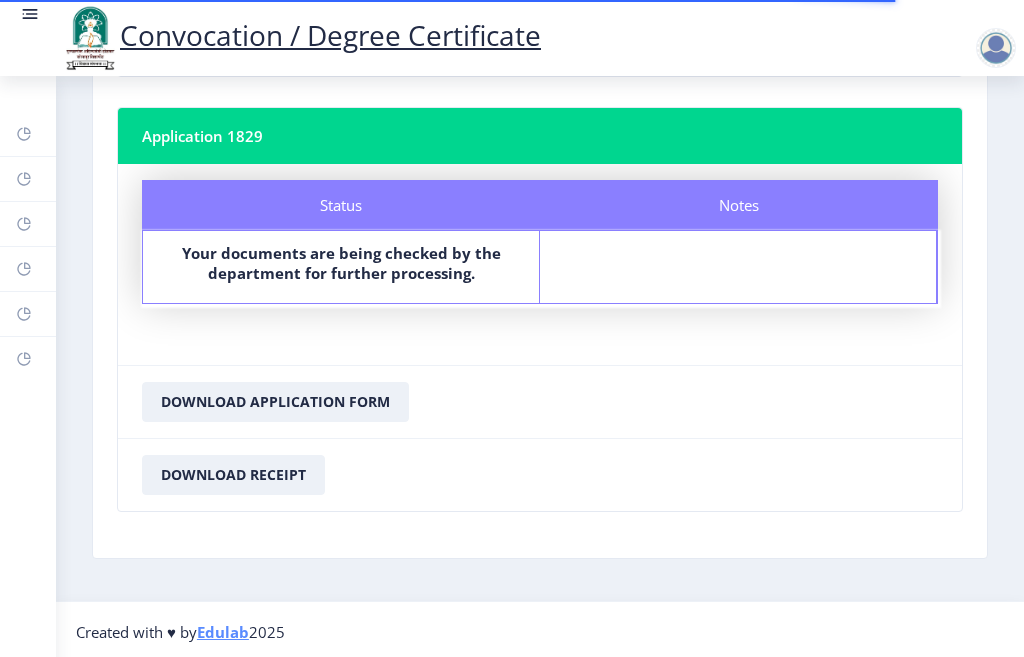 scroll, scrollTop: 534, scrollLeft: 0, axis: vertical 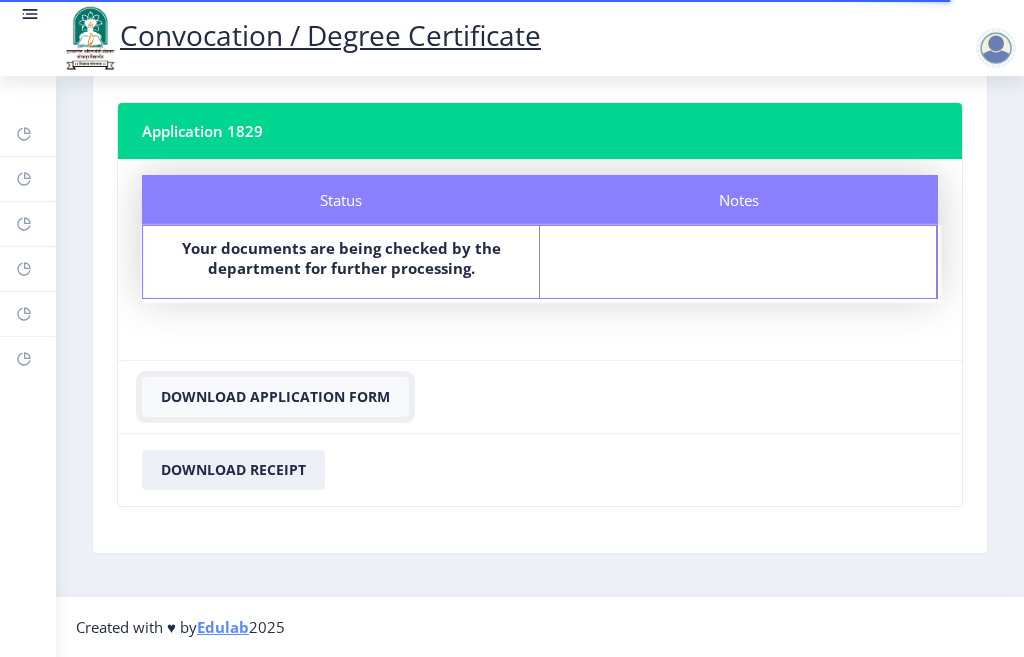 click on "Download Application Form" 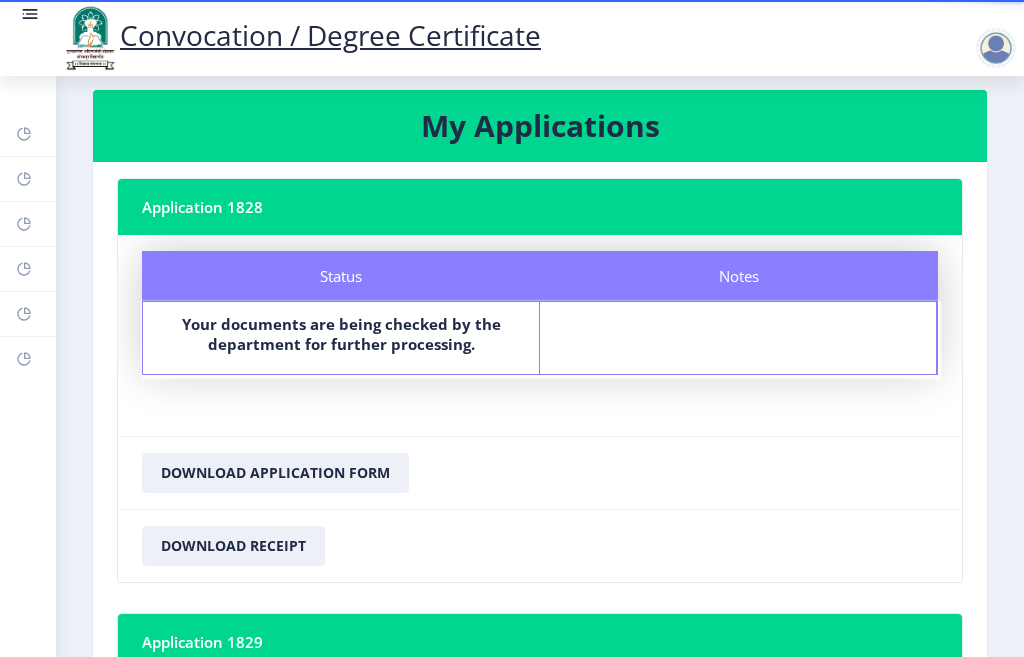 scroll, scrollTop: 0, scrollLeft: 0, axis: both 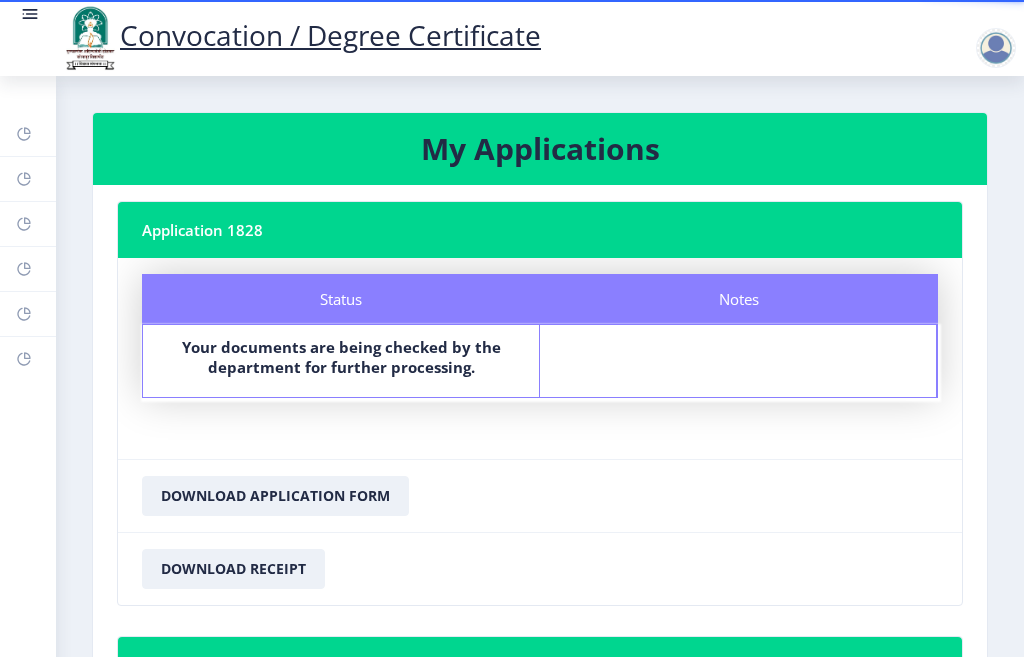 click 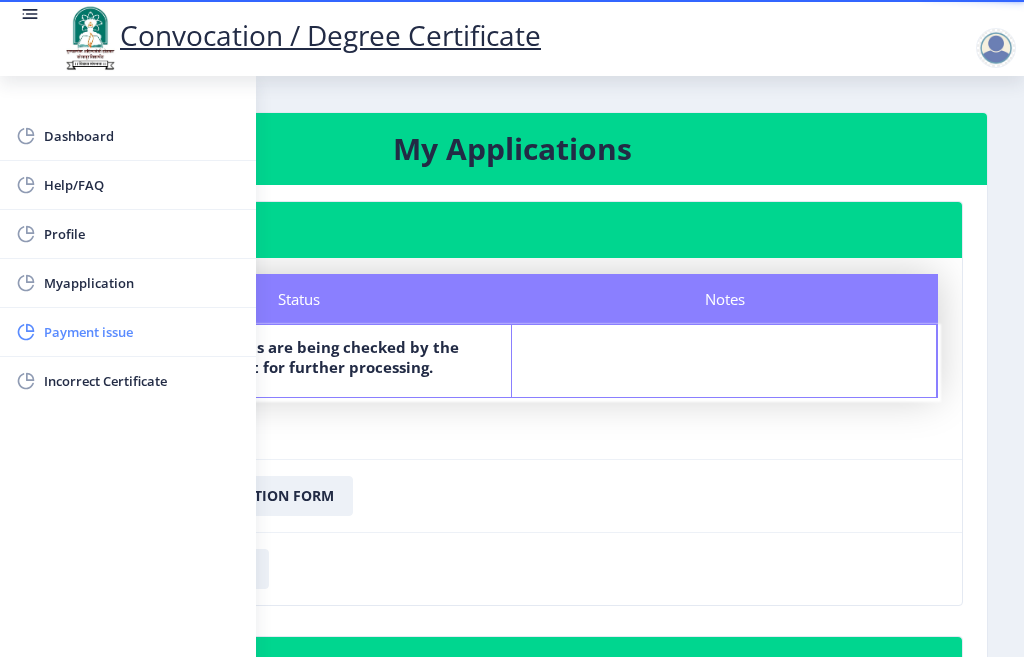 click on "Payment issue" 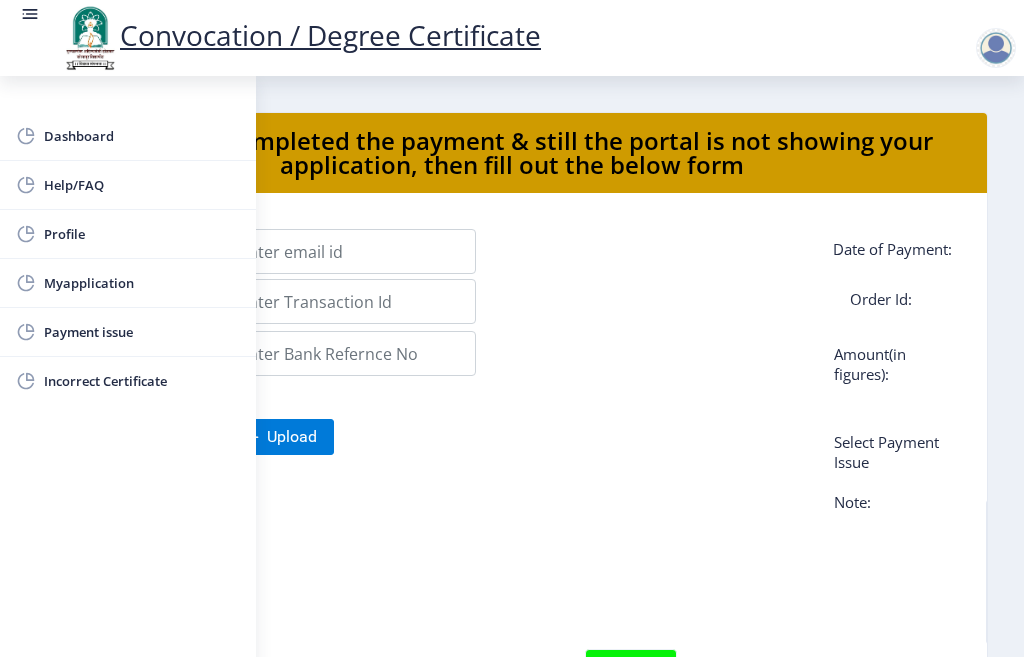 click 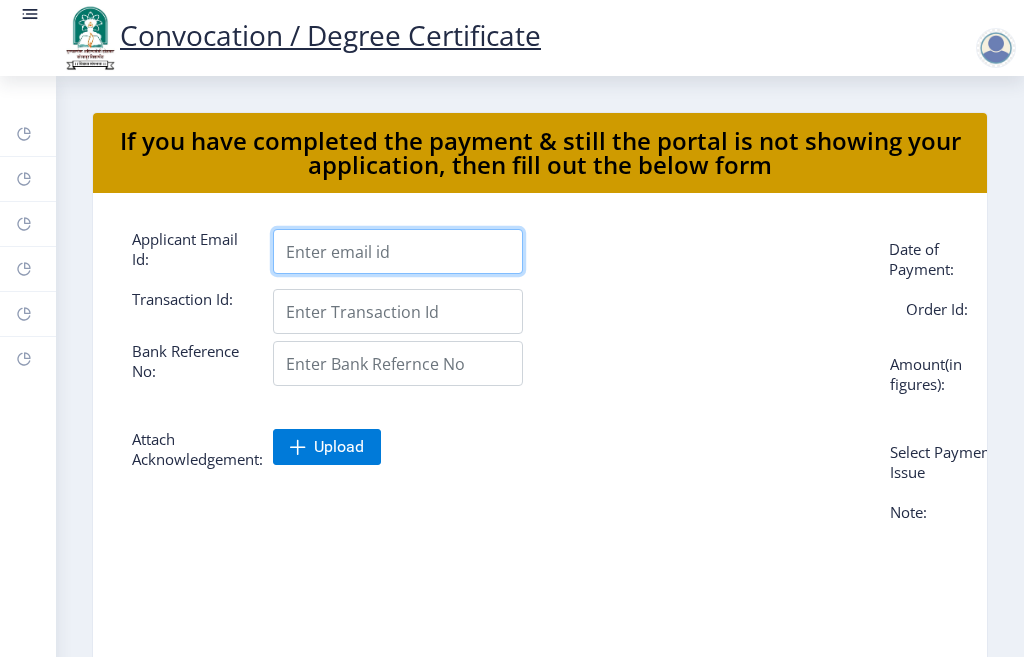 click on "Applicant Email Id:" at bounding box center (398, 251) 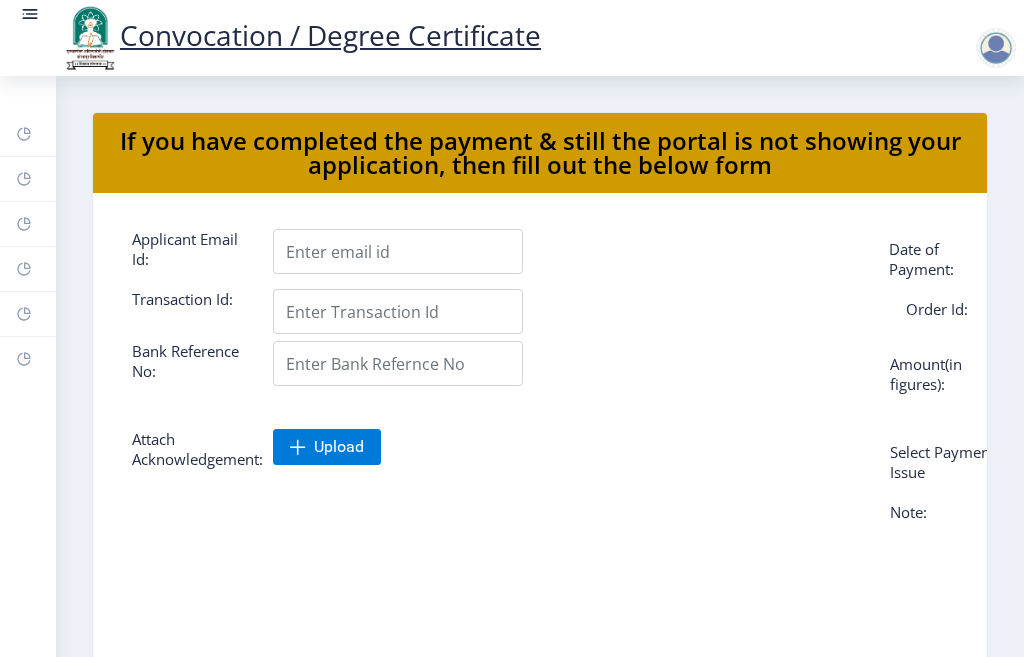 click 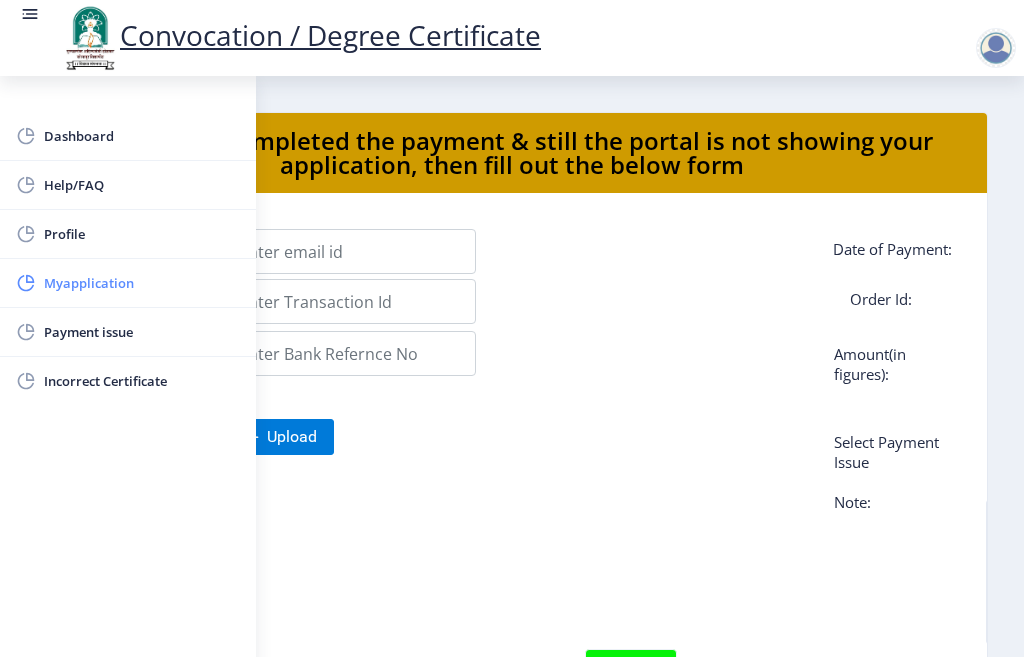 click on "Myapplication" 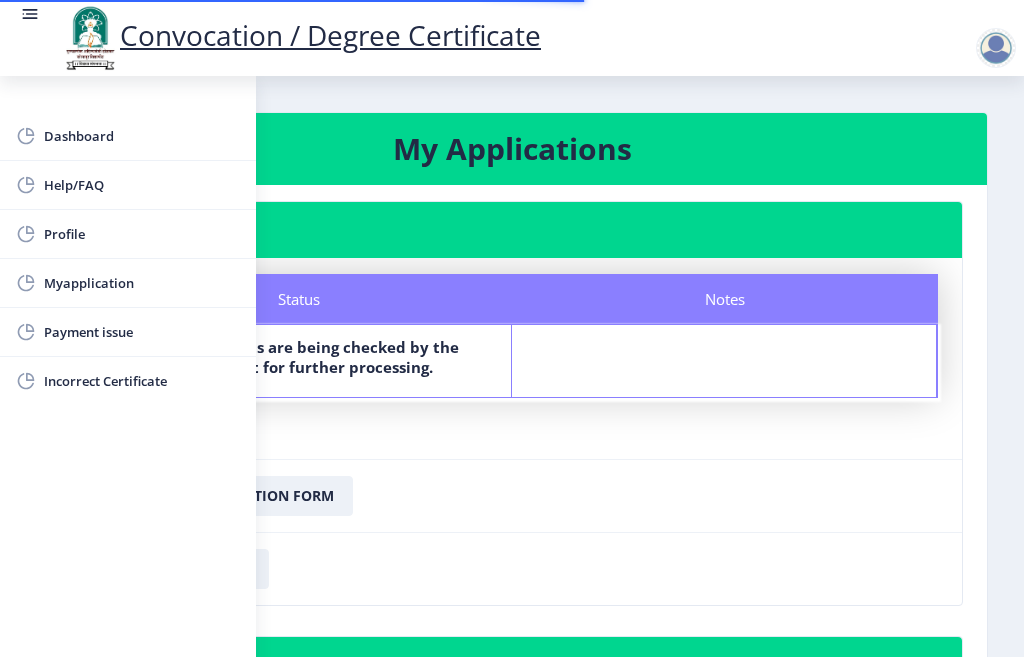 click on "Download Application Form" 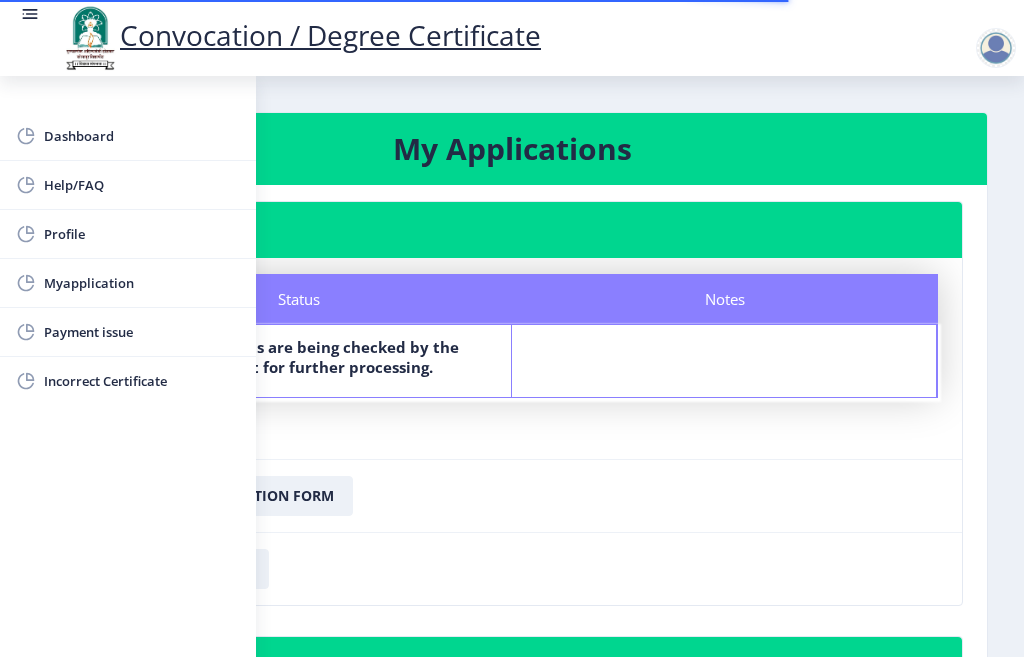 click 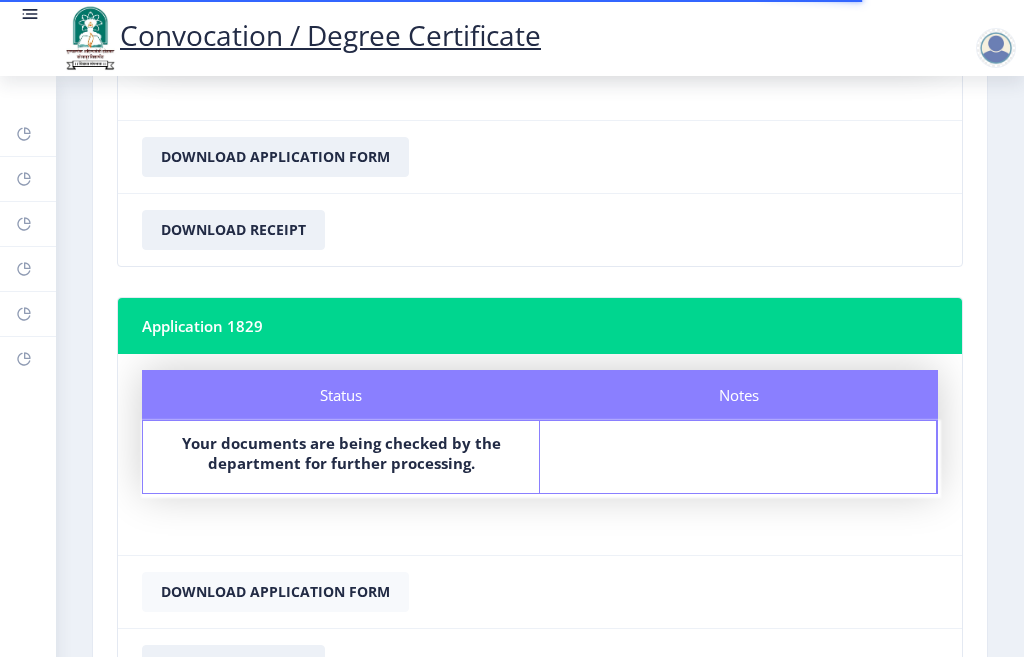 scroll, scrollTop: 500, scrollLeft: 0, axis: vertical 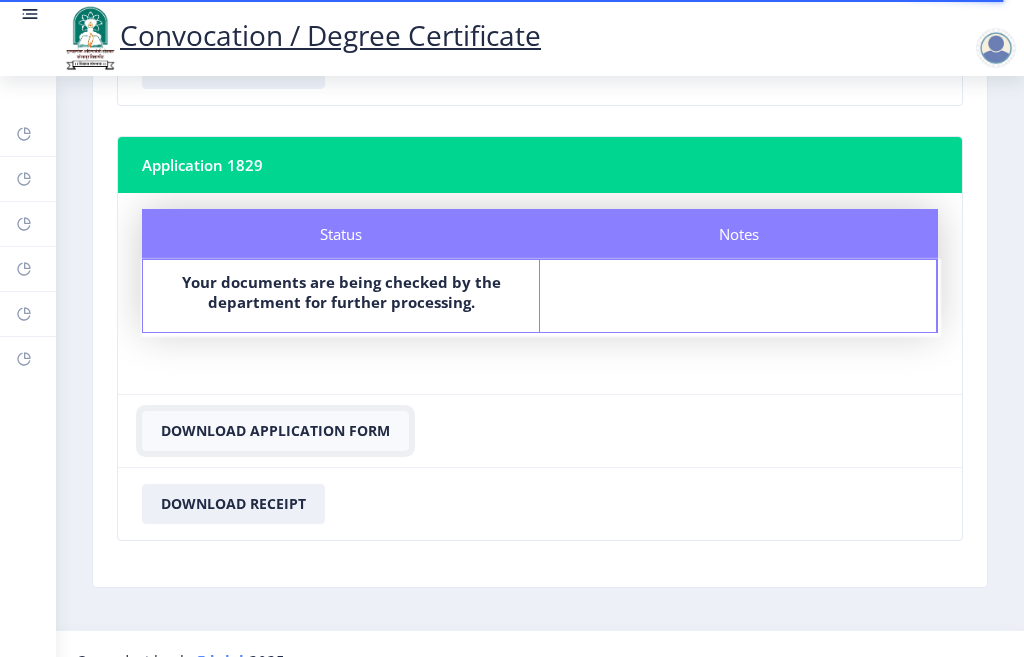 click on "Download Application Form" 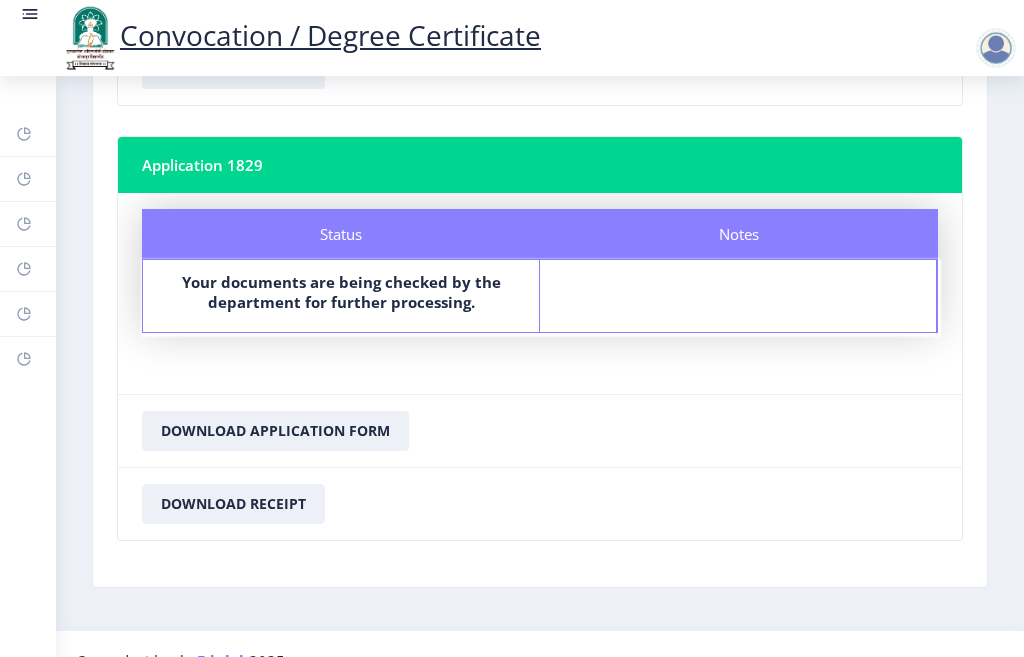 click on "Download Receipt" 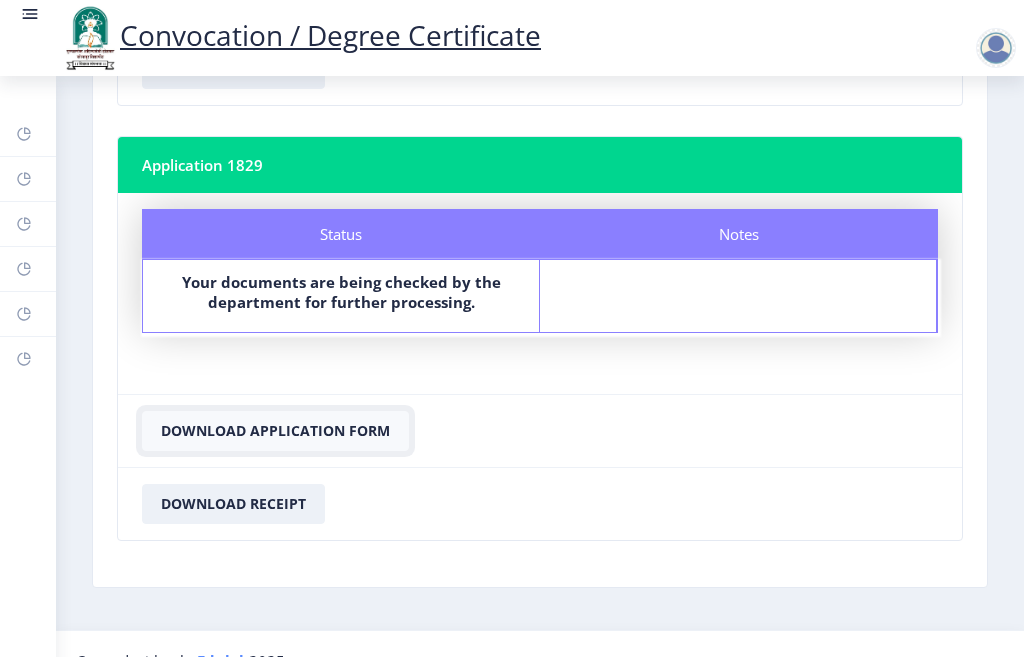 click on "Download Application Form" 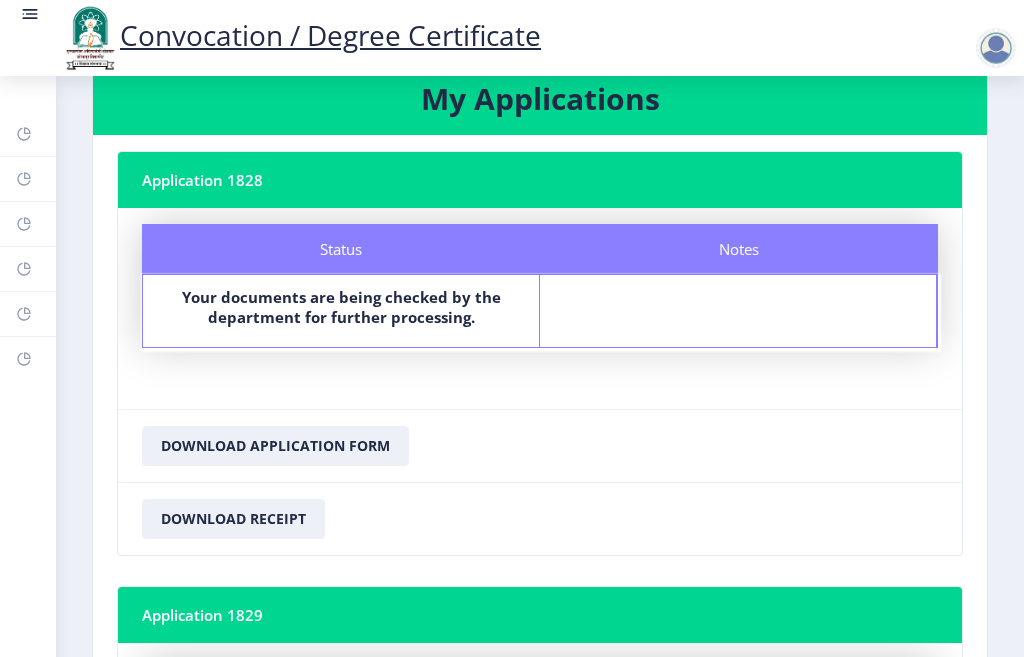 scroll, scrollTop: 100, scrollLeft: 0, axis: vertical 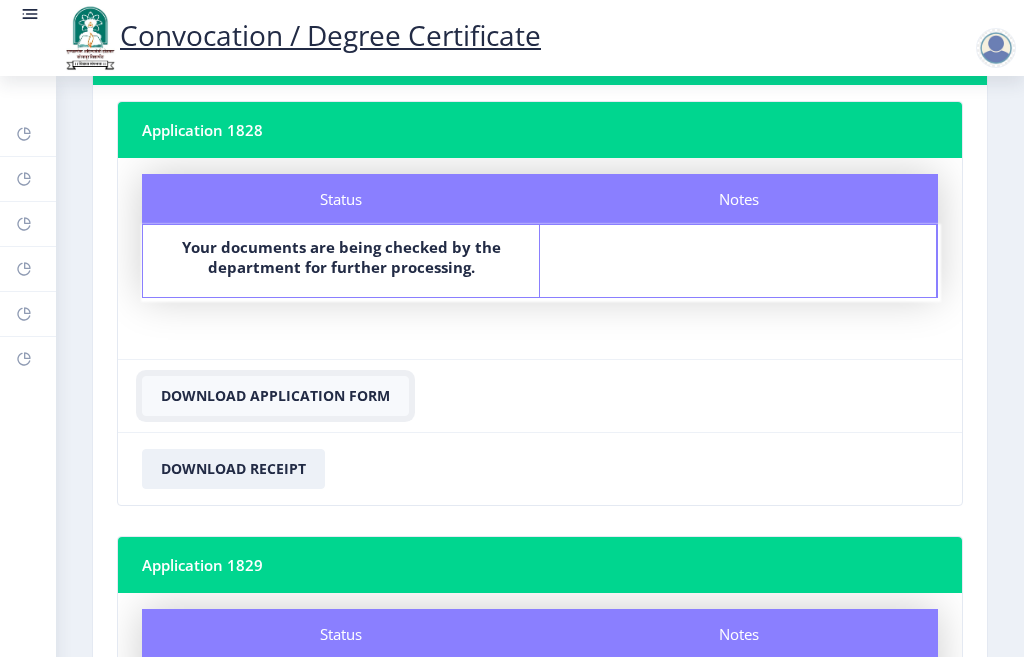 click on "Download Application Form" 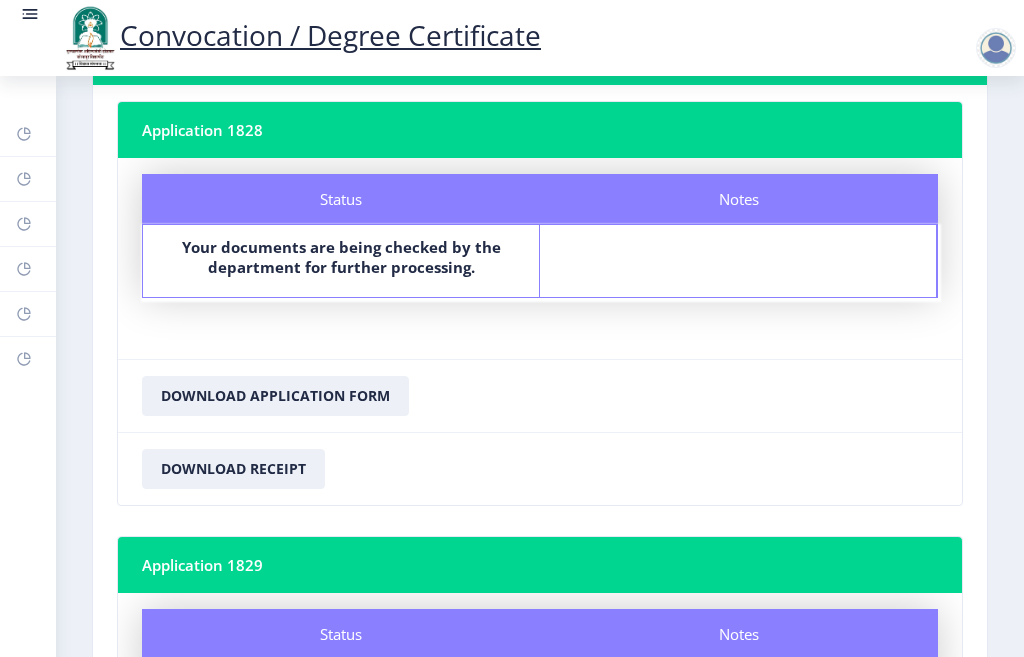 click 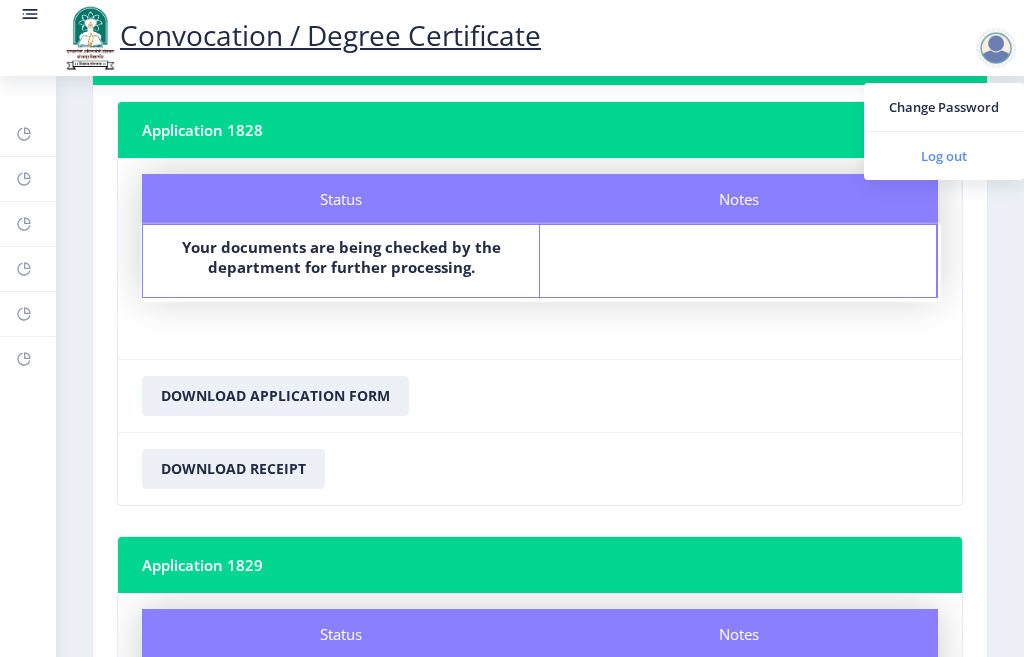 click on "Log out" at bounding box center [944, 156] 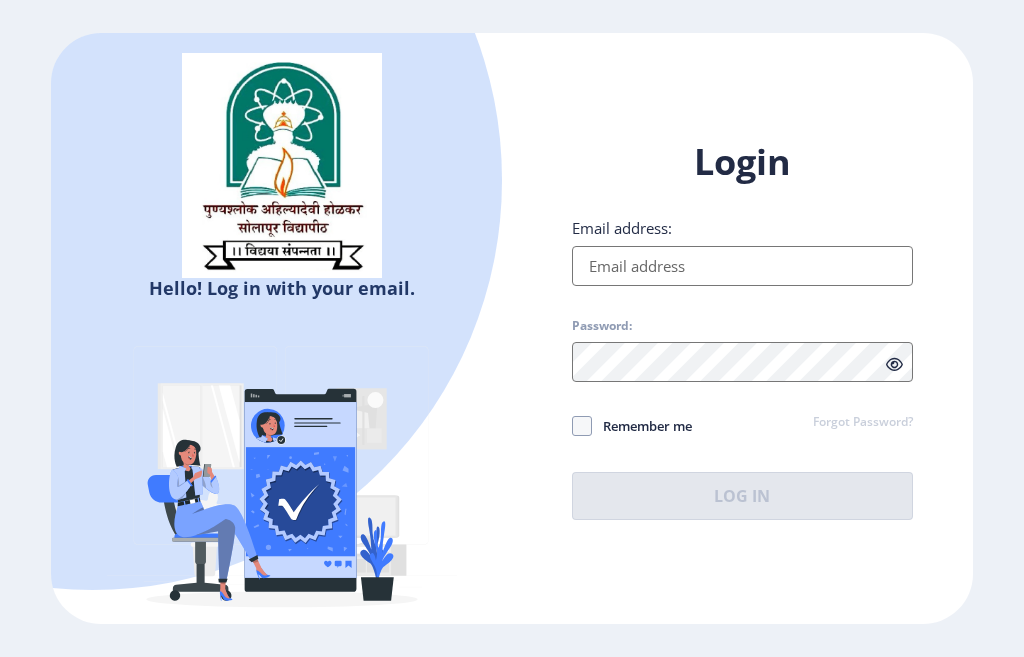 click on "Email address:" at bounding box center (742, 266) 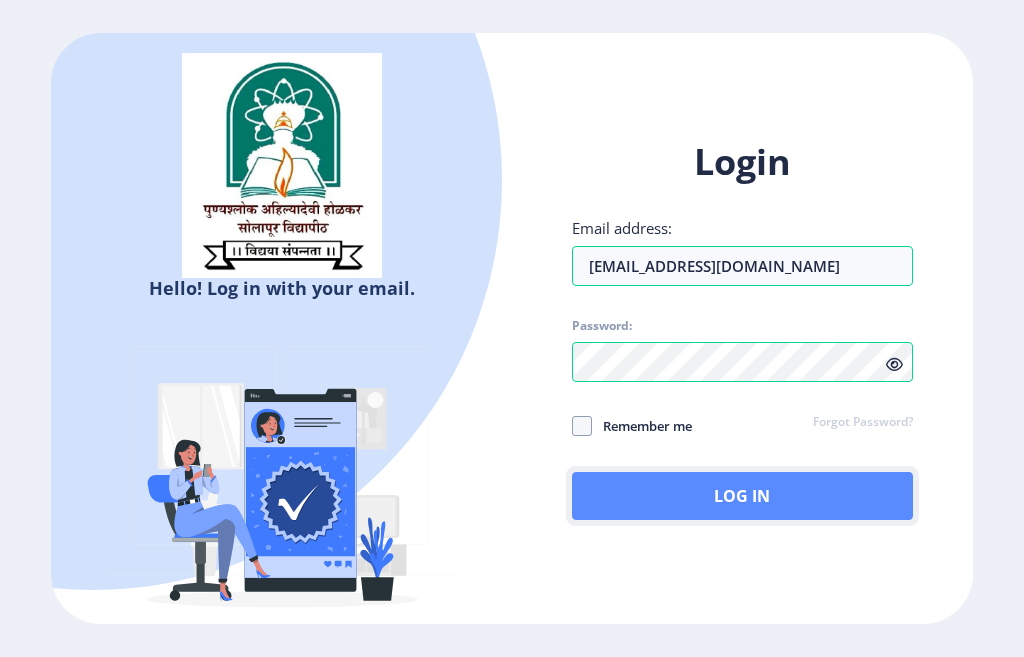 click on "Log In" 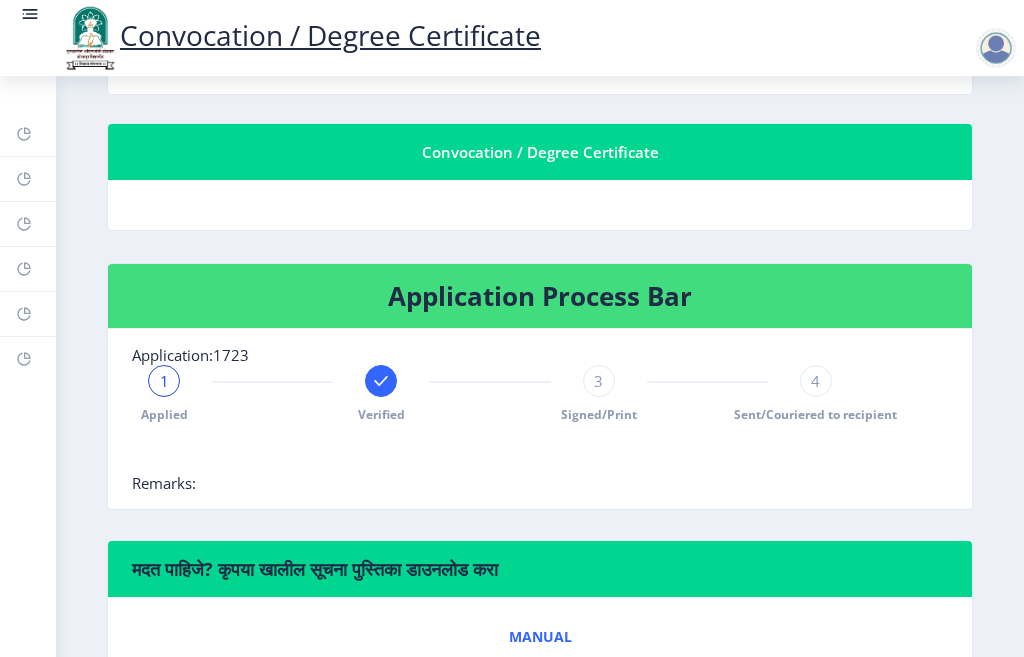 scroll, scrollTop: 400, scrollLeft: 0, axis: vertical 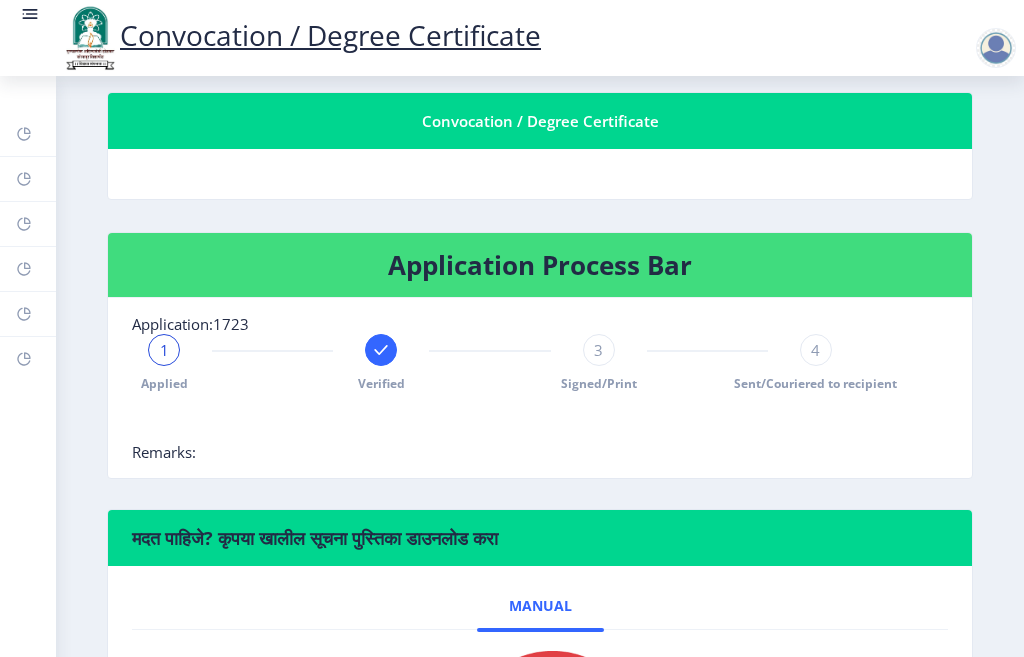 click 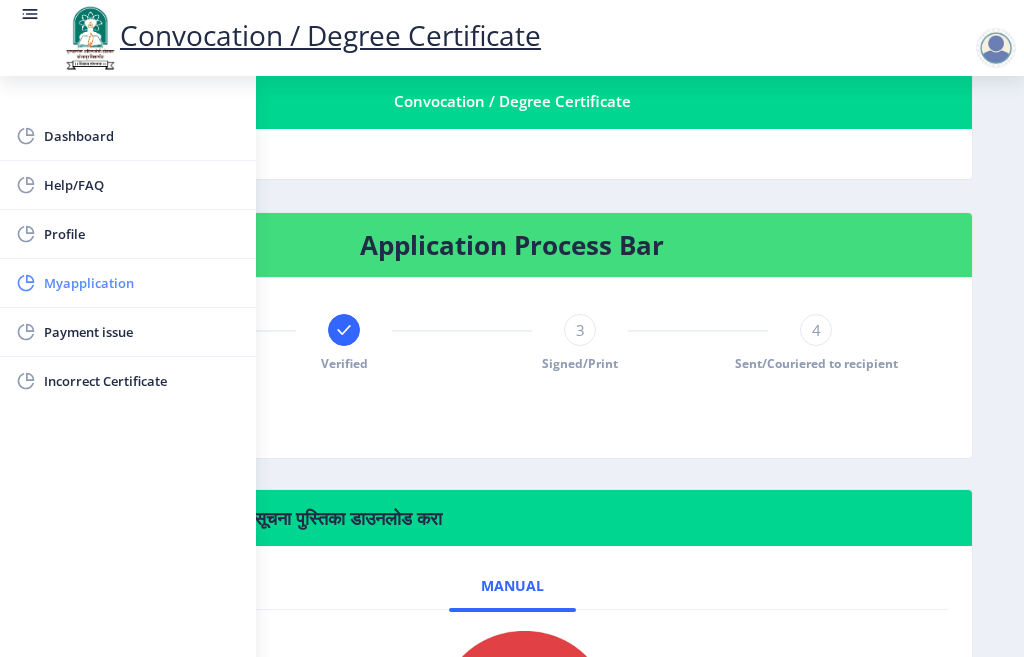 click on "Myapplication" 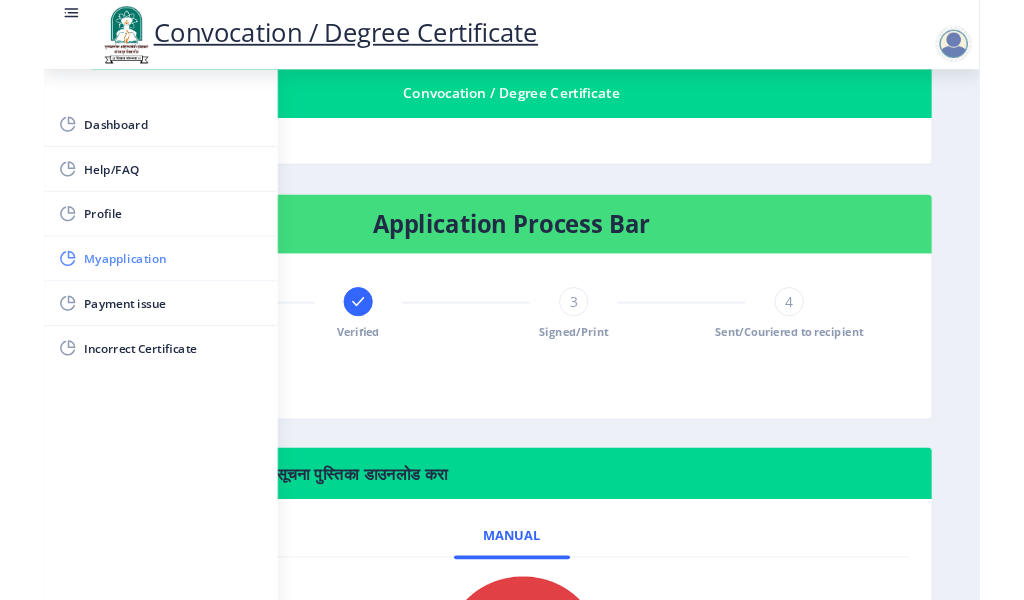 scroll, scrollTop: 0, scrollLeft: 0, axis: both 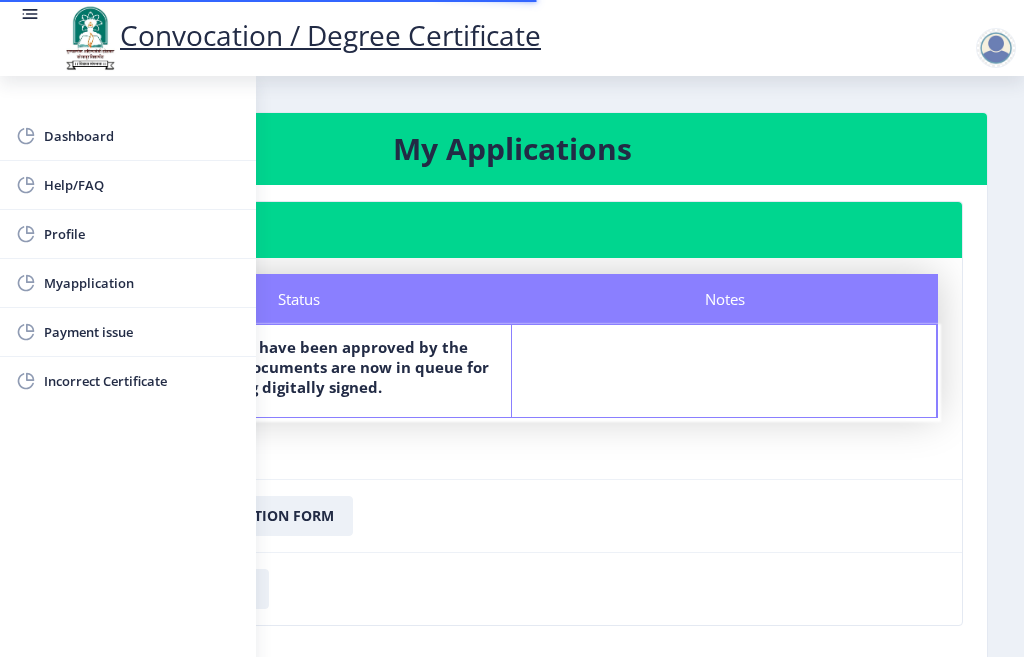 click on "Download Application Form" 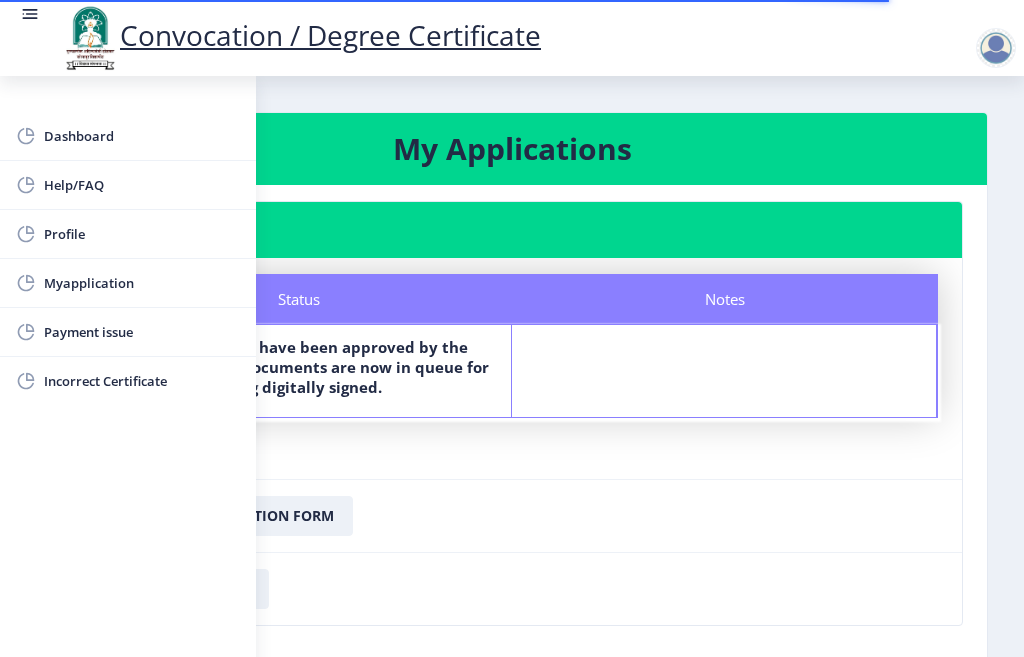 click on "Convocation / Degree Certificate" 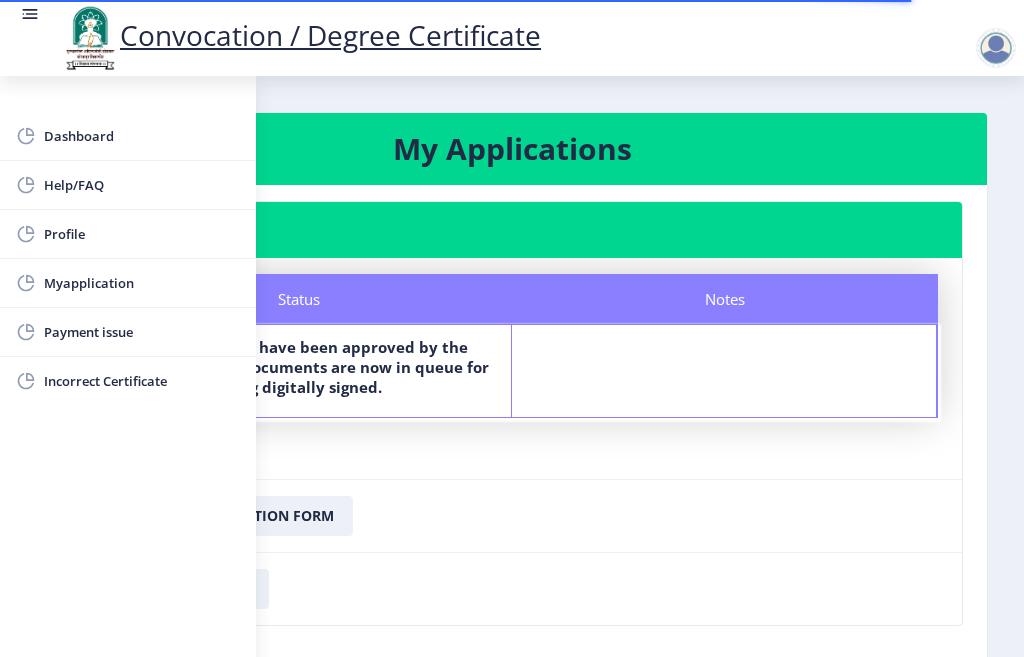 click 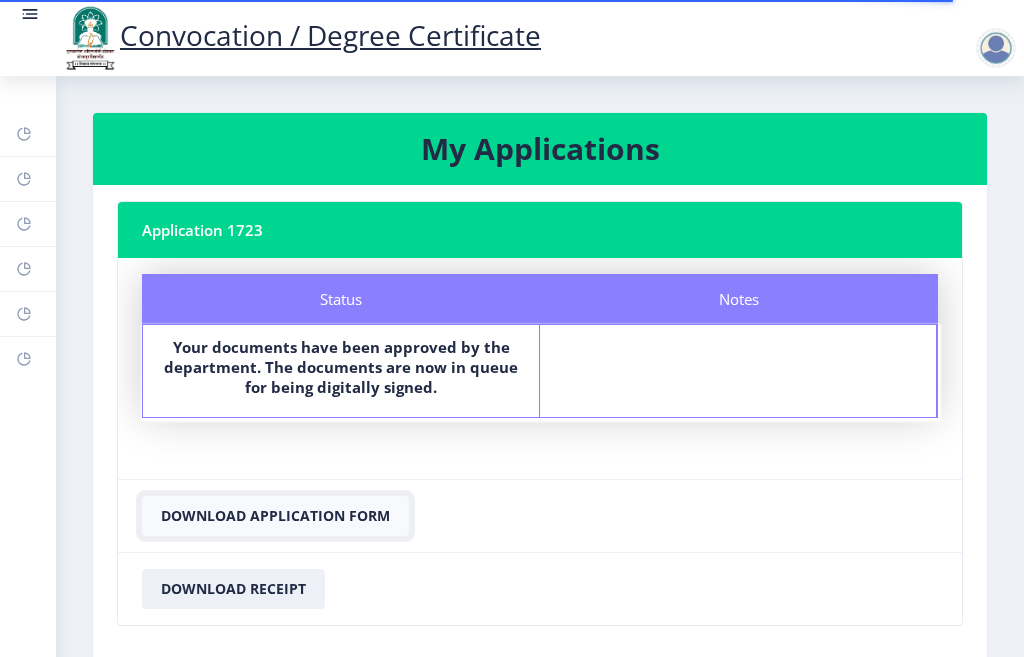 click on "Download Application Form" 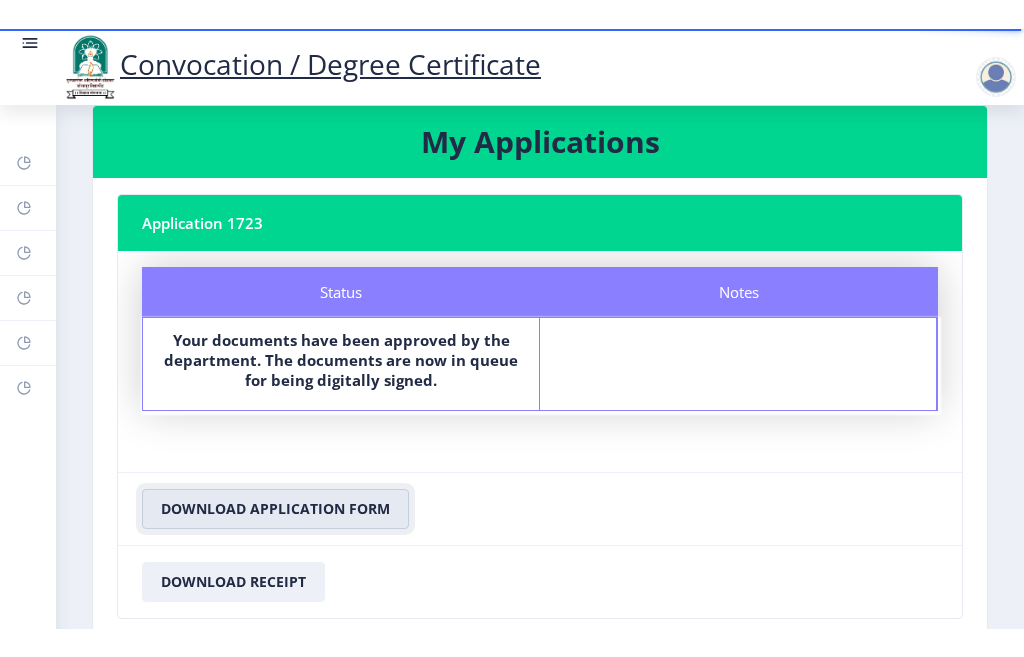 scroll, scrollTop: 100, scrollLeft: 0, axis: vertical 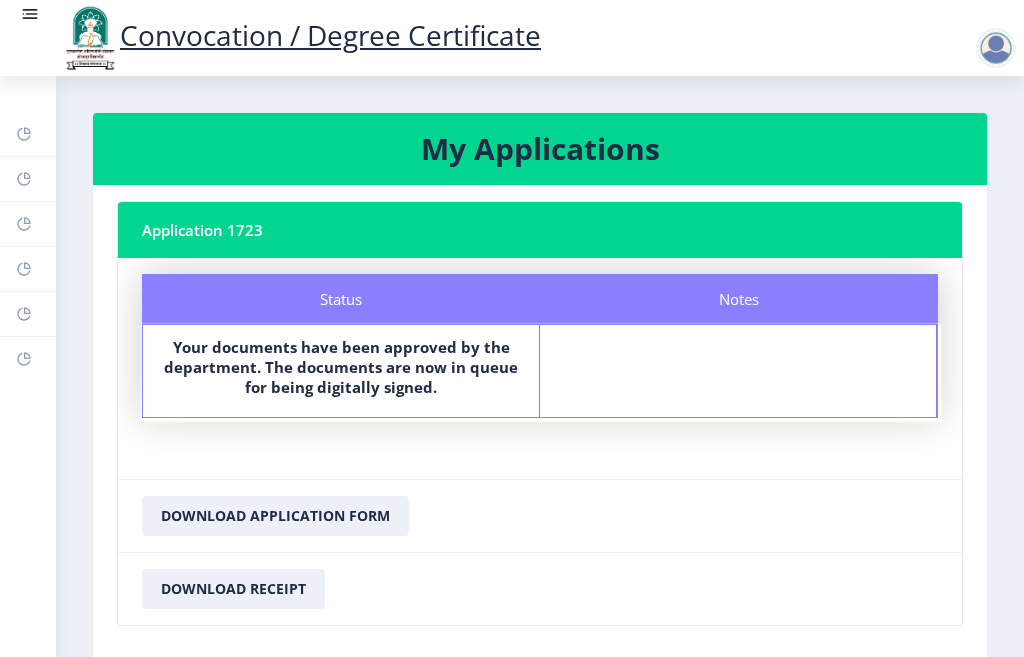 click 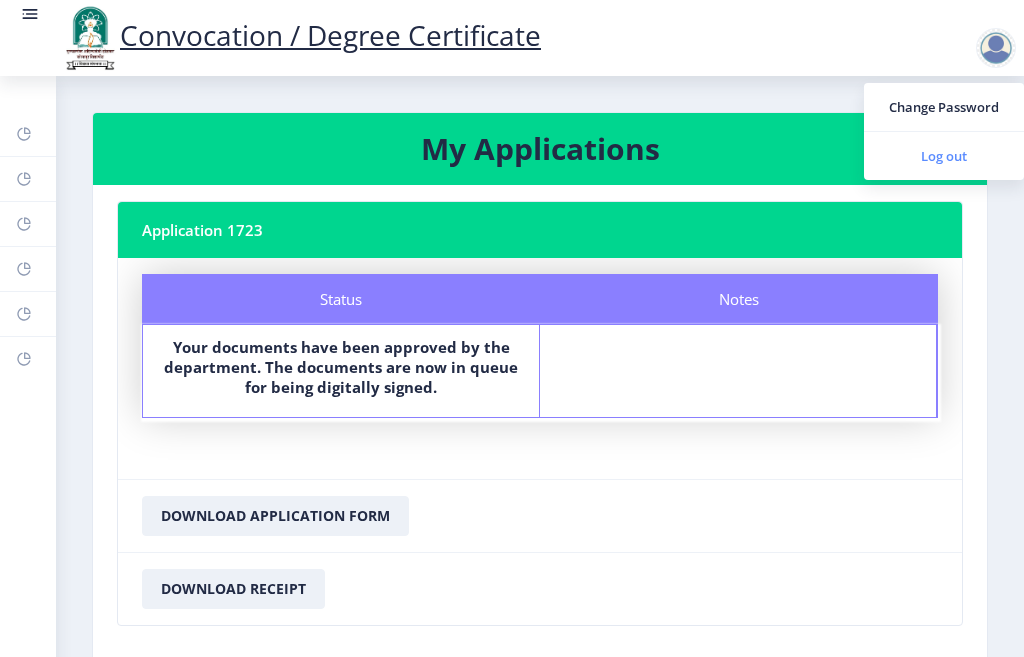 click on "Log out" at bounding box center [944, 156] 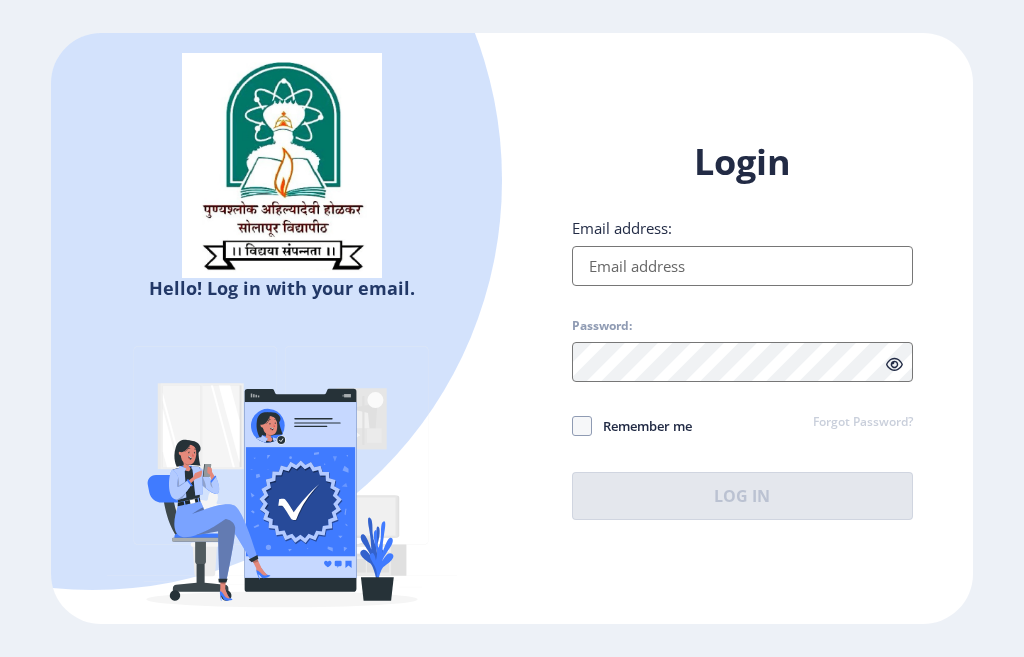 click on "Email address:" at bounding box center [742, 266] 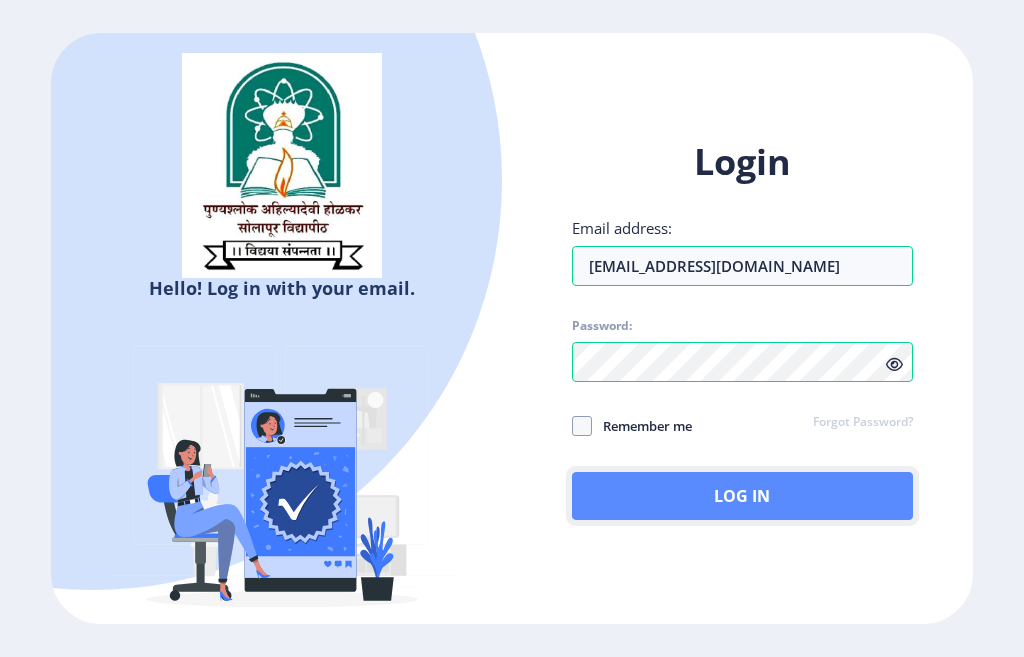 click on "Log In" 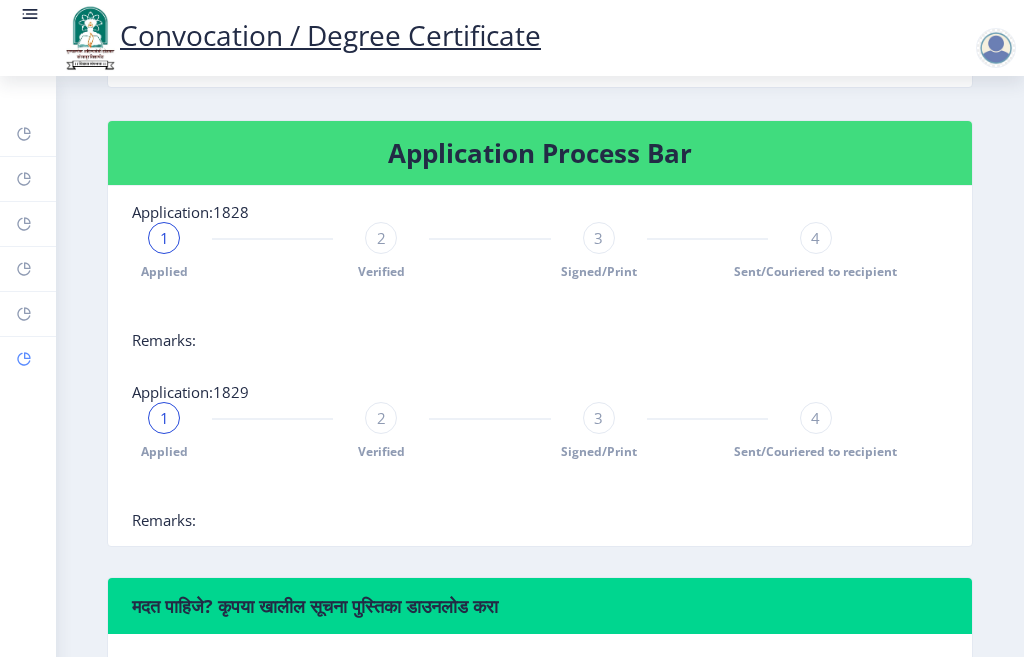 scroll, scrollTop: 500, scrollLeft: 0, axis: vertical 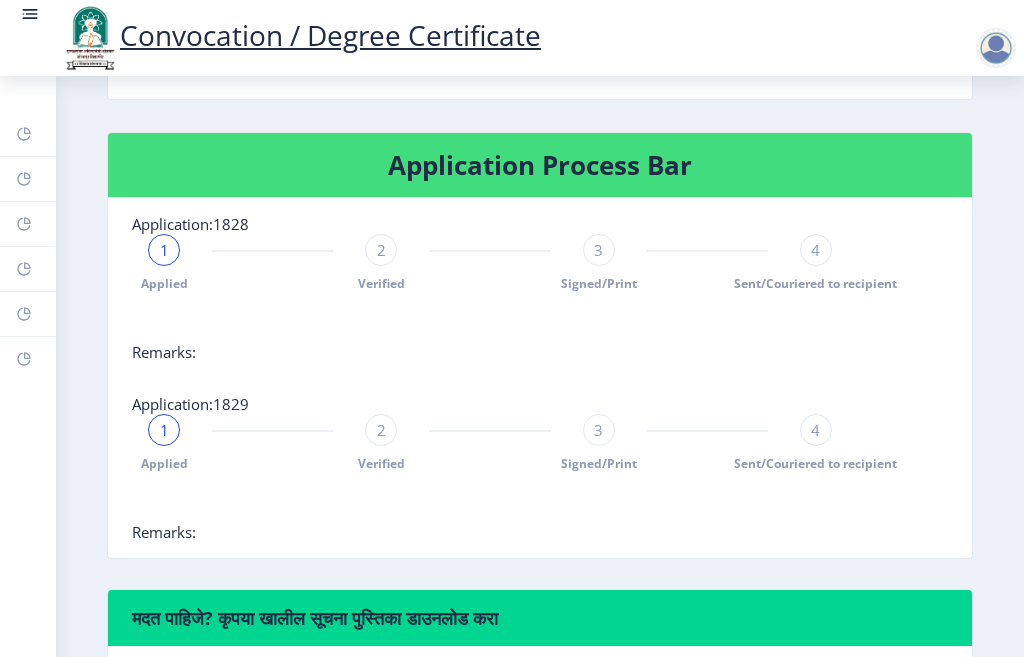 click 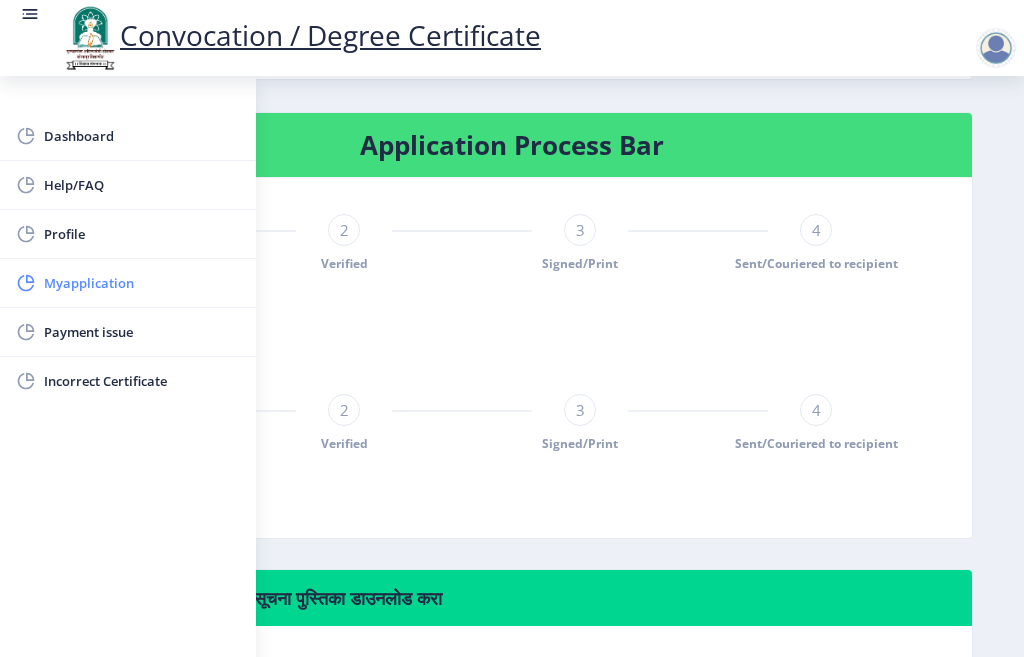 click on "Myapplication" 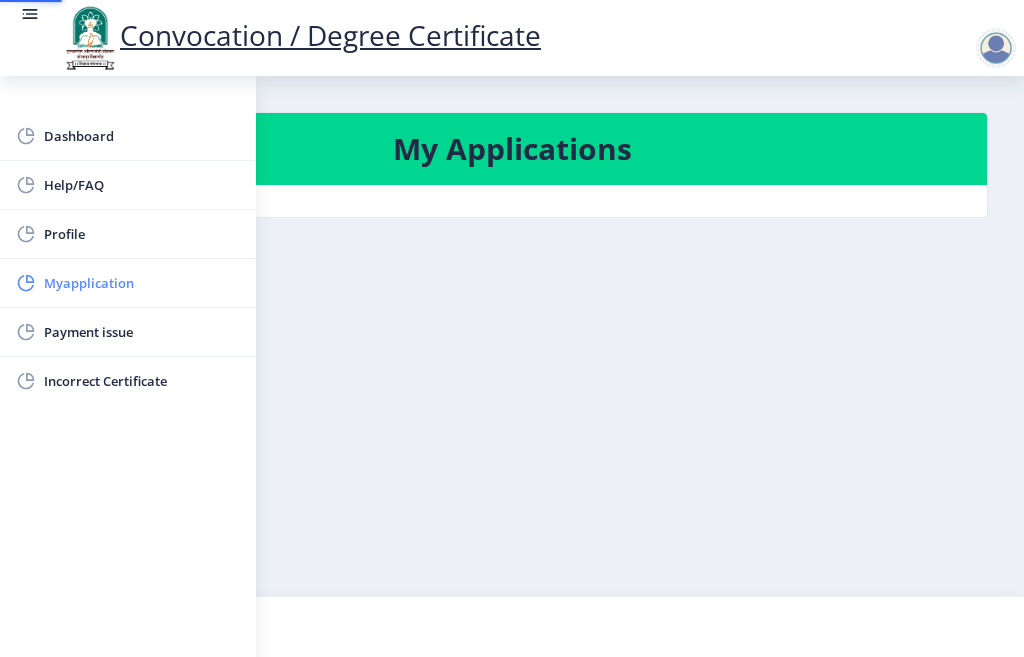 scroll, scrollTop: 0, scrollLeft: 0, axis: both 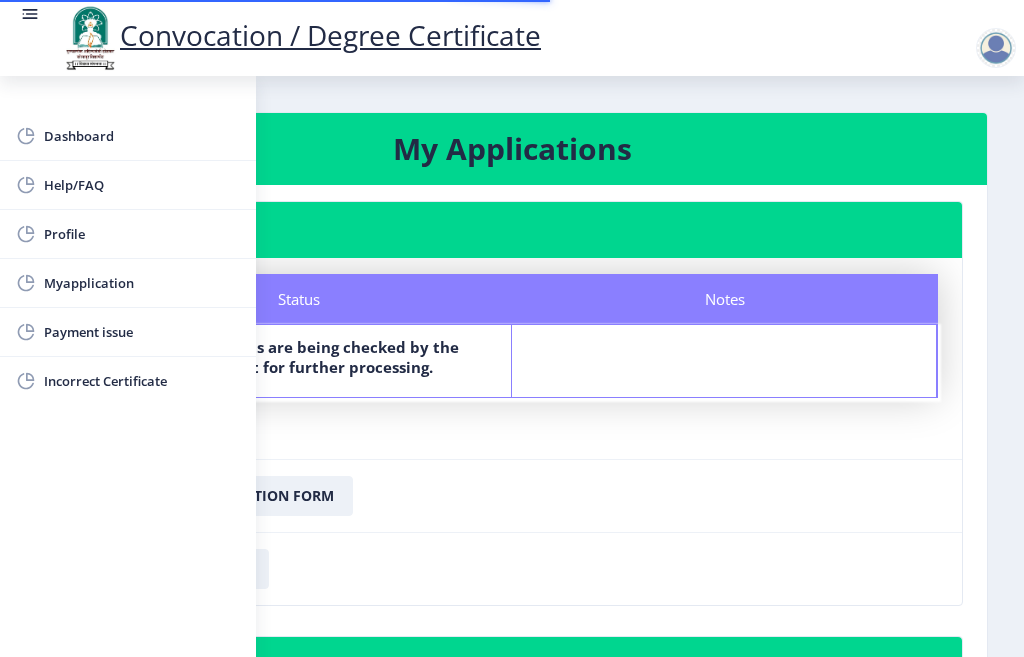 click on "Status Notes Status Your documents are being checked by the department for further processing. Notes" 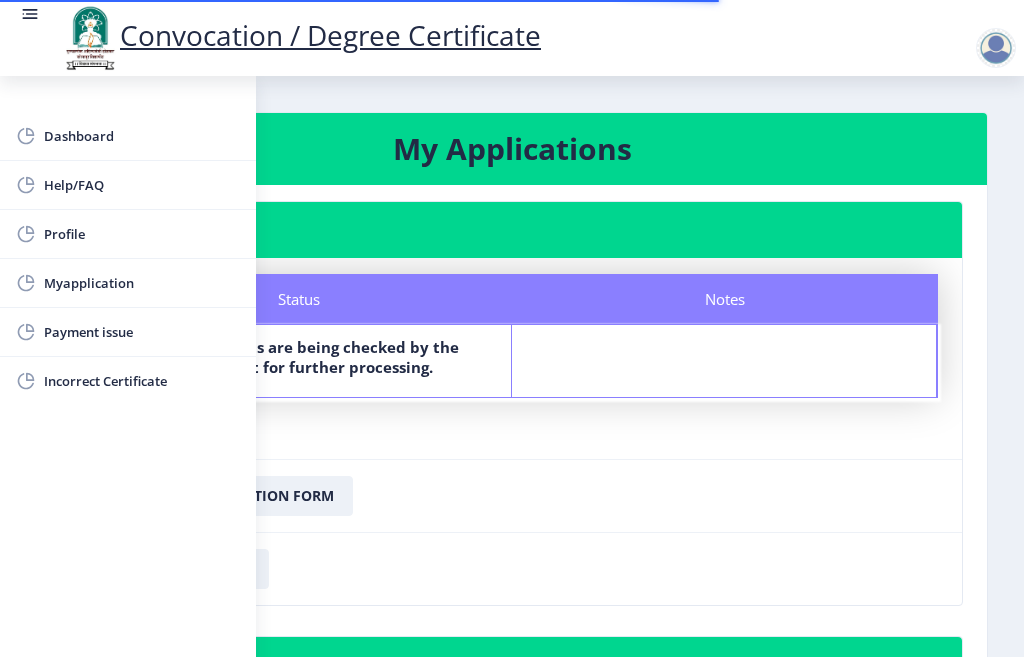 click 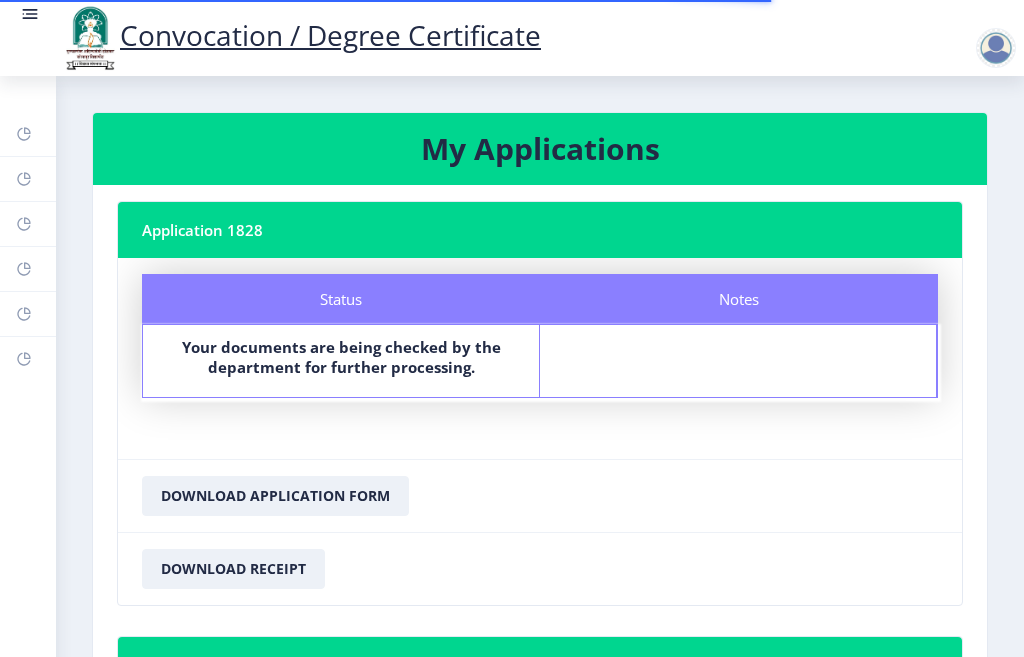 scroll, scrollTop: 534, scrollLeft: 0, axis: vertical 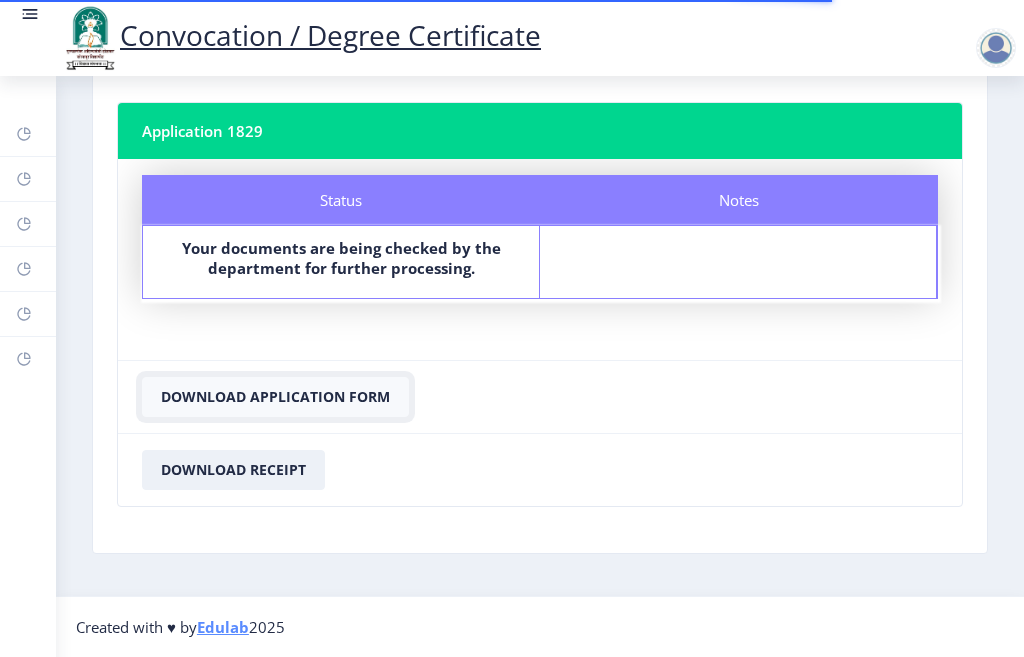 click on "Download Application Form" 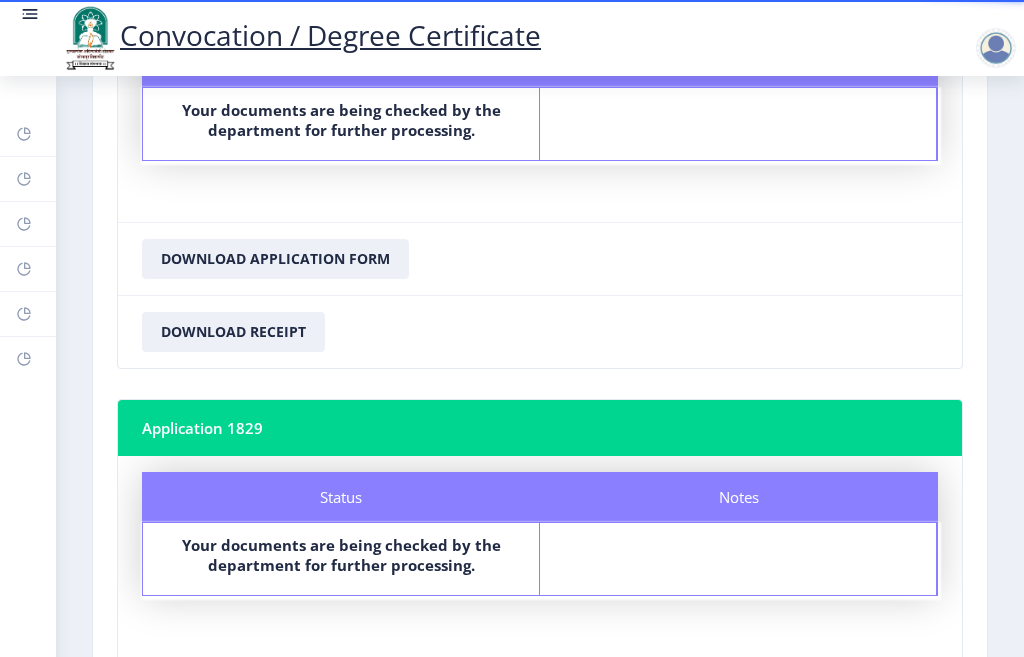 scroll, scrollTop: 234, scrollLeft: 0, axis: vertical 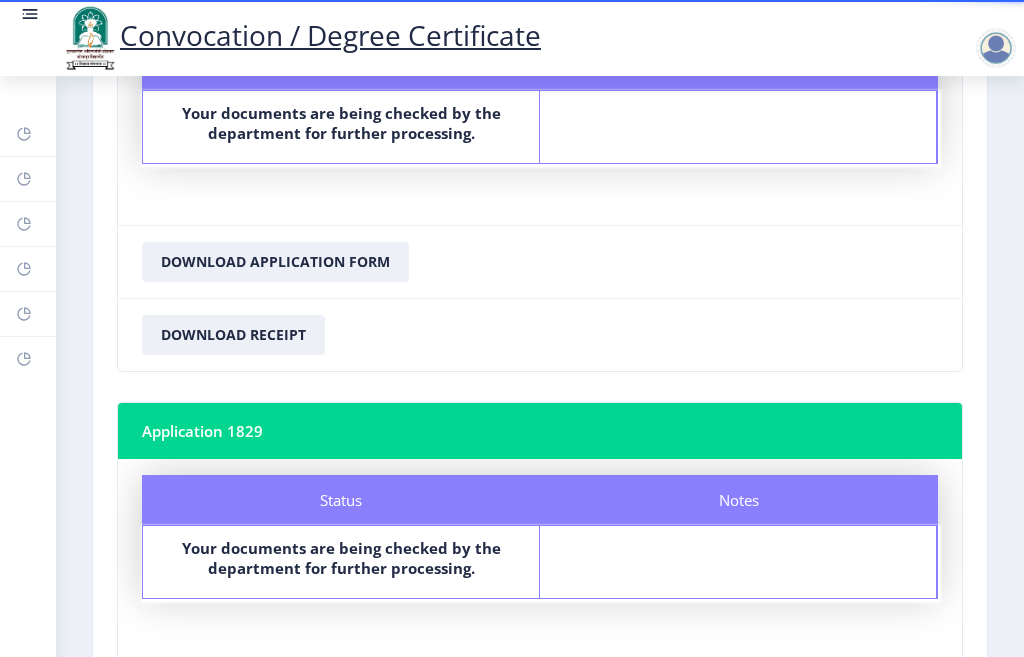 click 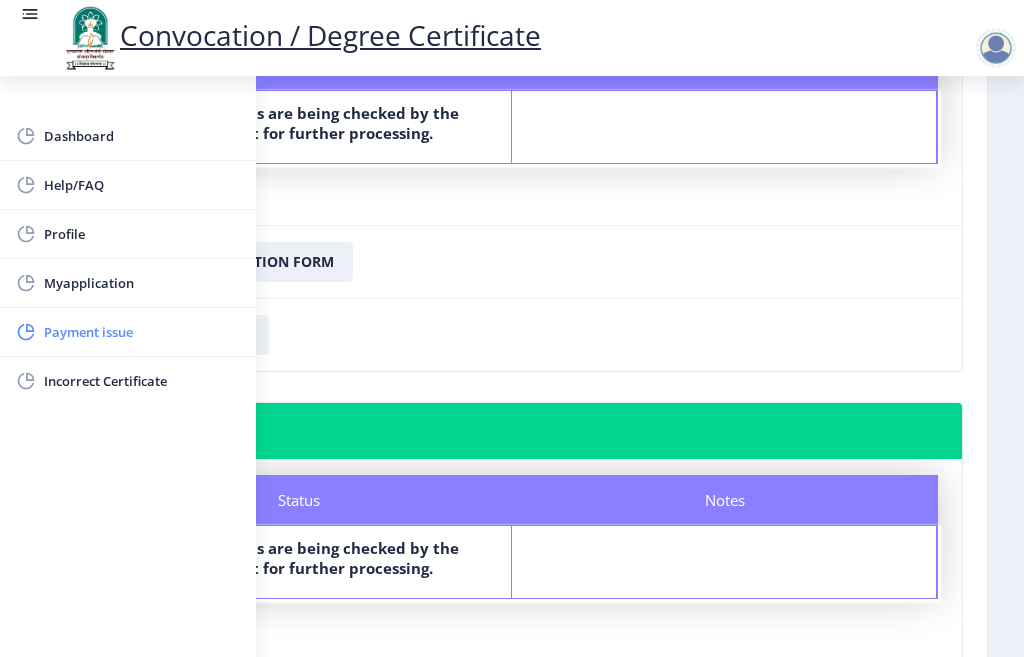 click on "Payment issue" 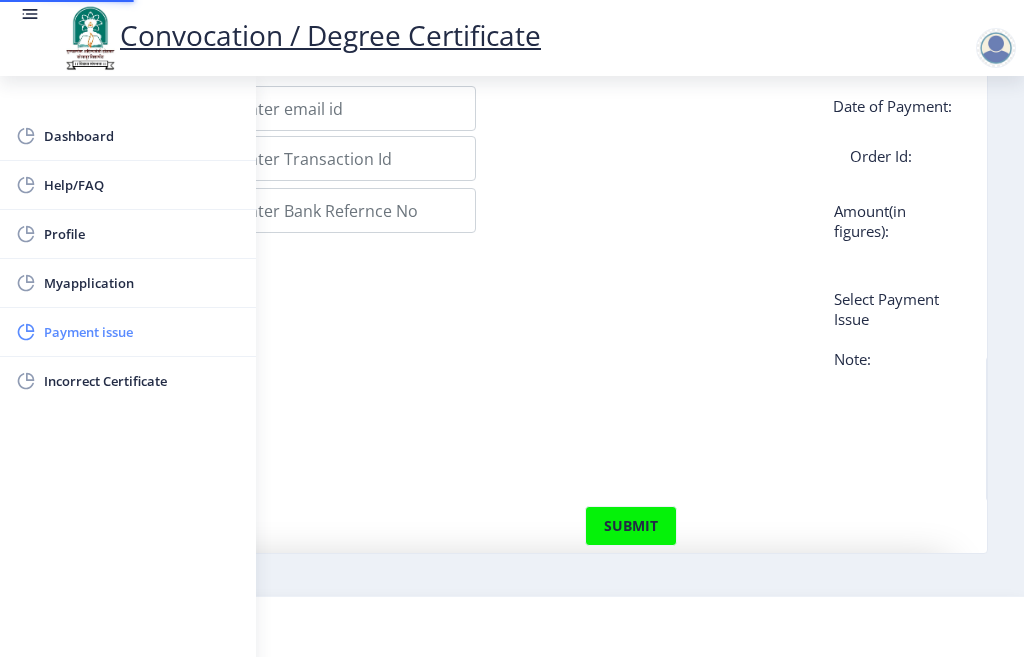 scroll, scrollTop: 0, scrollLeft: 0, axis: both 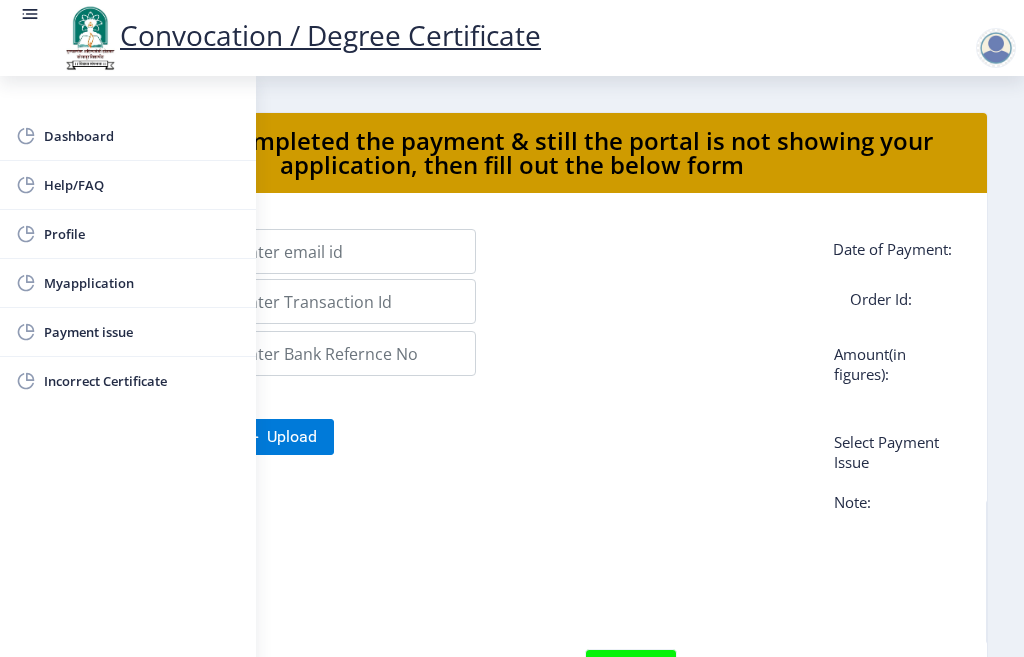 click on "Applicant Email Id: Date of Payment: Transaction Id: Order Id: Bank Reference No: Amount(in figures): Attach Acknowledgement: Upload Select Payment Issue Select Payment Issue Single Payment Multiple Payment Others  Note: submit Email ID Transaction Id Order Id Bank Reference No Amount Date Of Payment Issue Type Note Issue Status" 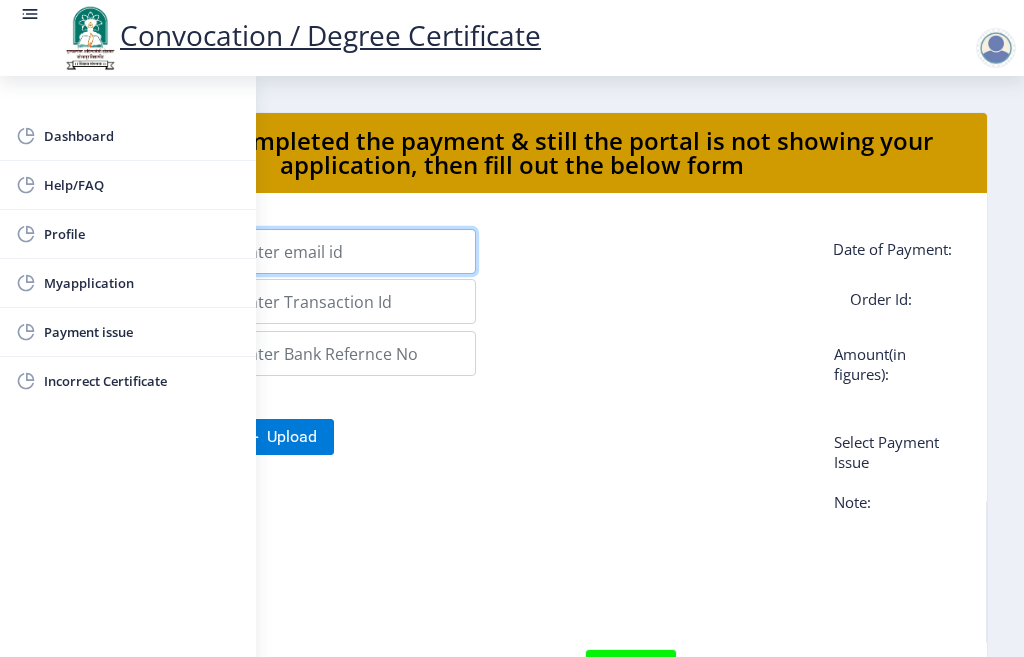 click on "Applicant Email Id:" at bounding box center (351, 251) 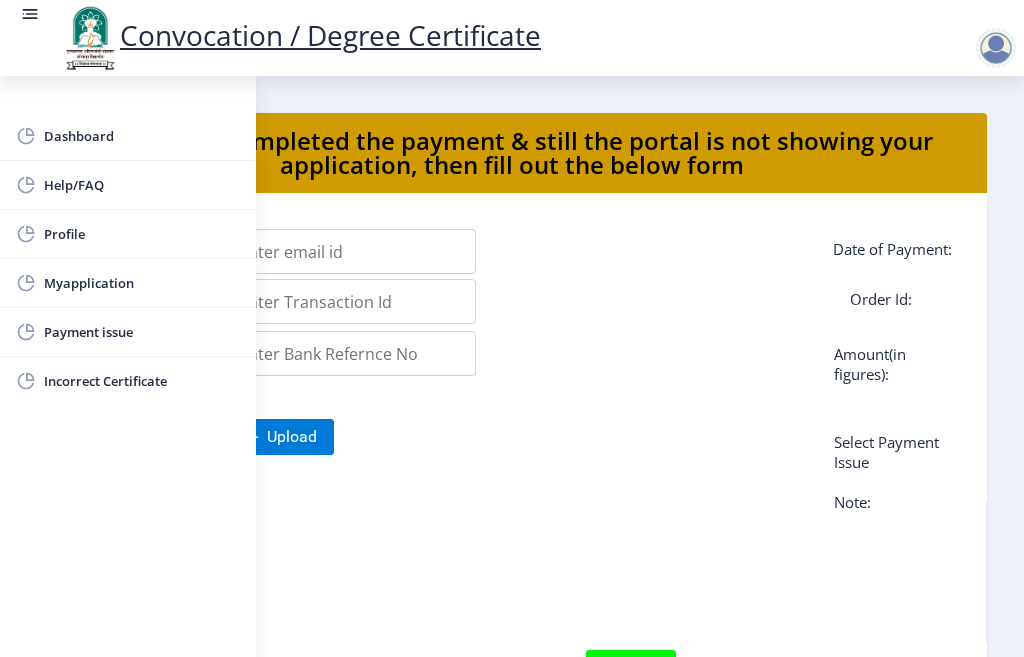 click 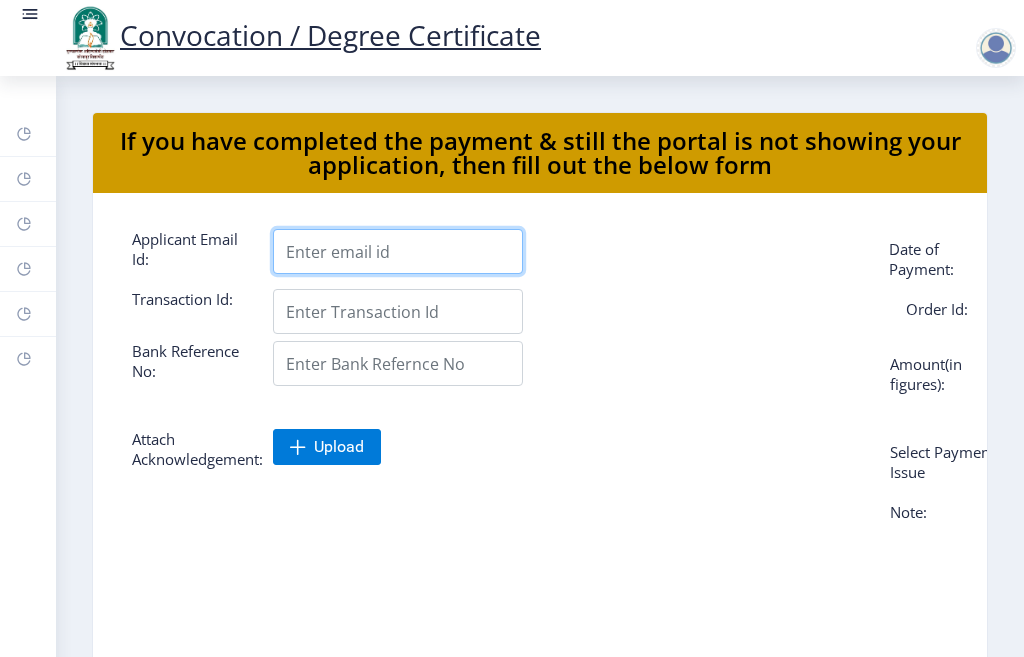 click on "Applicant Email Id:" at bounding box center (398, 251) 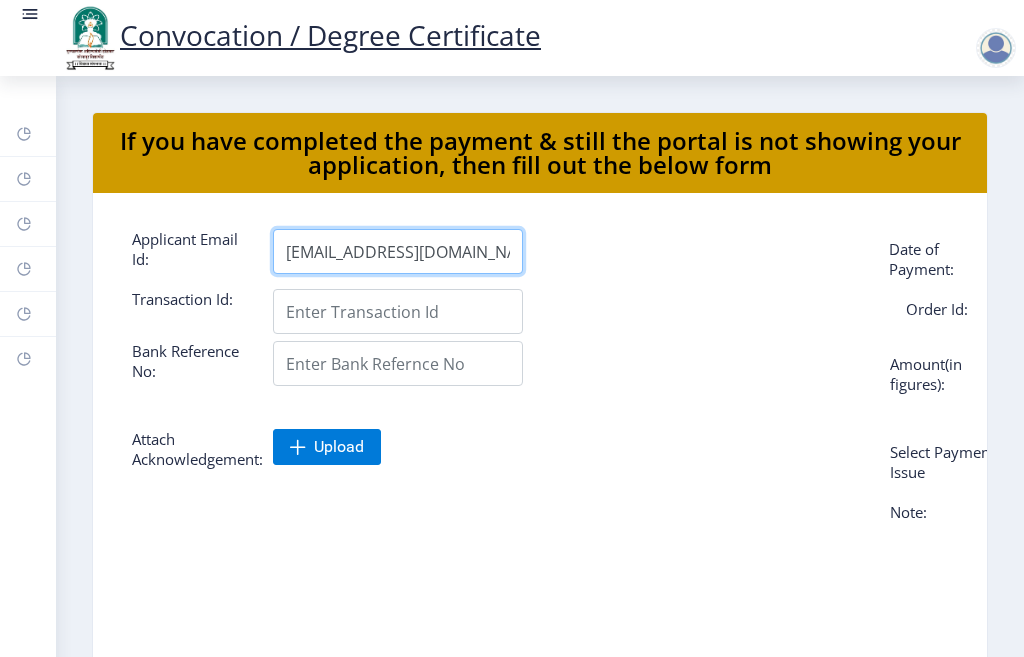 type on "[EMAIL_ADDRESS][DOMAIN_NAME]" 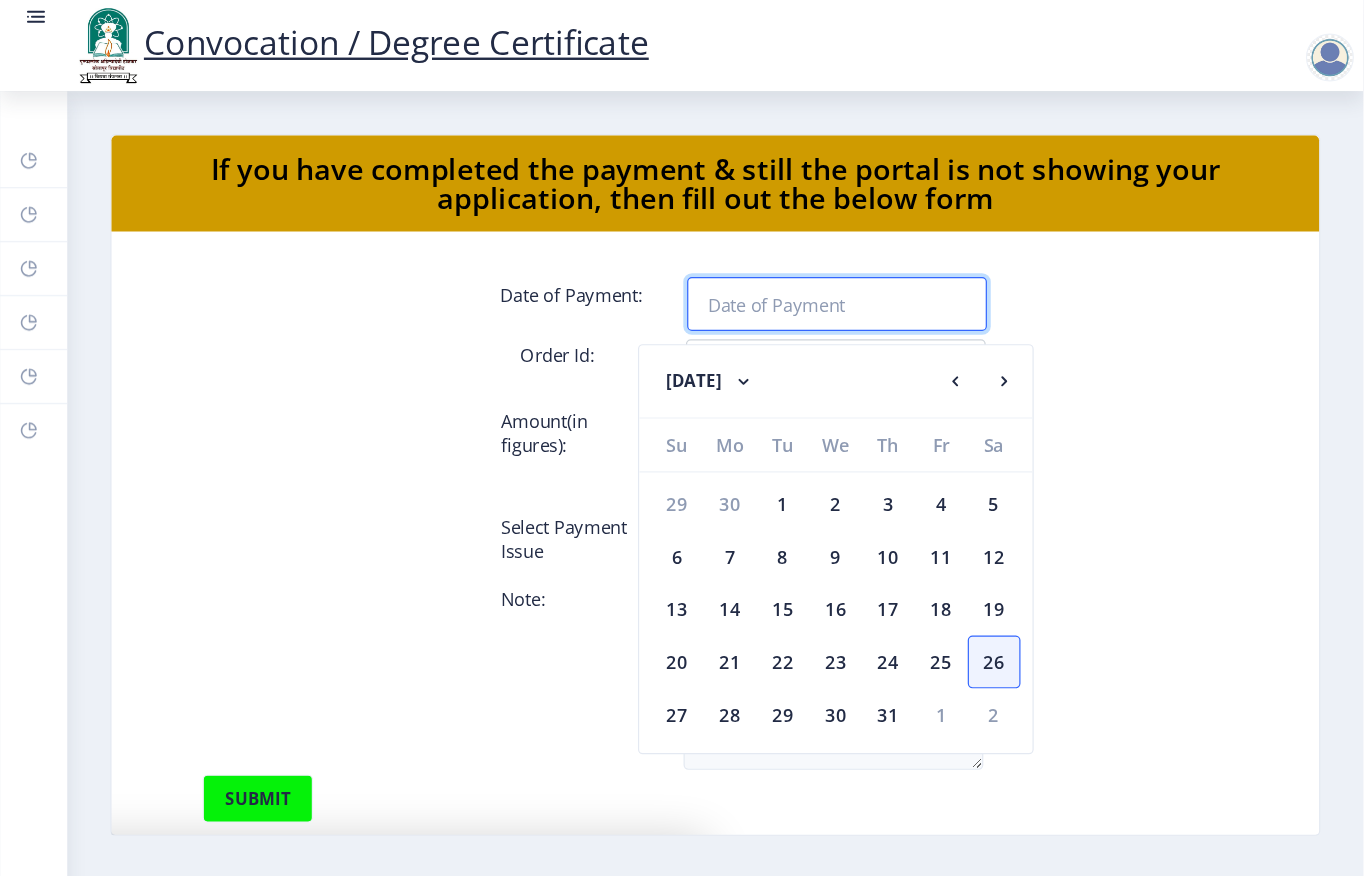 scroll, scrollTop: 0, scrollLeft: 448, axis: horizontal 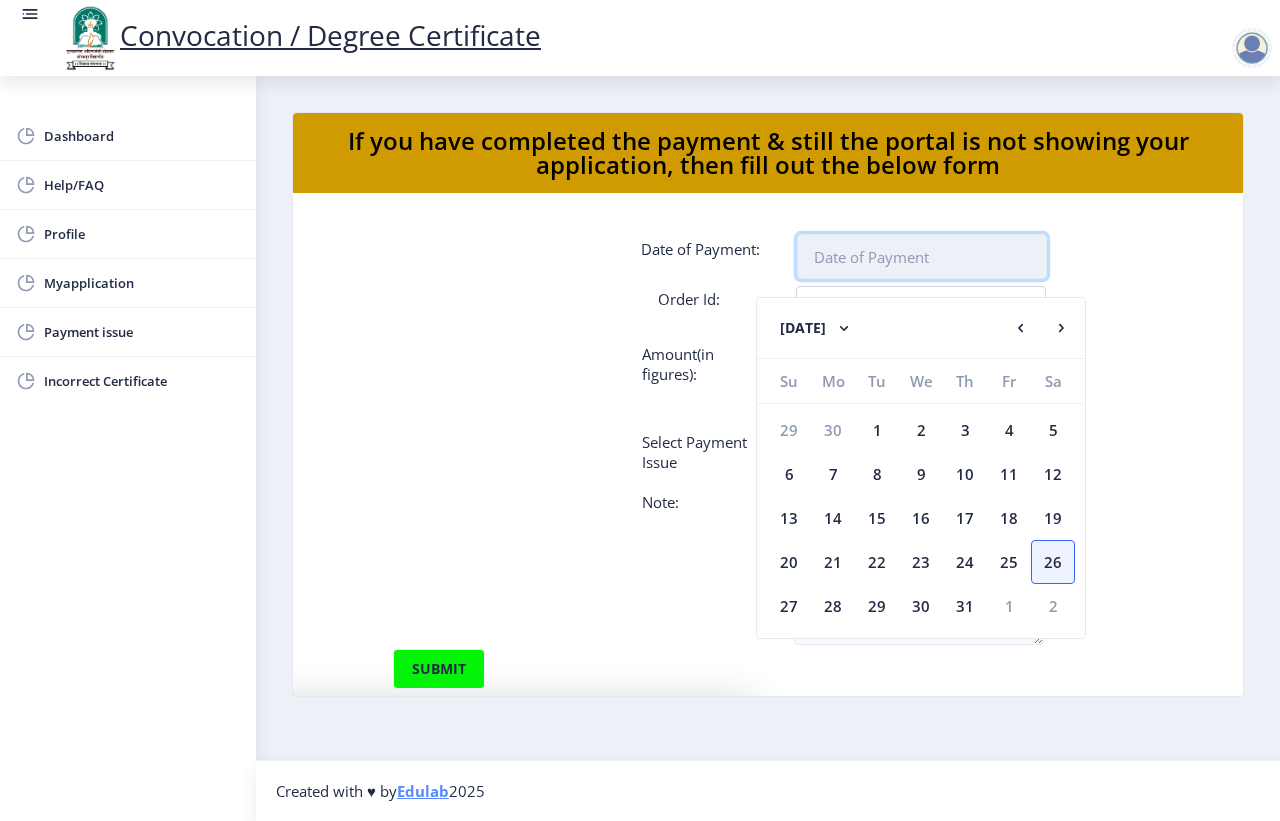 click at bounding box center [922, 256] 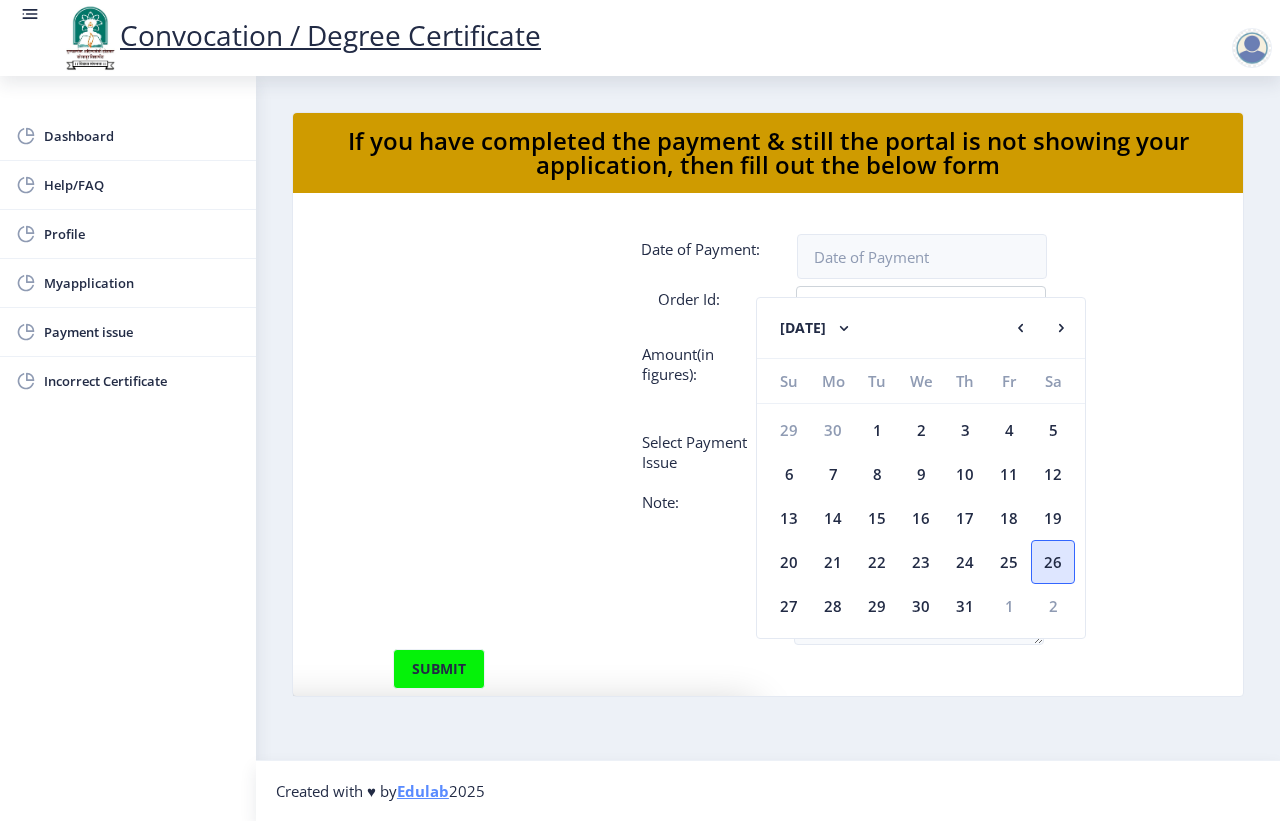 click on "26" 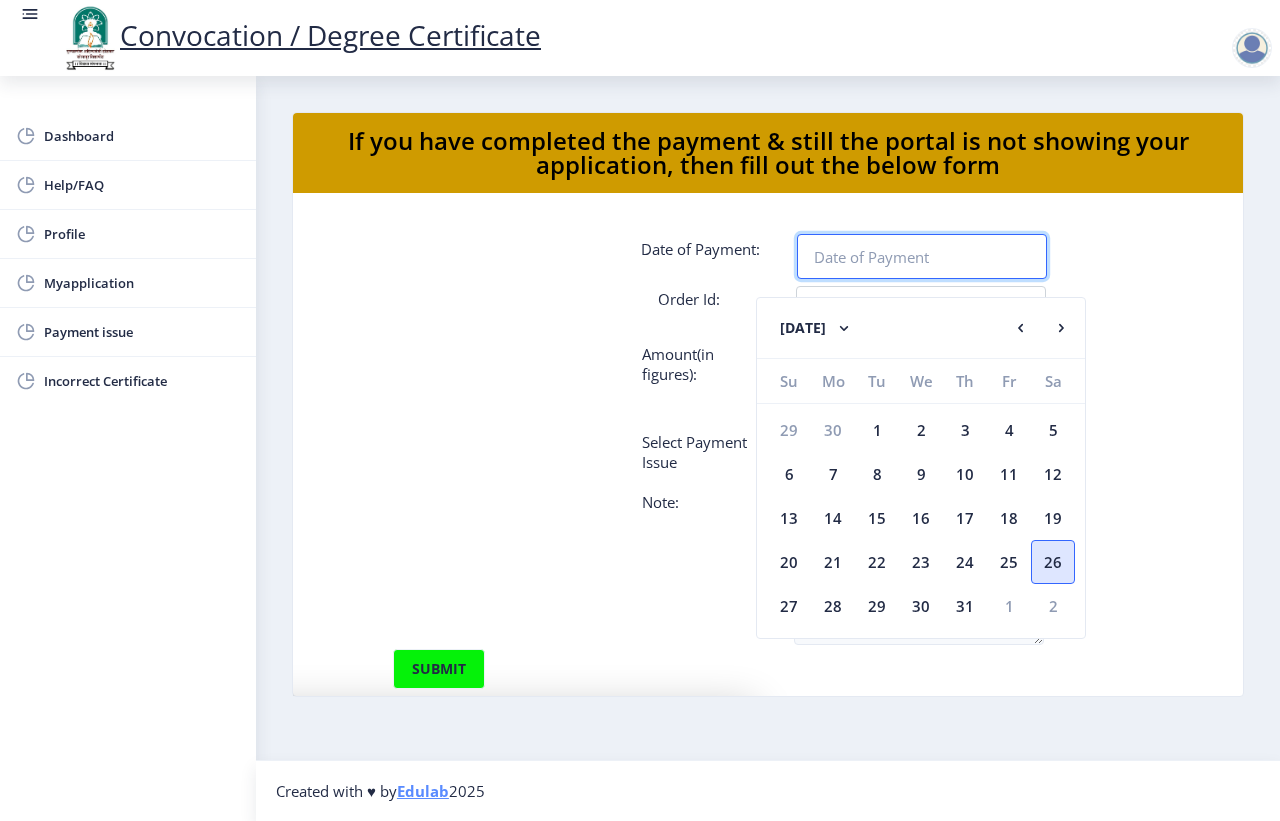 type on "Jul 26, 2025" 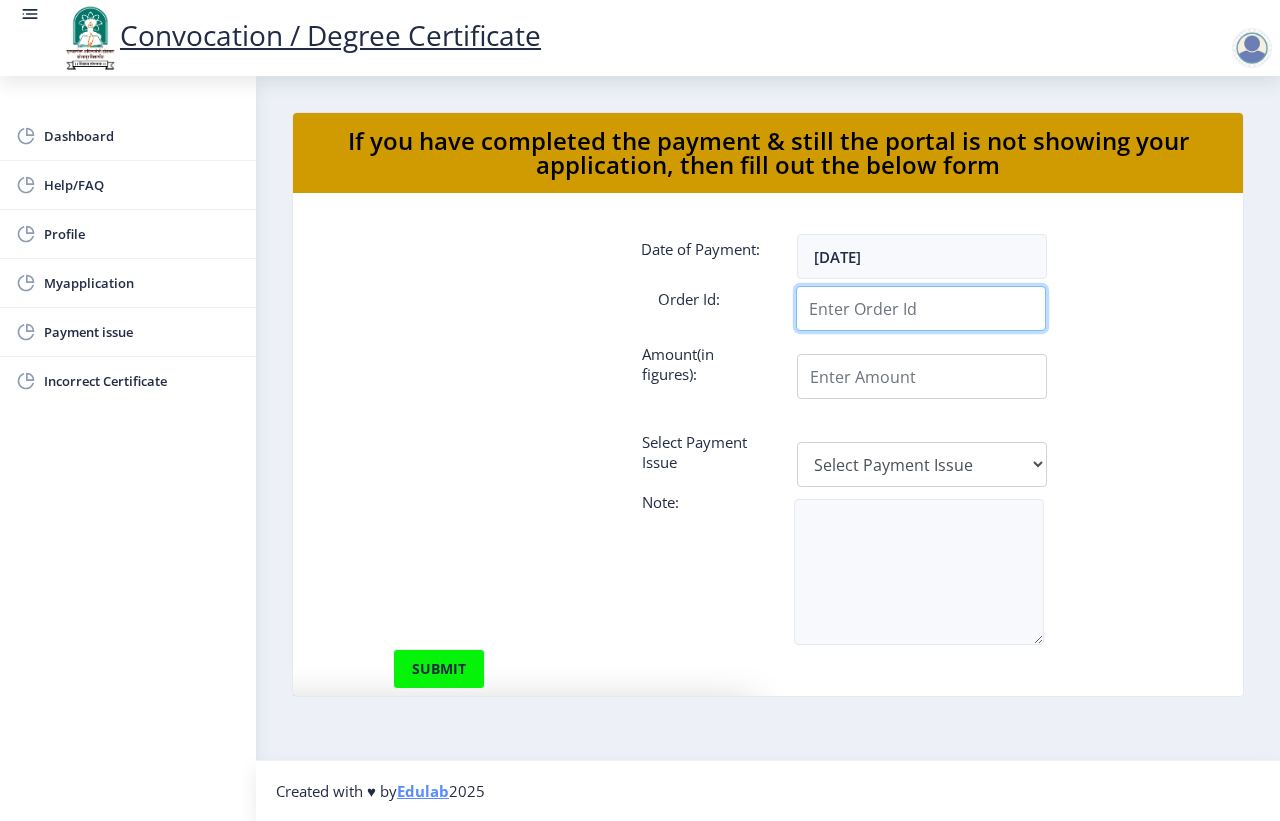 click on "Applicant Email Id:" at bounding box center (921, 308) 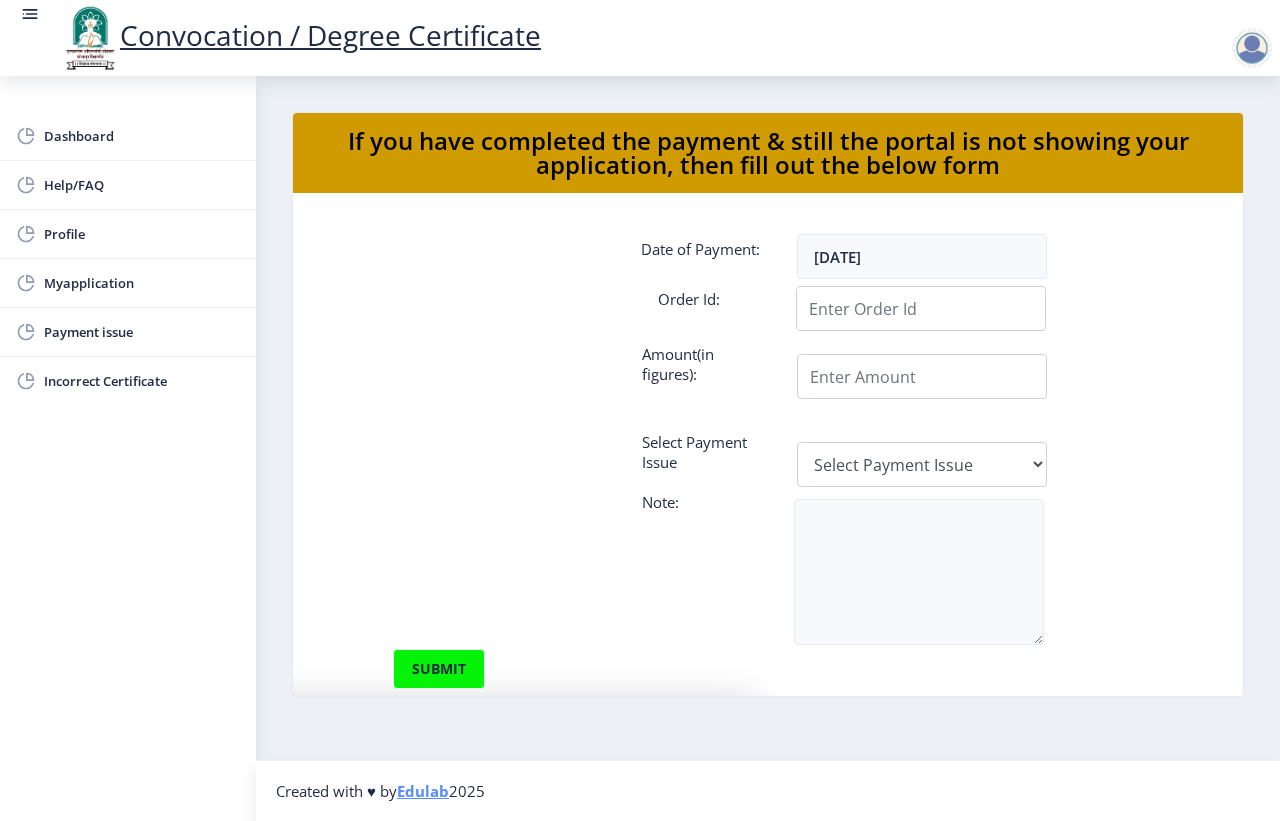 click 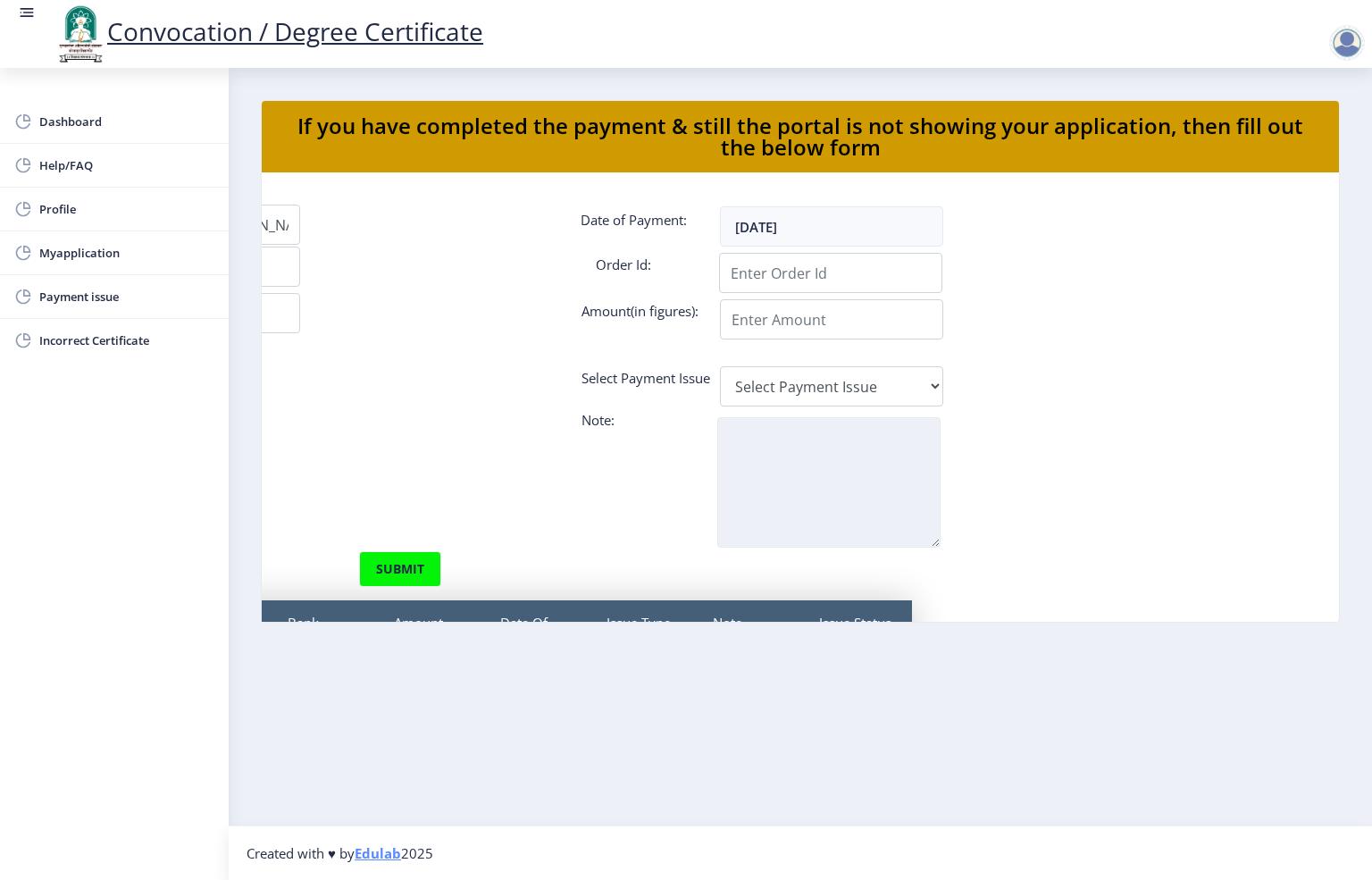 scroll, scrollTop: 0, scrollLeft: 394, axis: horizontal 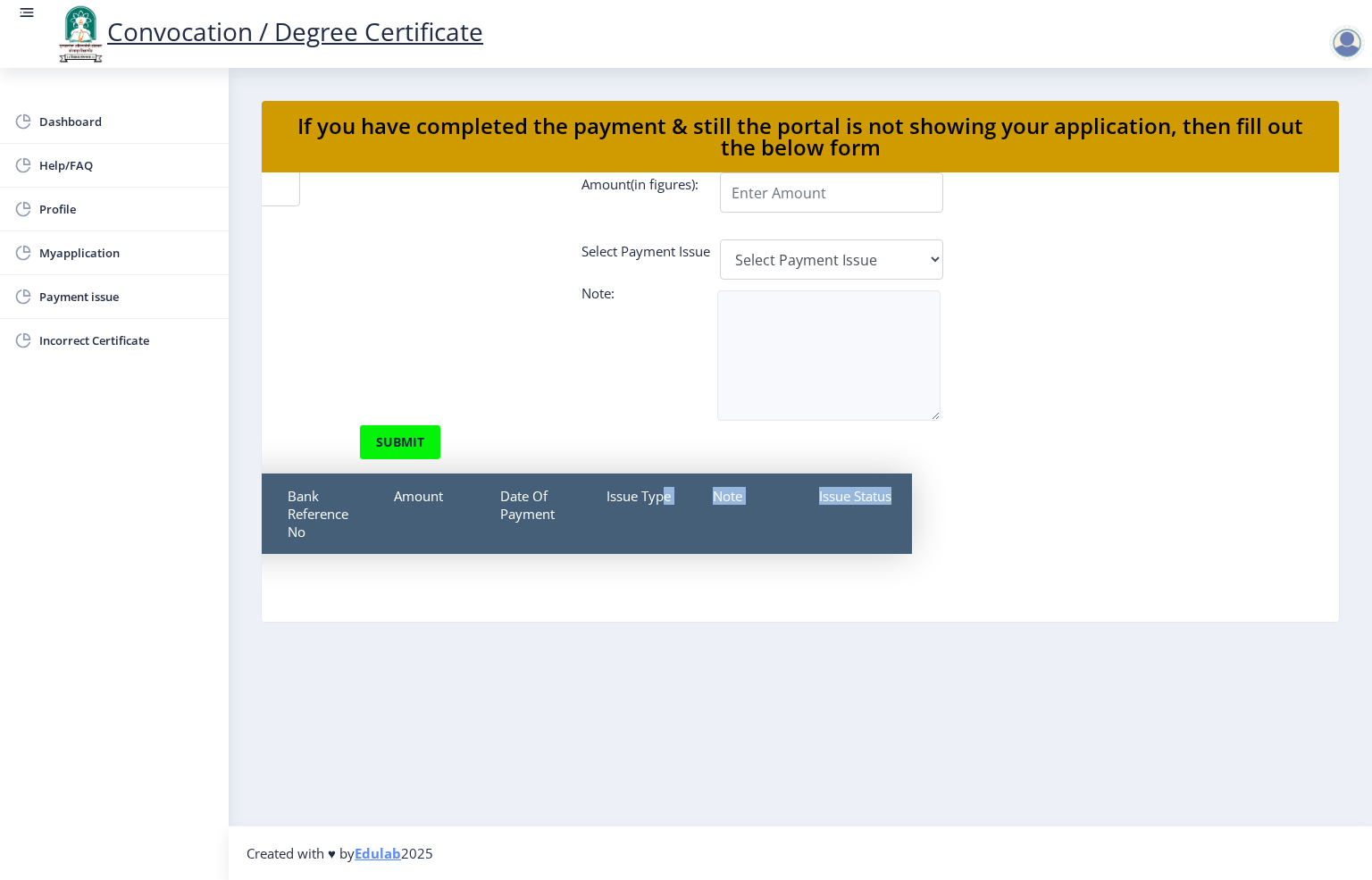 drag, startPoint x: 663, startPoint y: 608, endPoint x: 1107, endPoint y: 598, distance: 444.1126 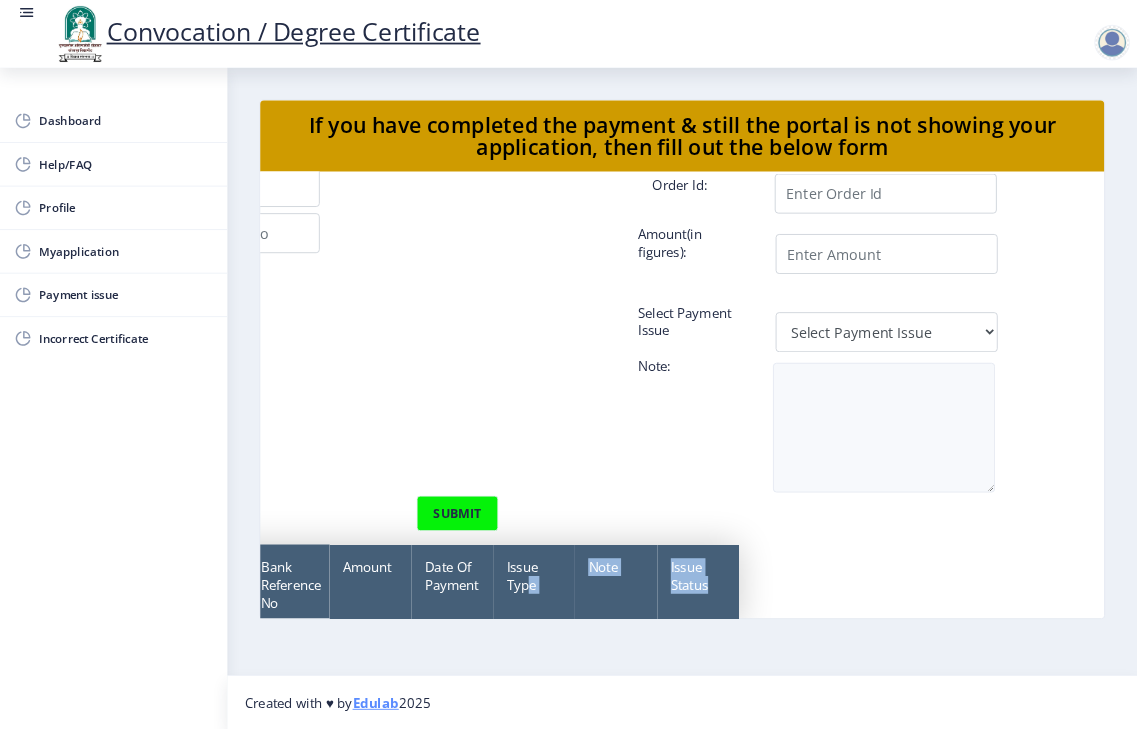 scroll, scrollTop: 81, scrollLeft: 372, axis: both 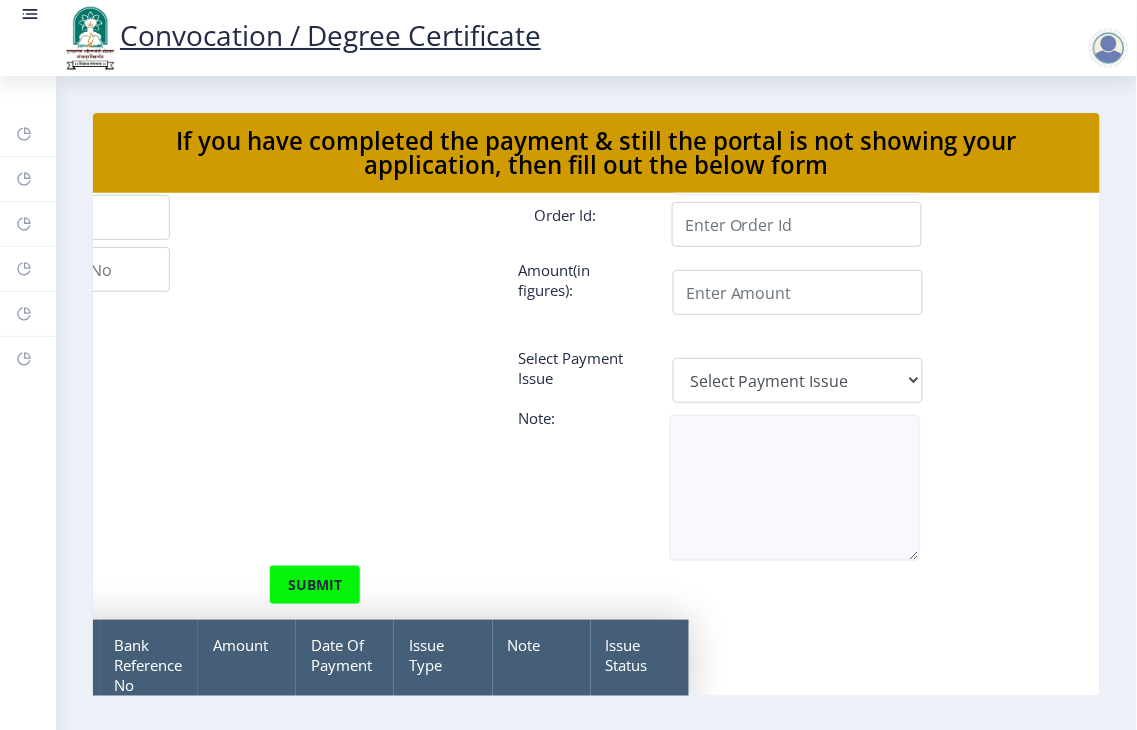 click on "Applicant Email Id: pravinpasale09@gmail.com Date of Payment: Jul 26, 2025 Transaction Id: Order Id: Bank Reference No: Amount(in figures): Attach Acknowledgement: Upload Select Payment Issue Select Payment Issue Single Payment Multiple Payment Others  Note: submit Email ID Transaction Id Order Id Bank Reference No Amount Date Of Payment Issue Type Note Issue Status" 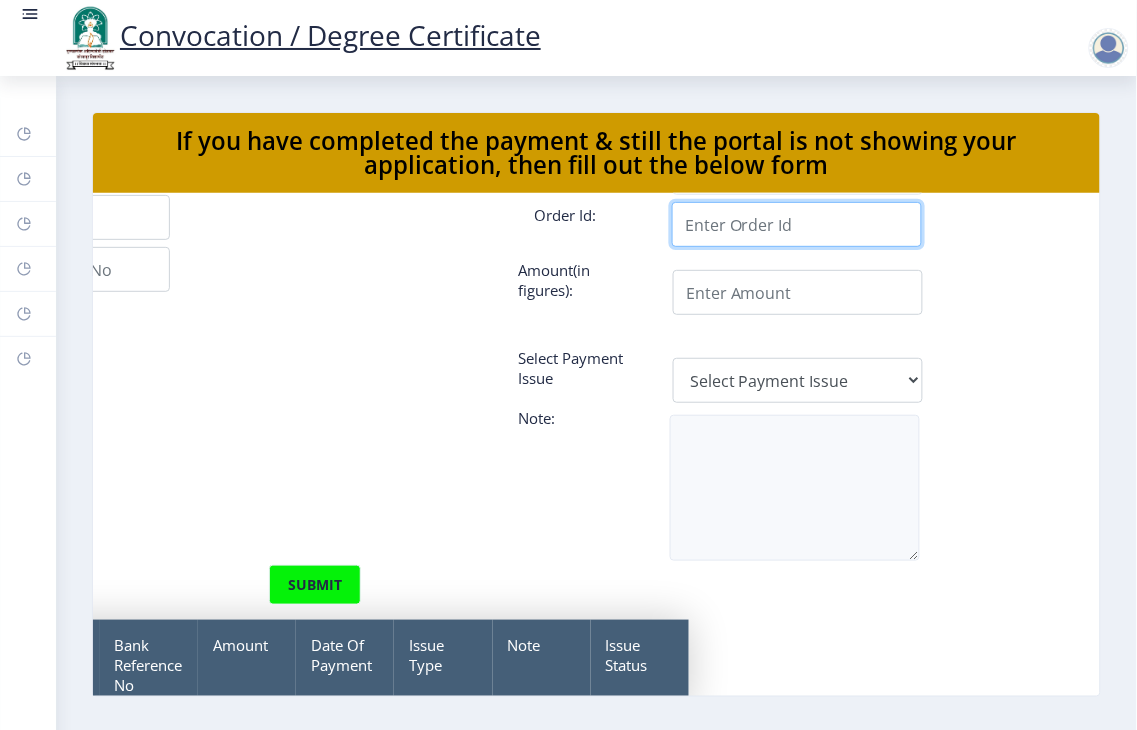 click on "Applicant Email Id:" at bounding box center [797, 224] 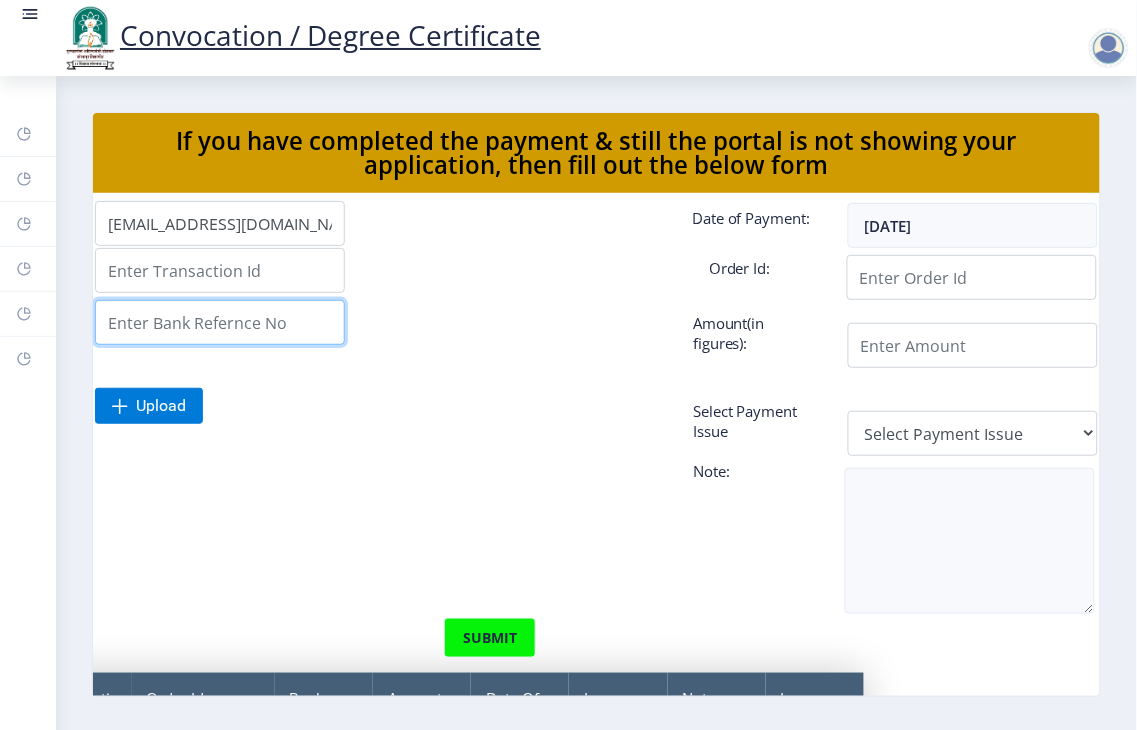 scroll, scrollTop: 0, scrollLeft: 197, axis: horizontal 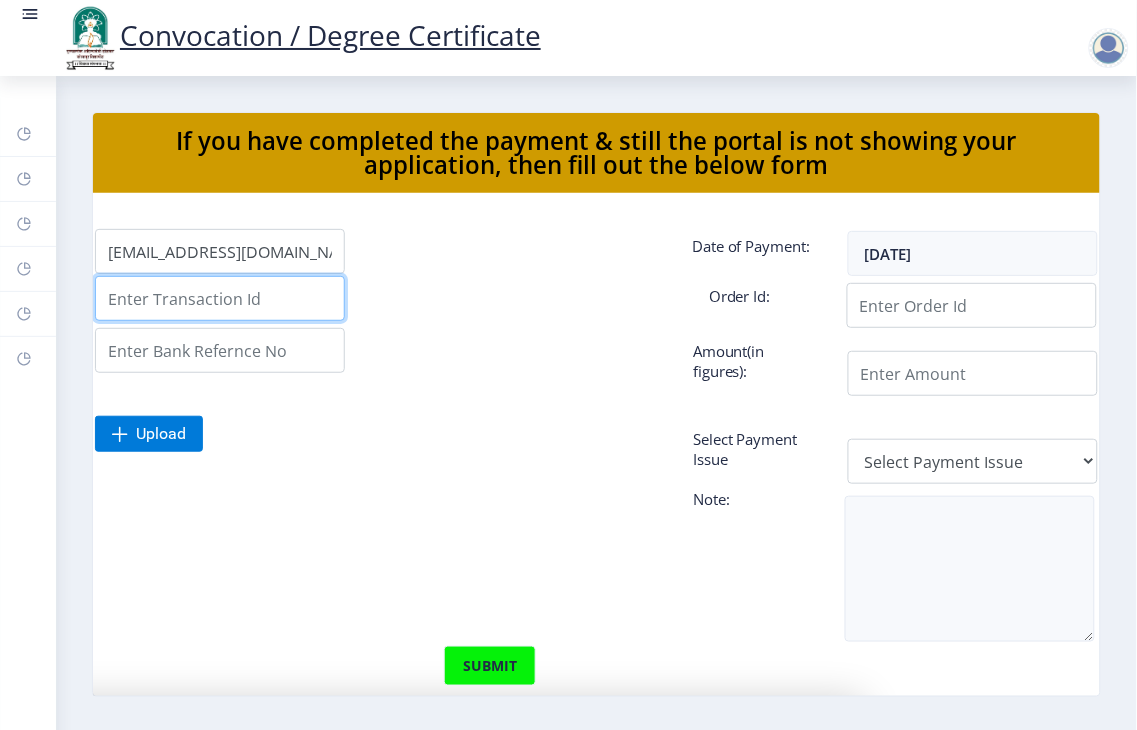 click on "Applicant Email Id:" at bounding box center [220, 298] 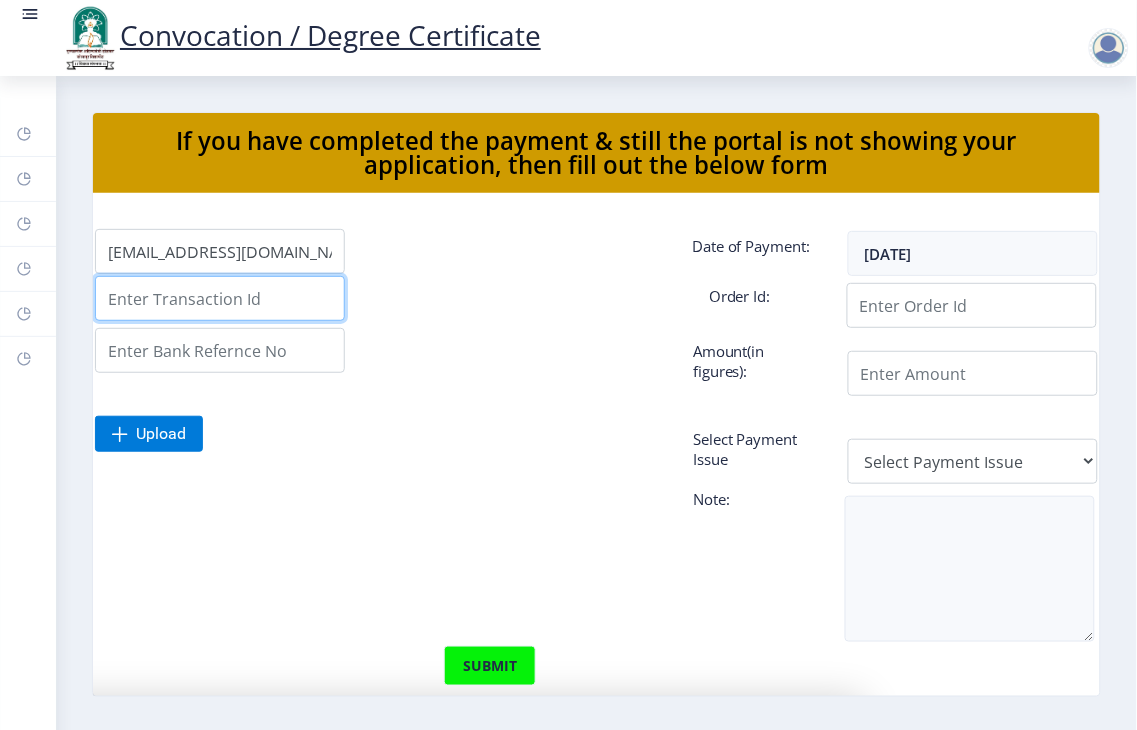 type on "t" 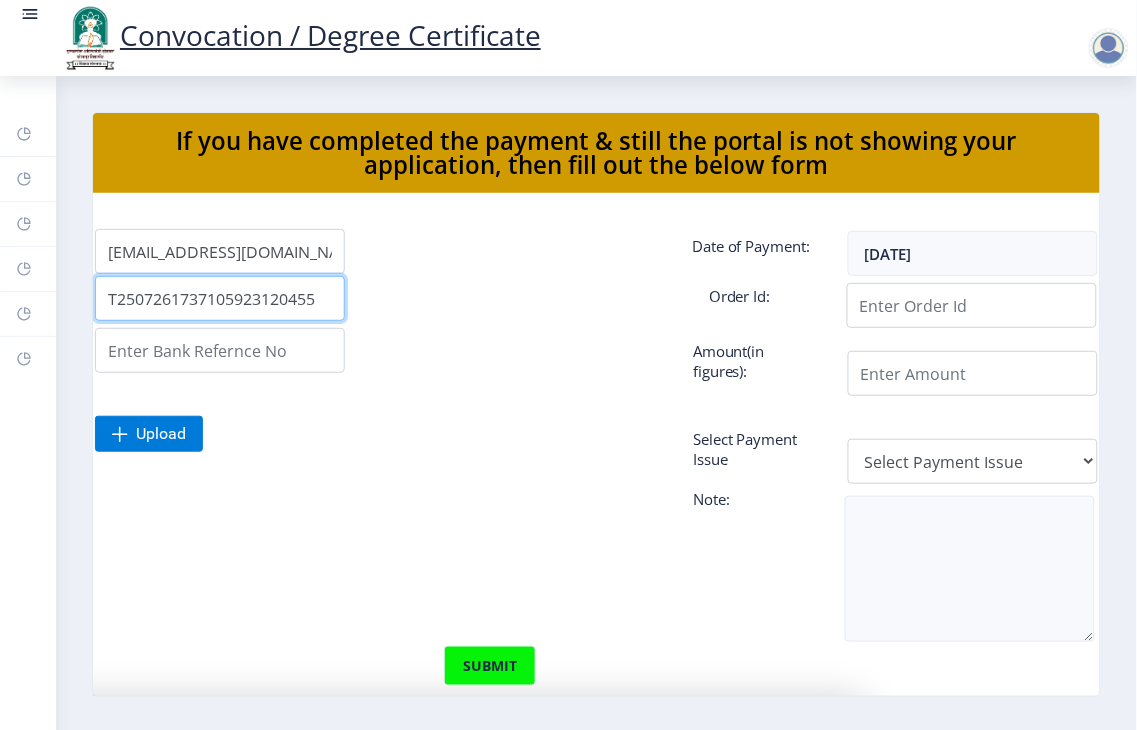 type on "T2507261737105923120455" 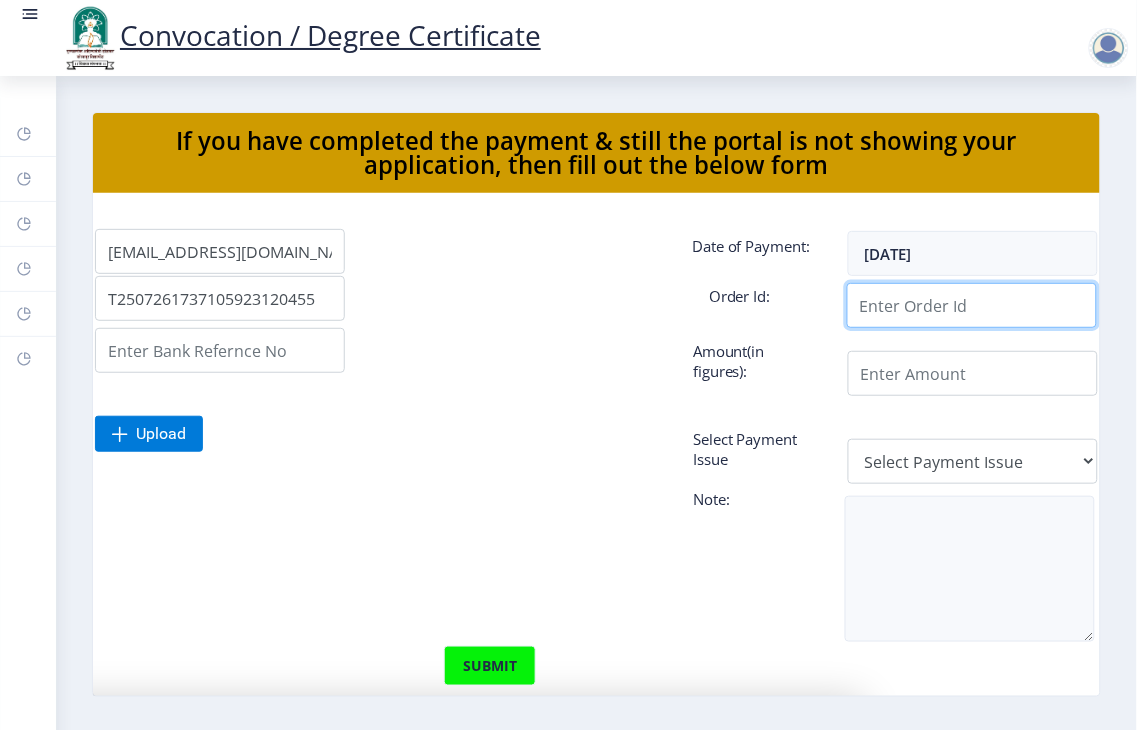 scroll, scrollTop: 0, scrollLeft: 202, axis: horizontal 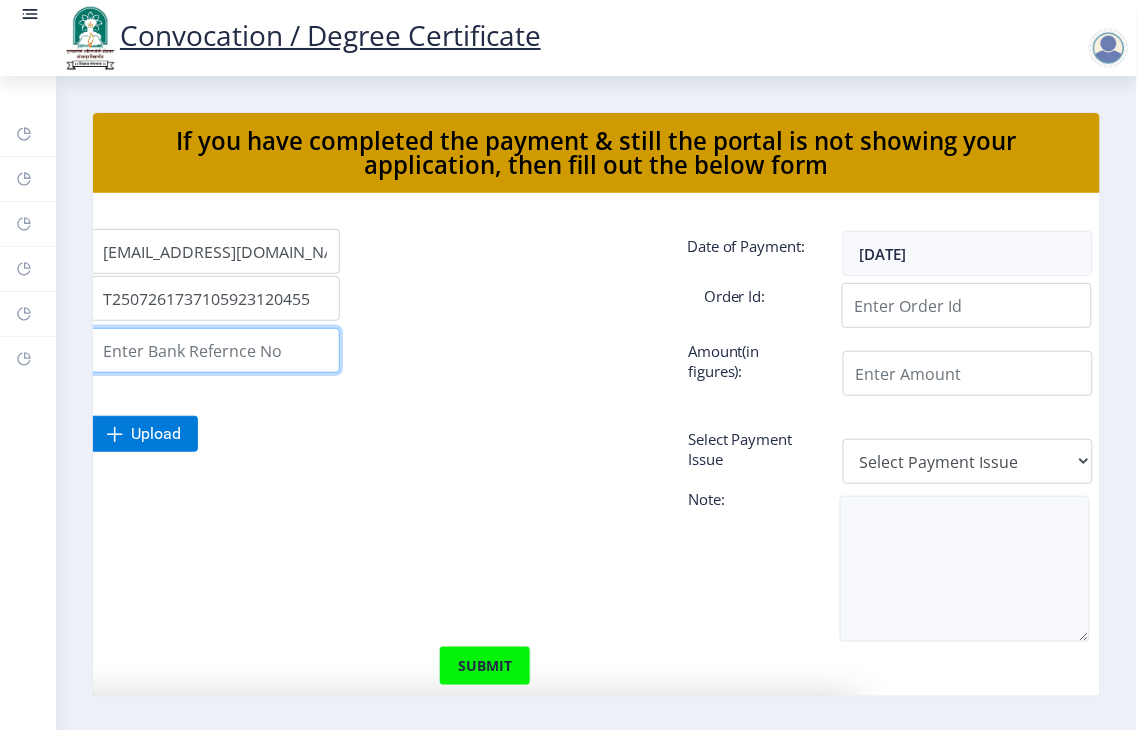 click on "Applicant Email Id:" at bounding box center (215, 350) 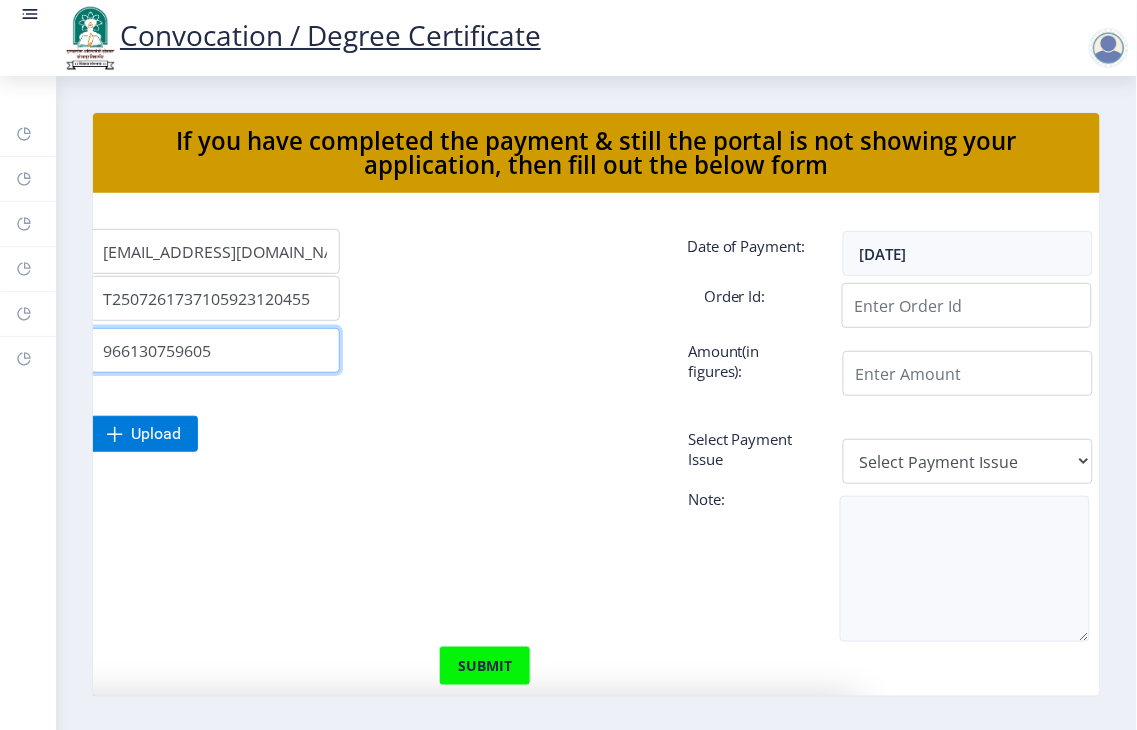 type on "966130759605" 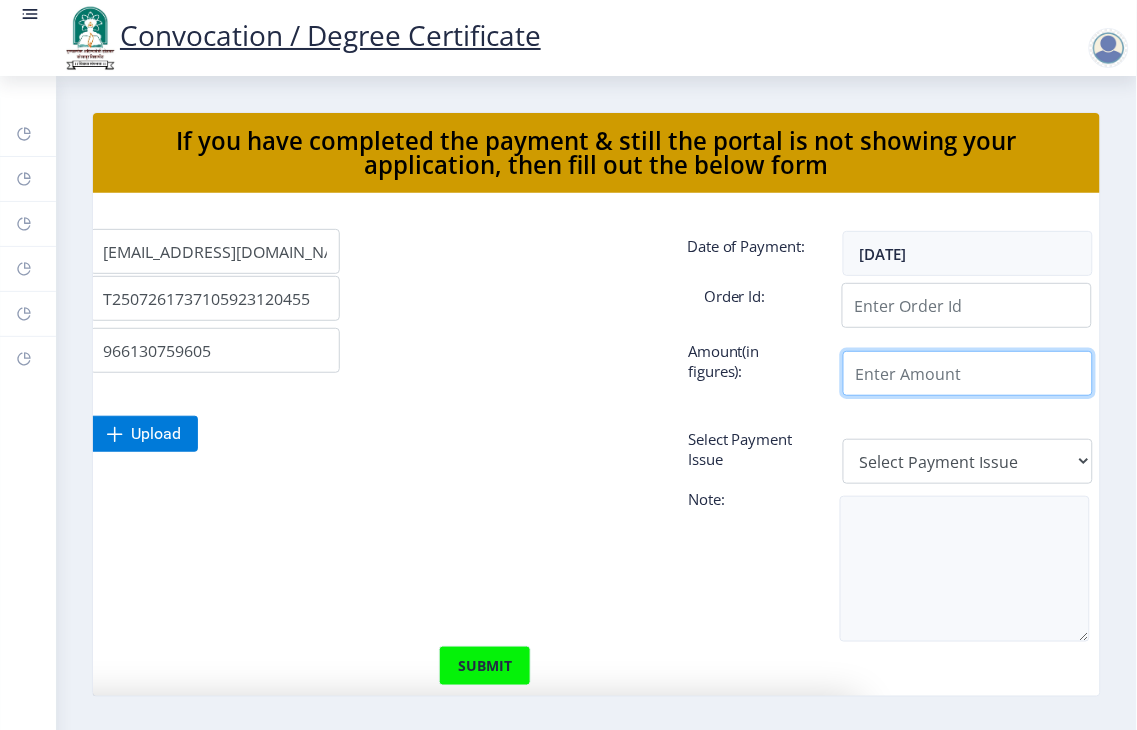 scroll, scrollTop: 0, scrollLeft: 203, axis: horizontal 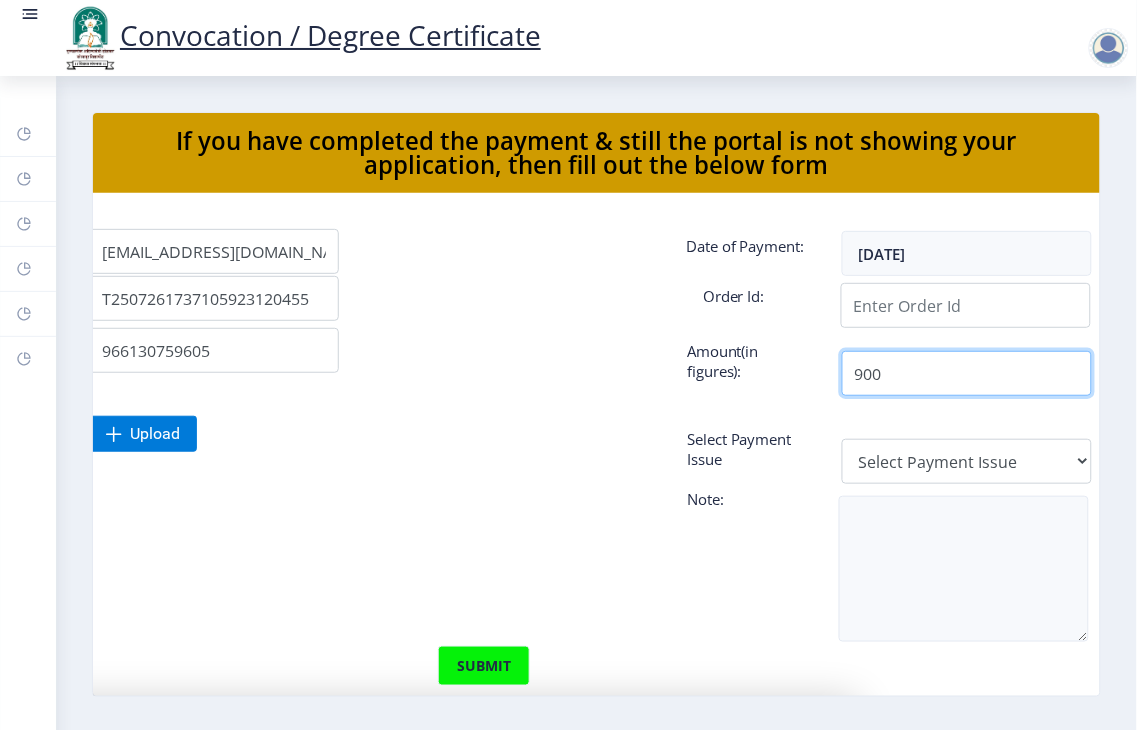 type on "900" 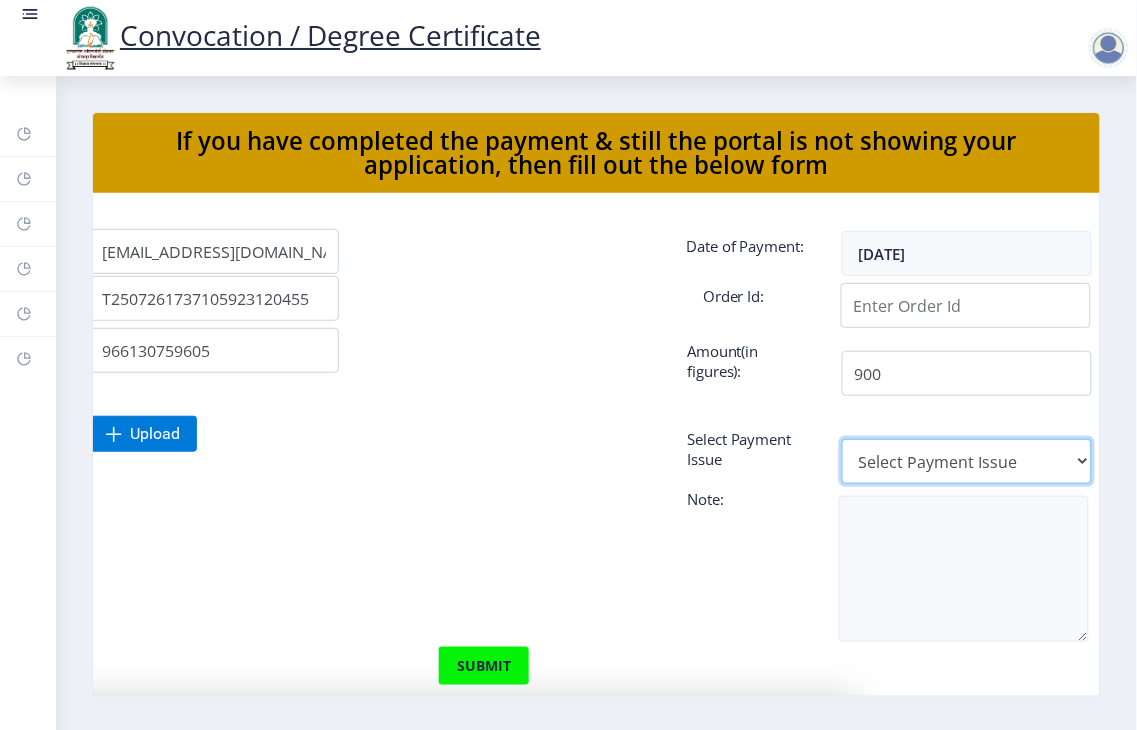 click on "Select Payment Issue Single Payment Multiple Payment Others" at bounding box center [967, 461] 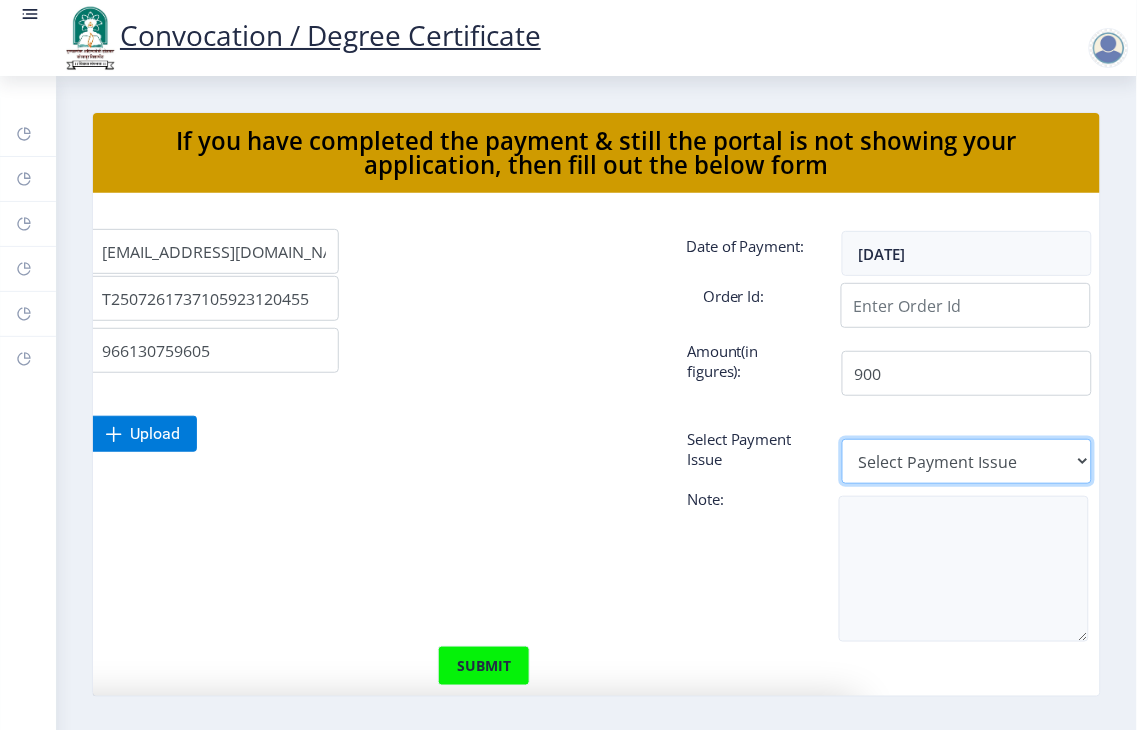 select on "Others" 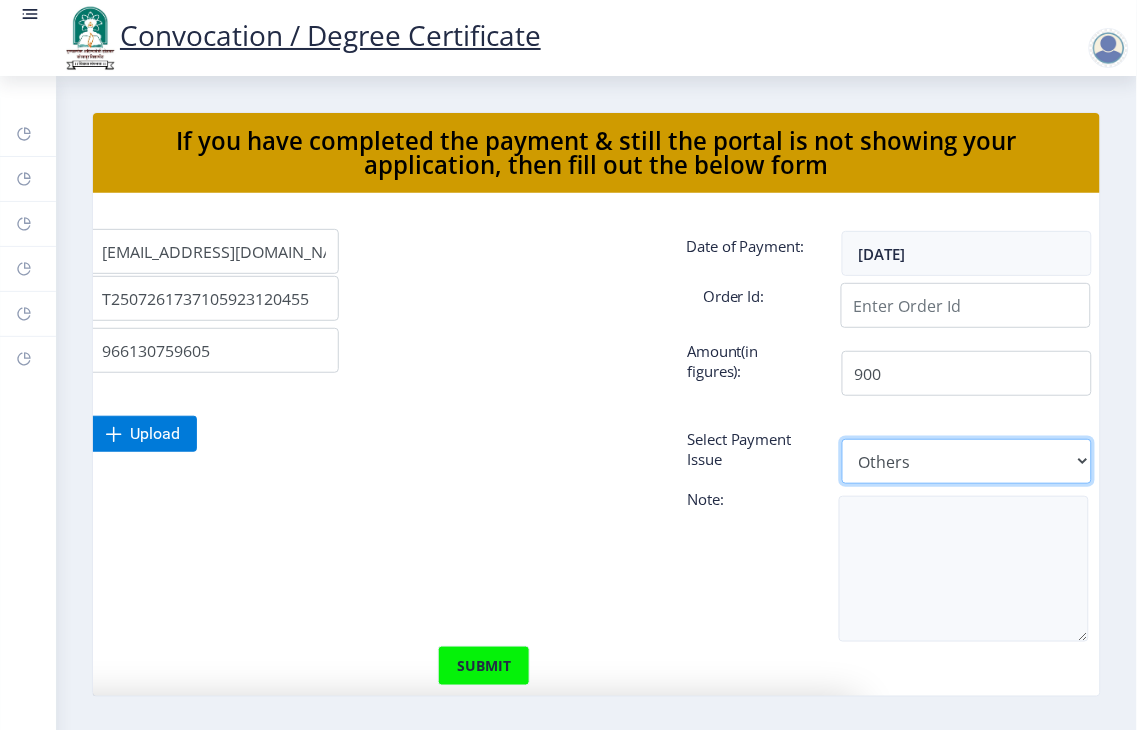 click on "Select Payment Issue Single Payment Multiple Payment Others" at bounding box center [967, 461] 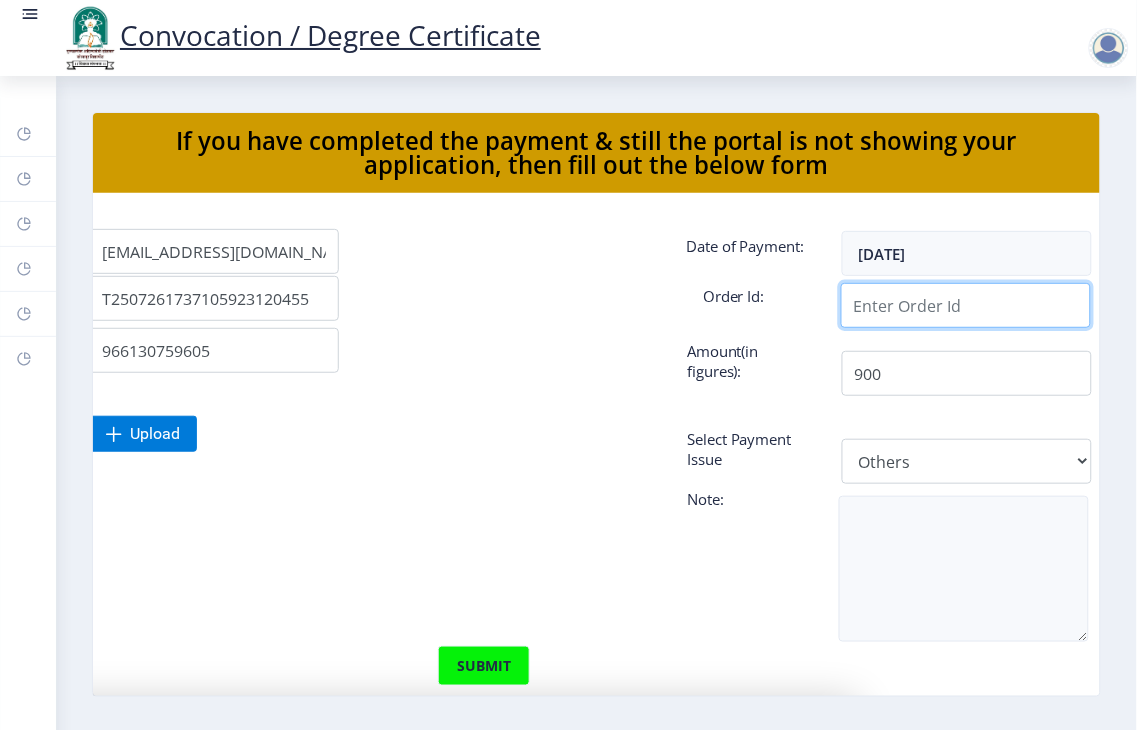 click on "Applicant Email Id:" at bounding box center (966, 305) 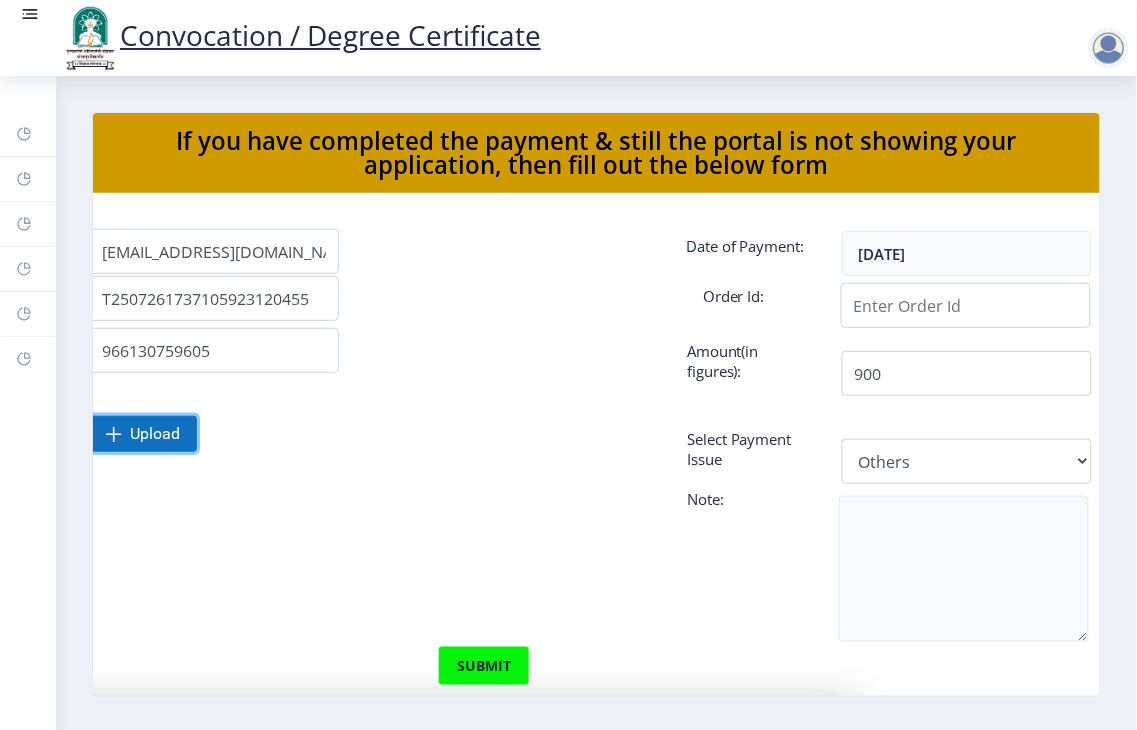 click on "Upload" 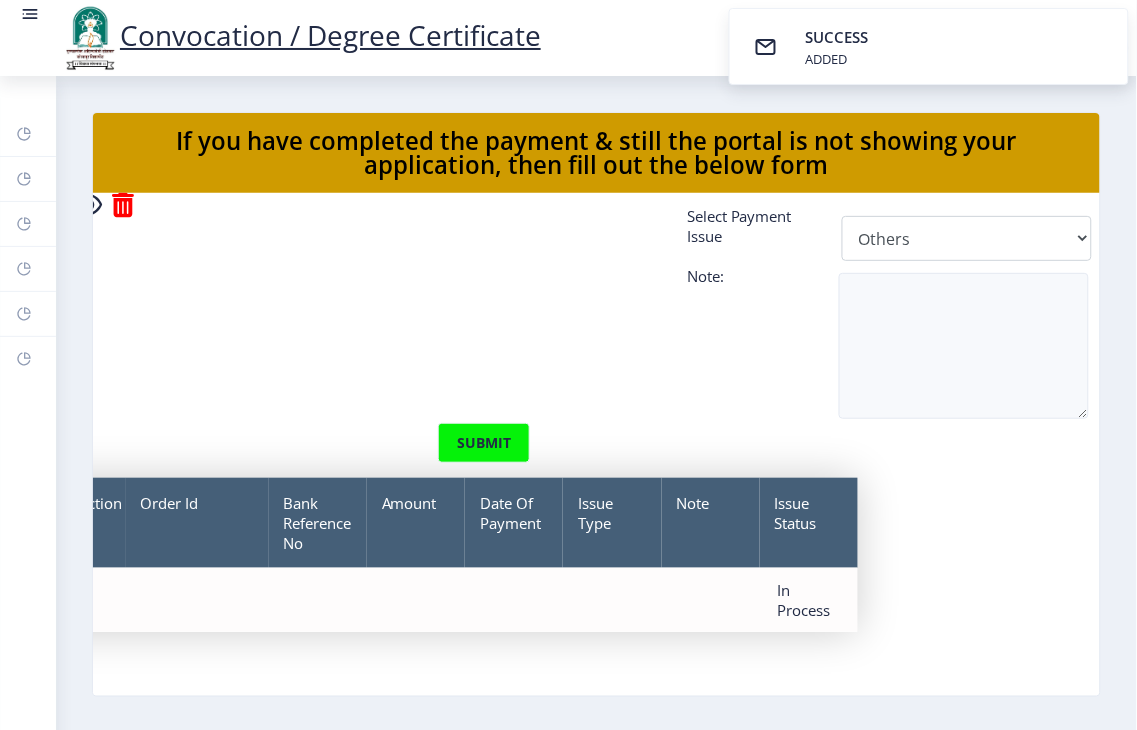 scroll, scrollTop: 242, scrollLeft: 203, axis: both 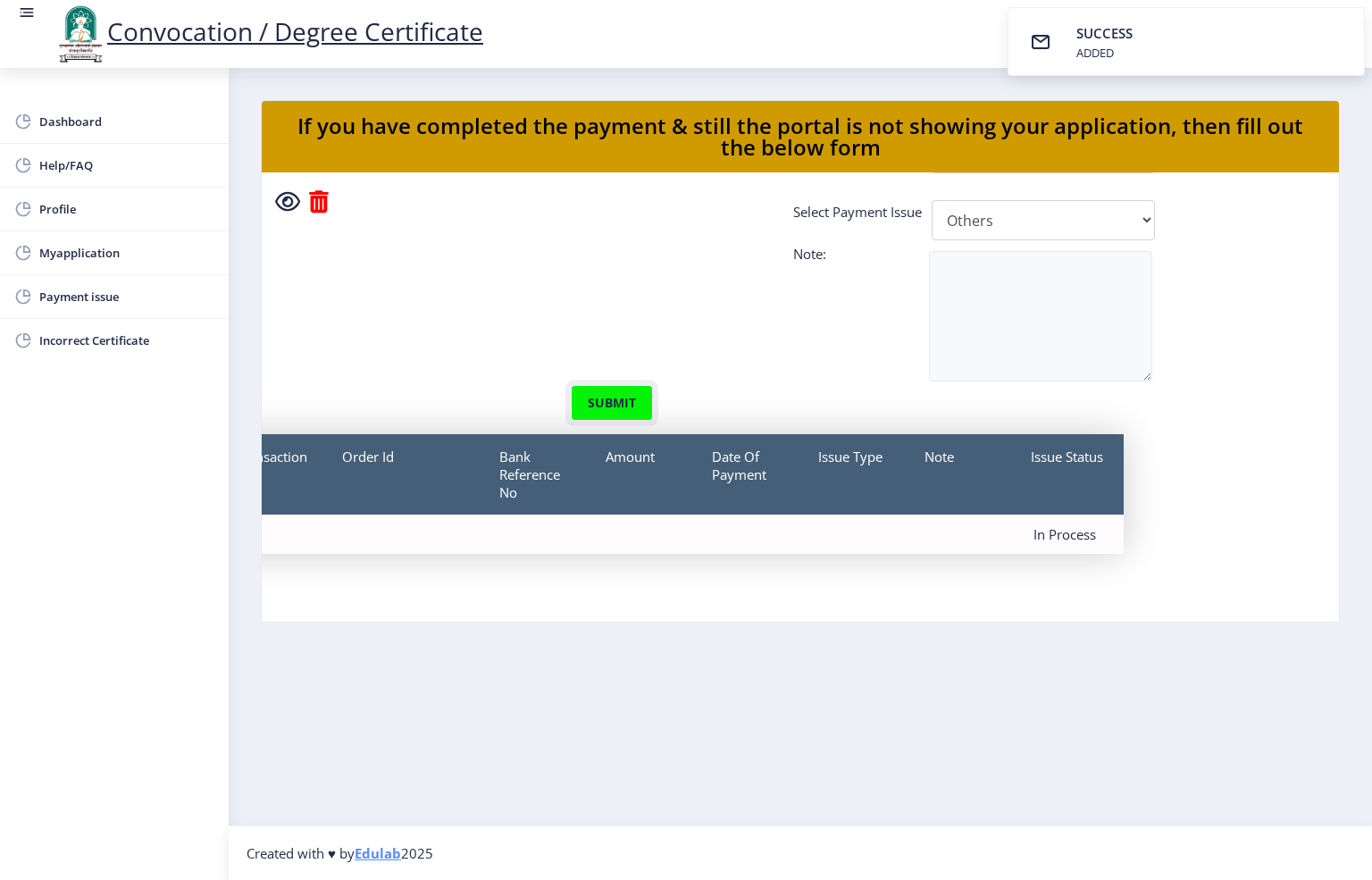 click on "submit" at bounding box center (612, 403) 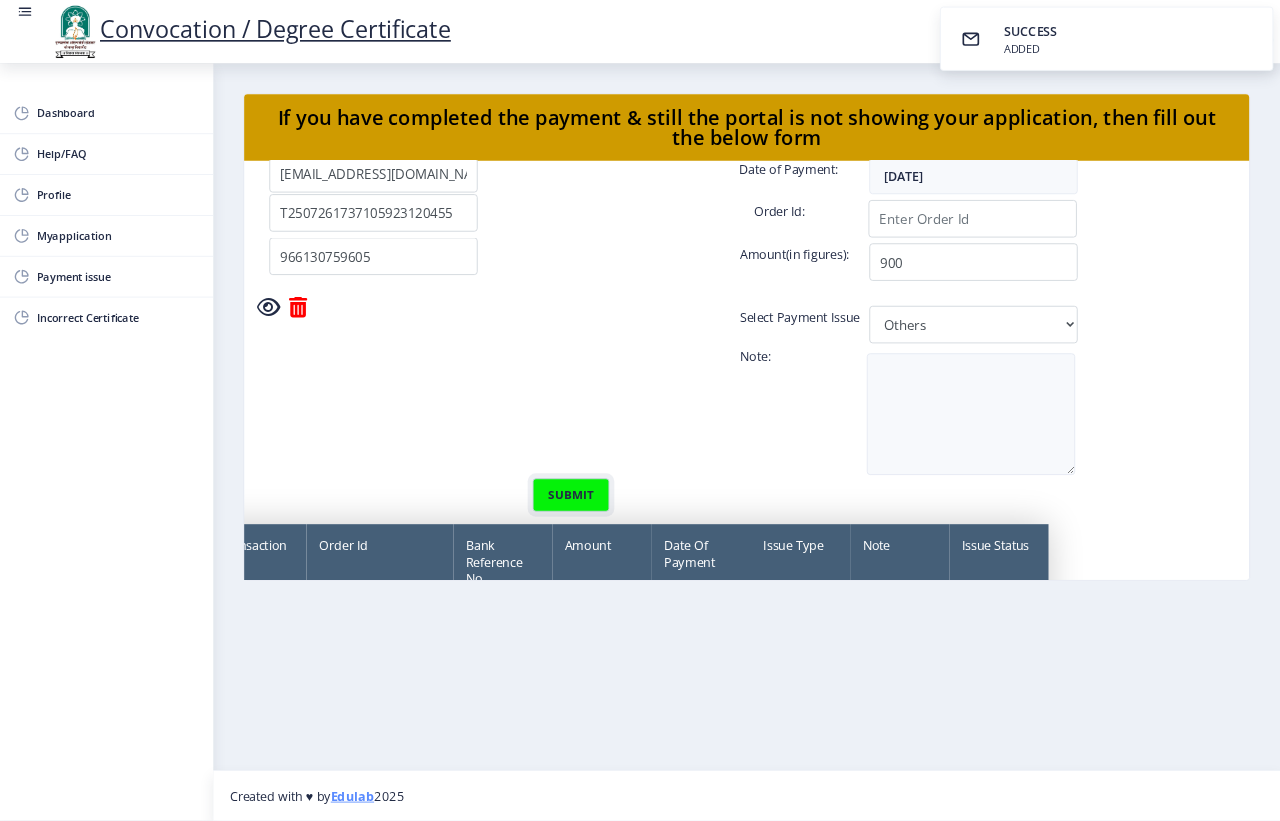 scroll, scrollTop: 0, scrollLeft: 202, axis: horizontal 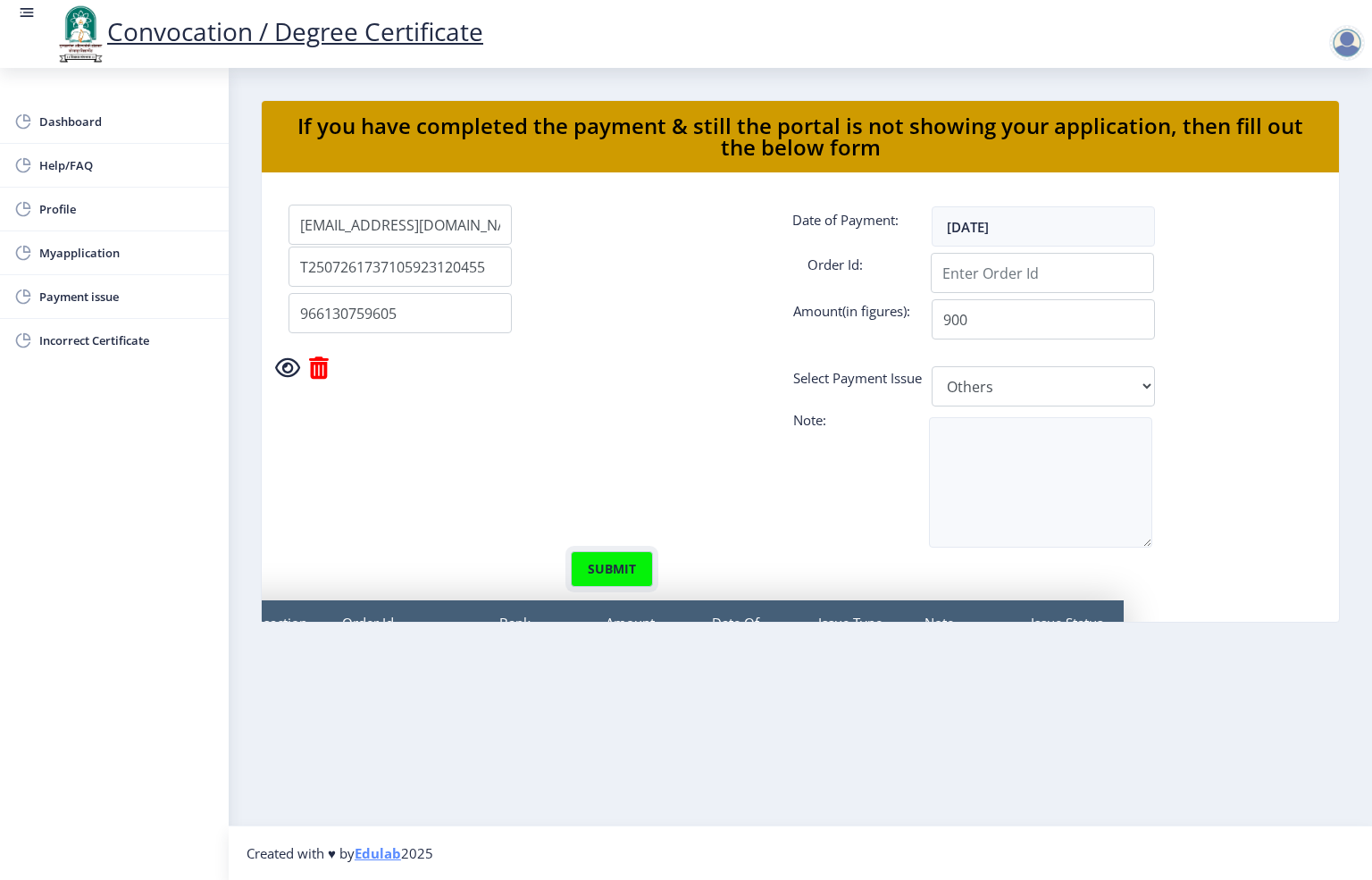type 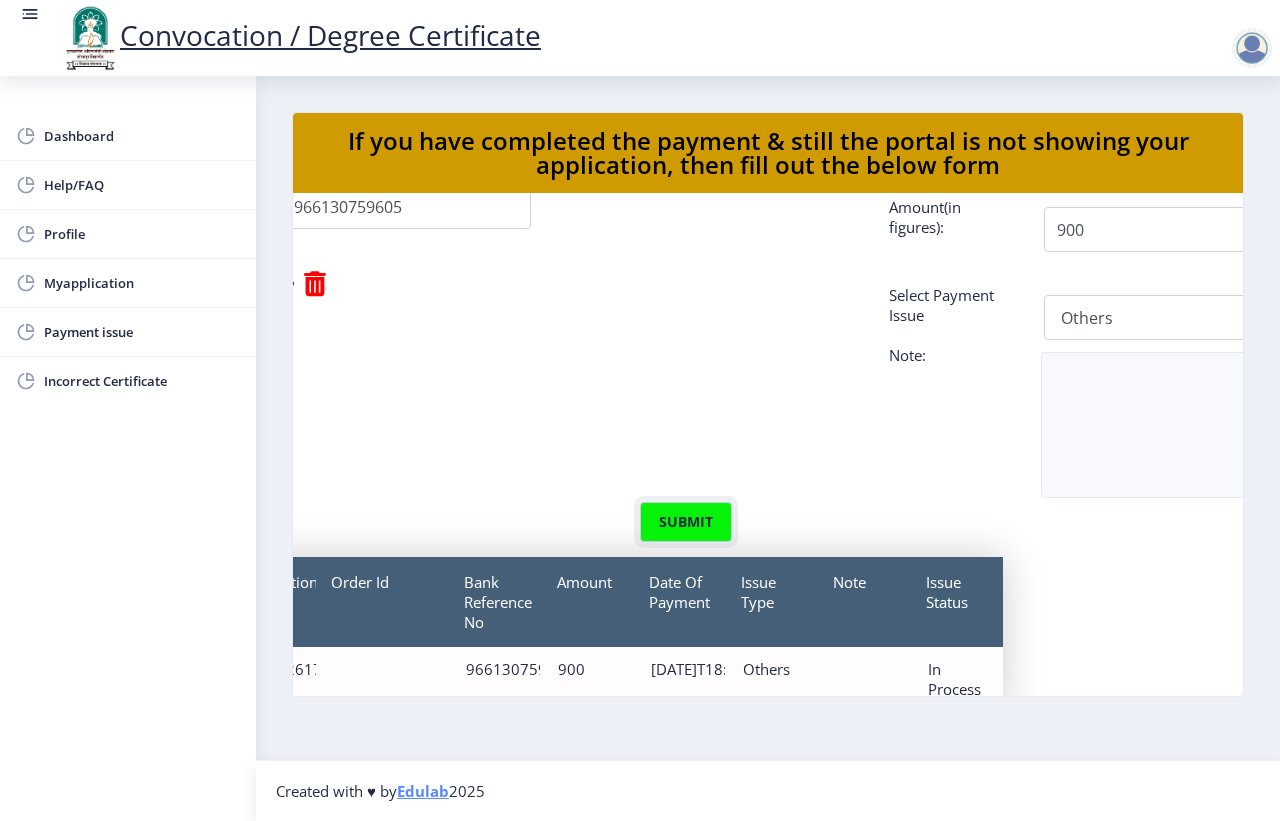 scroll, scrollTop: 250, scrollLeft: 201, axis: both 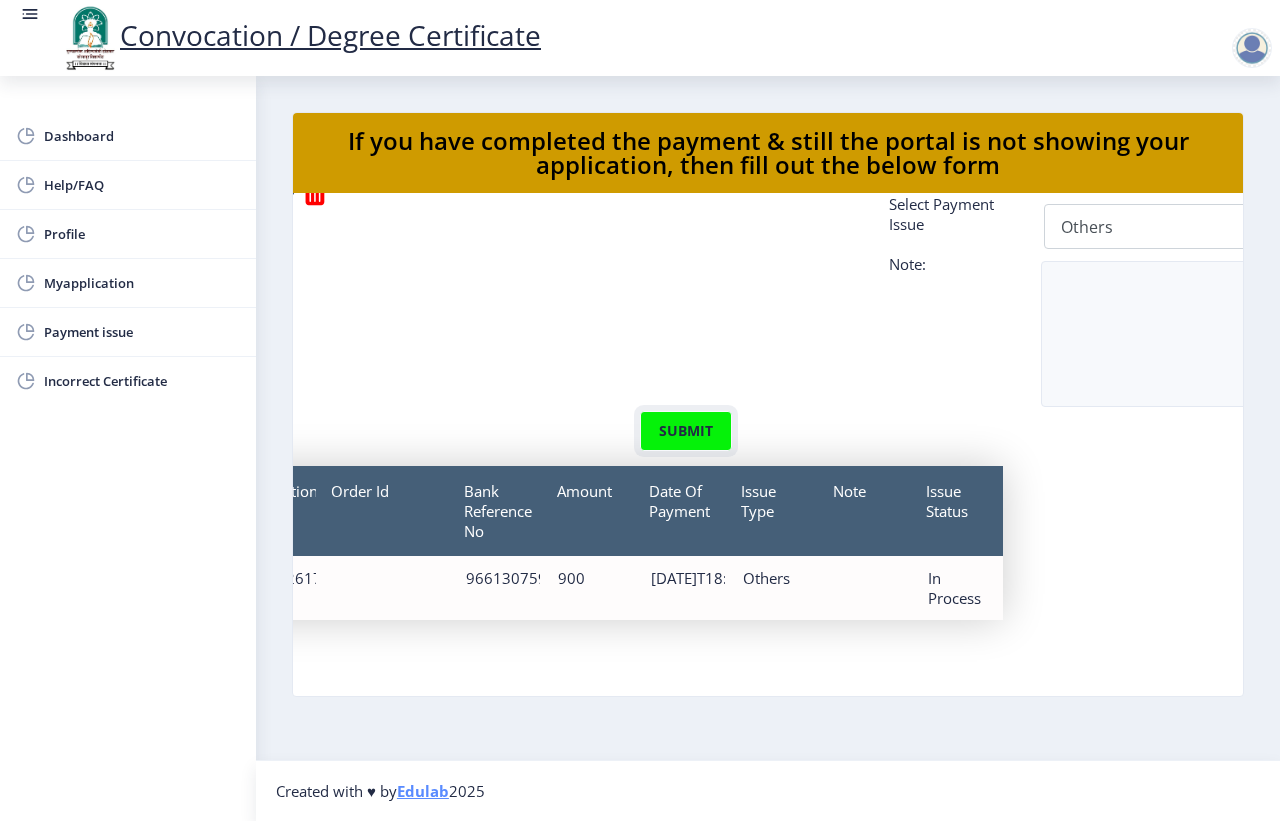 click on "submit" at bounding box center (686, 431) 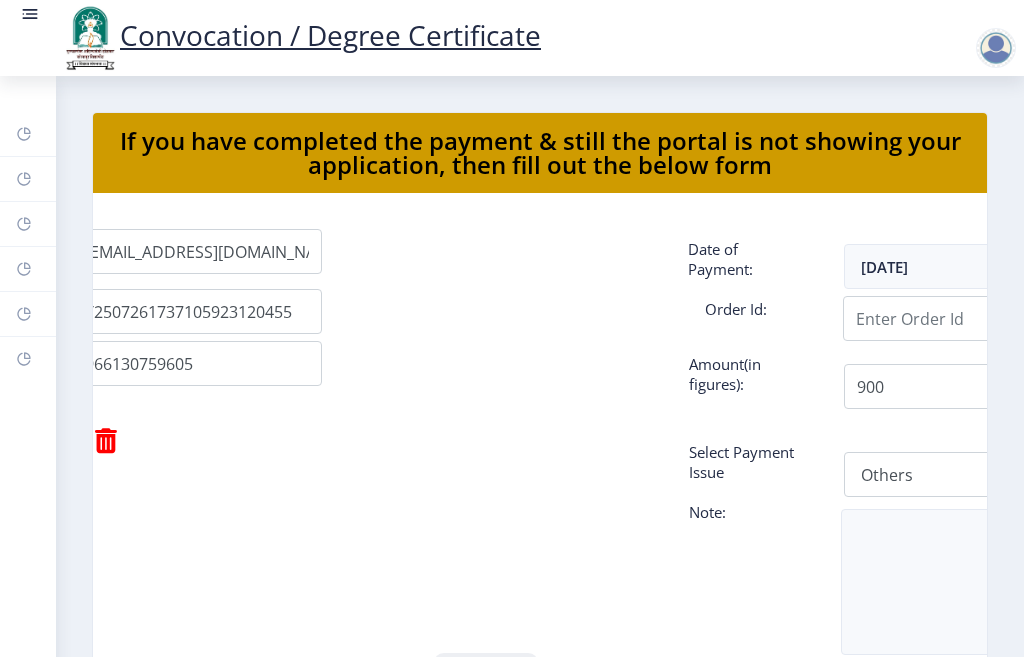 scroll, scrollTop: 0, scrollLeft: 201, axis: horizontal 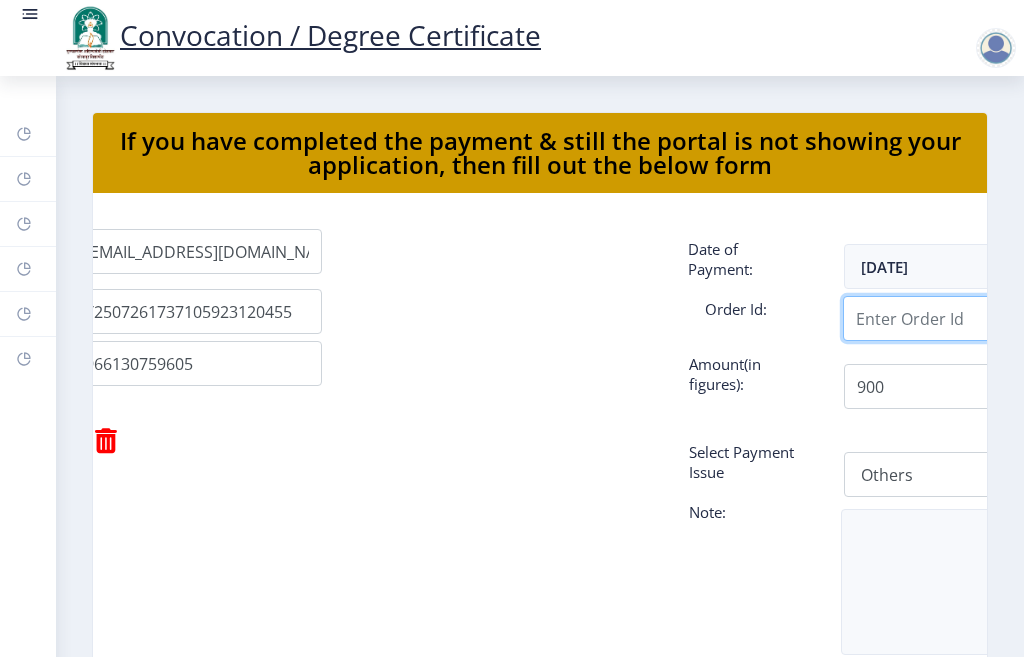 click on "Applicant Email Id:" at bounding box center (968, 318) 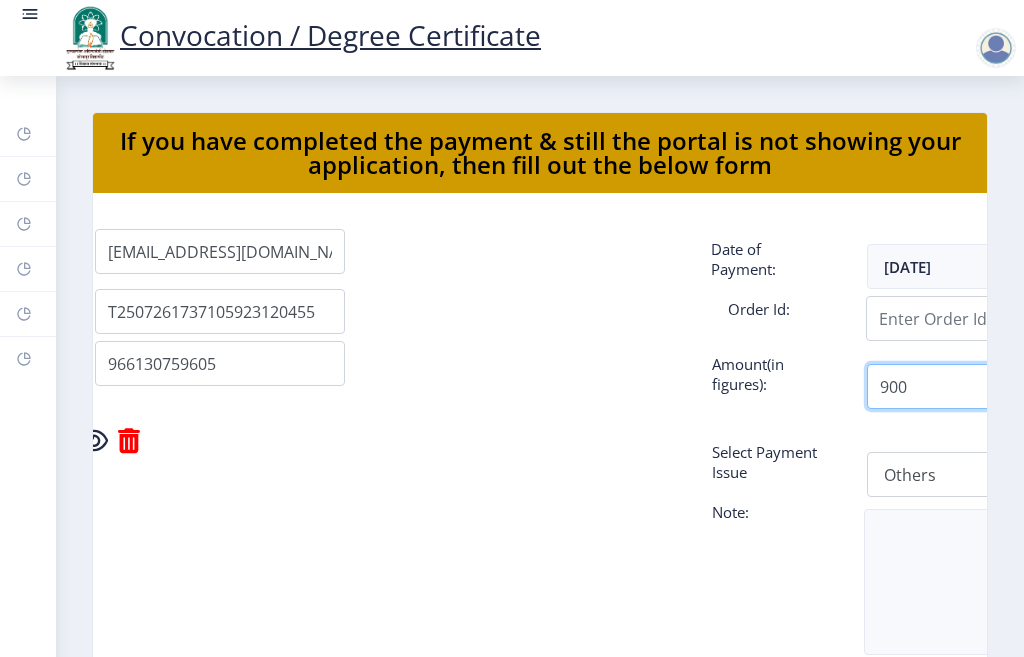 scroll, scrollTop: 0, scrollLeft: 318, axis: horizontal 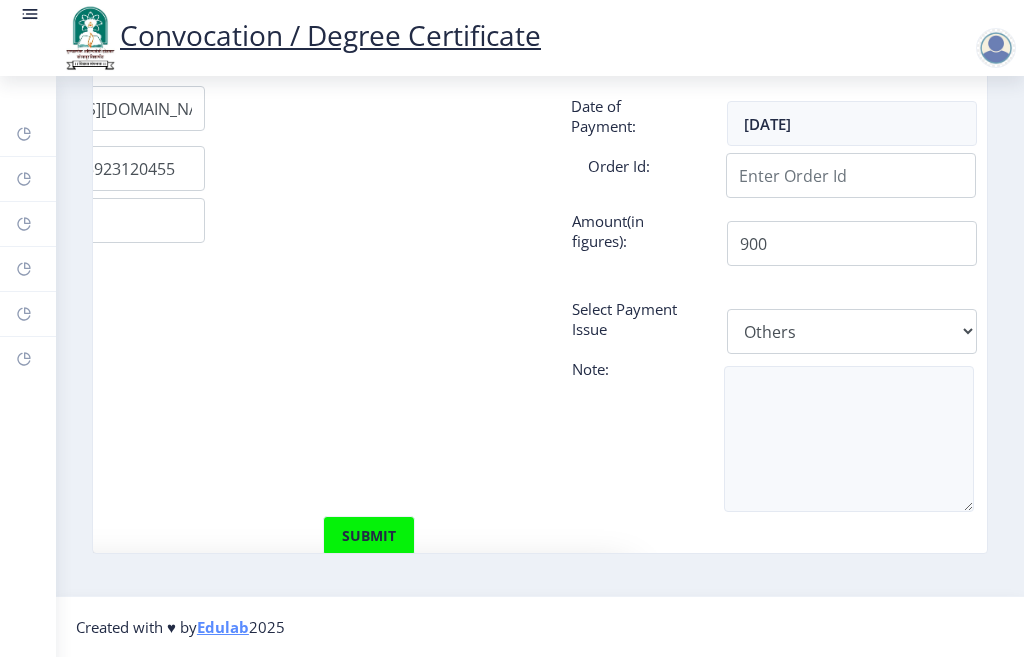 click 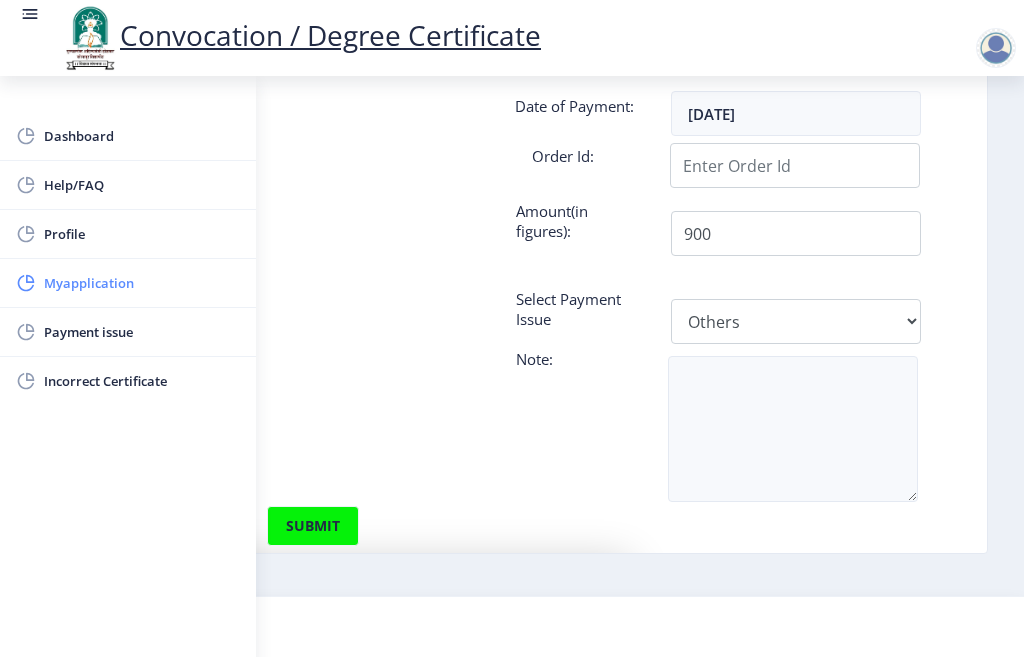 click on "Myapplication" 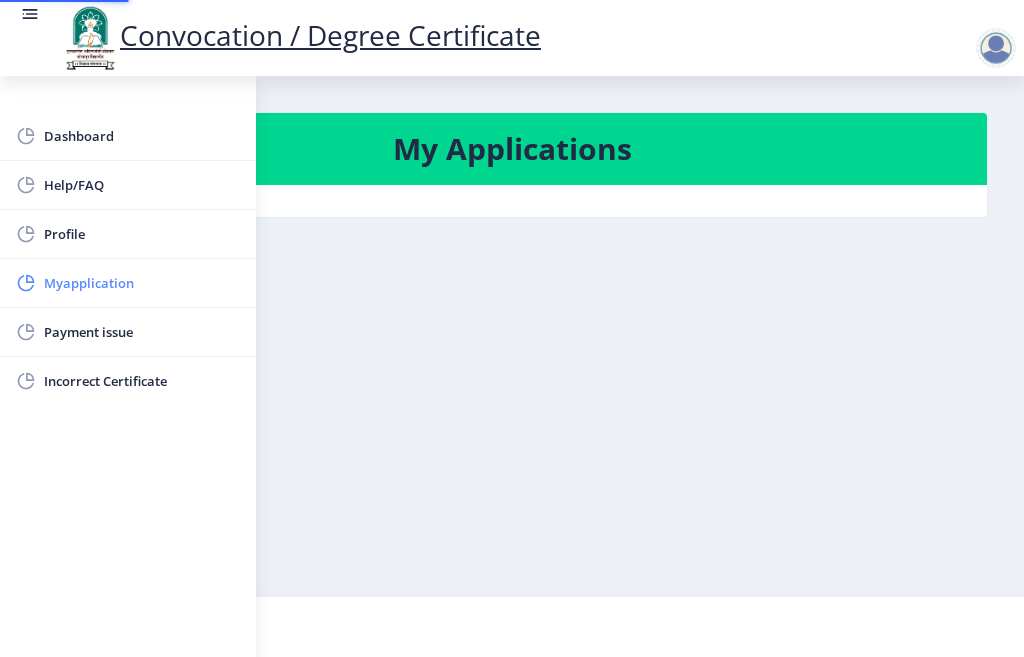 scroll, scrollTop: 0, scrollLeft: 0, axis: both 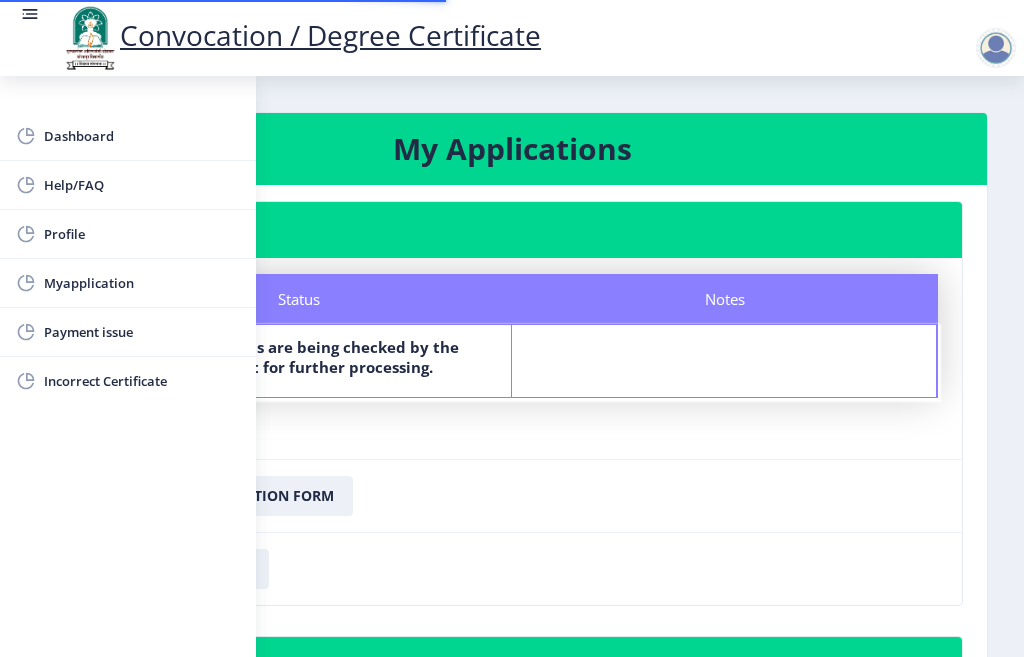 click on "Status Notes Status Your documents are being checked by the department for further processing. Notes" 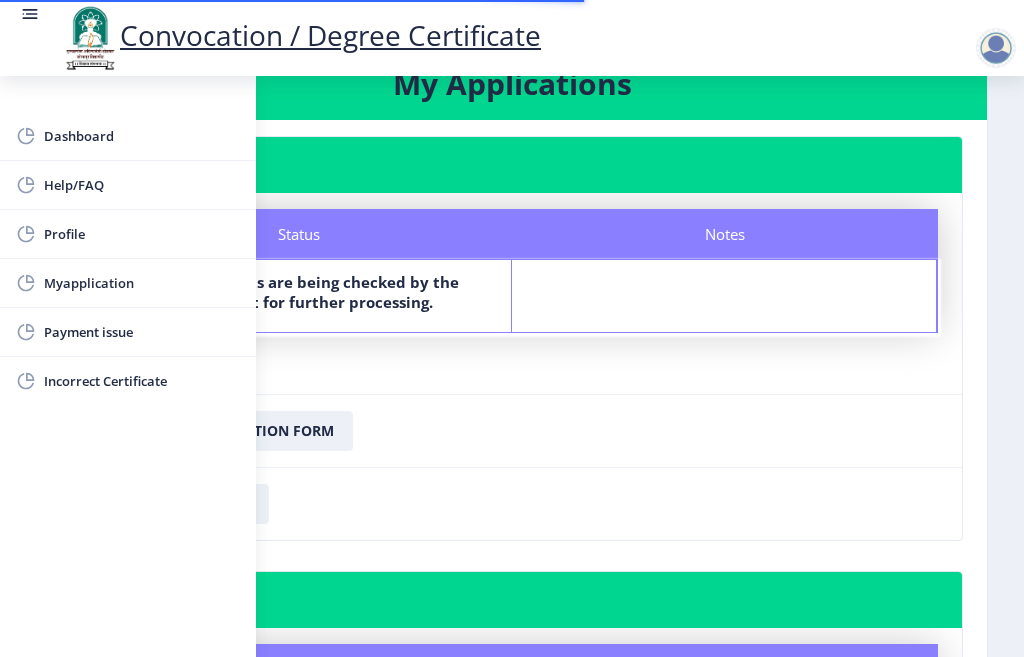 scroll, scrollTop: 200, scrollLeft: 0, axis: vertical 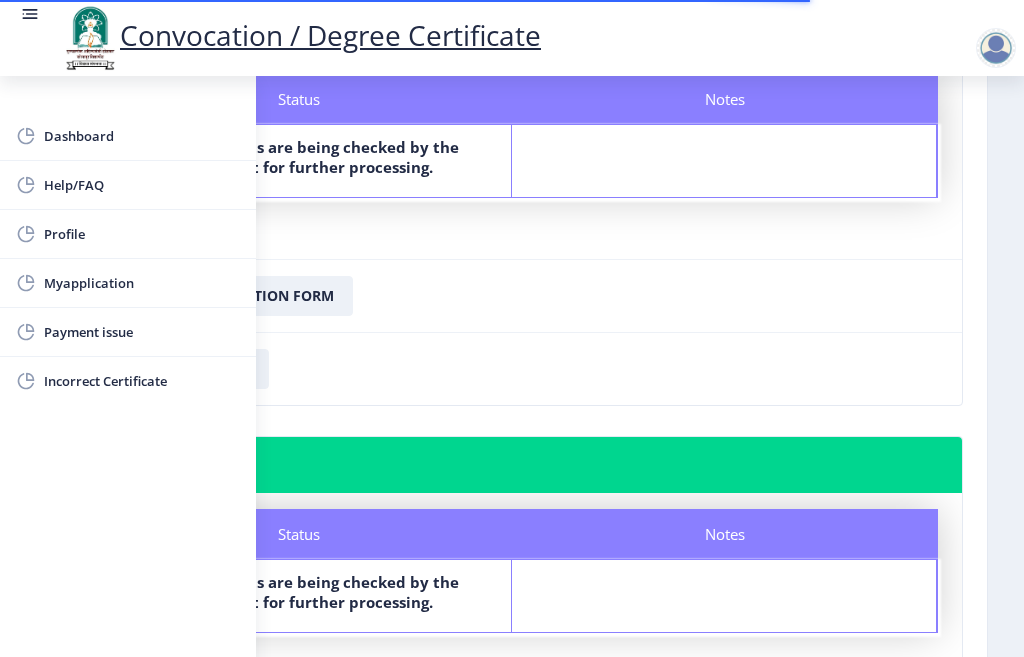 click 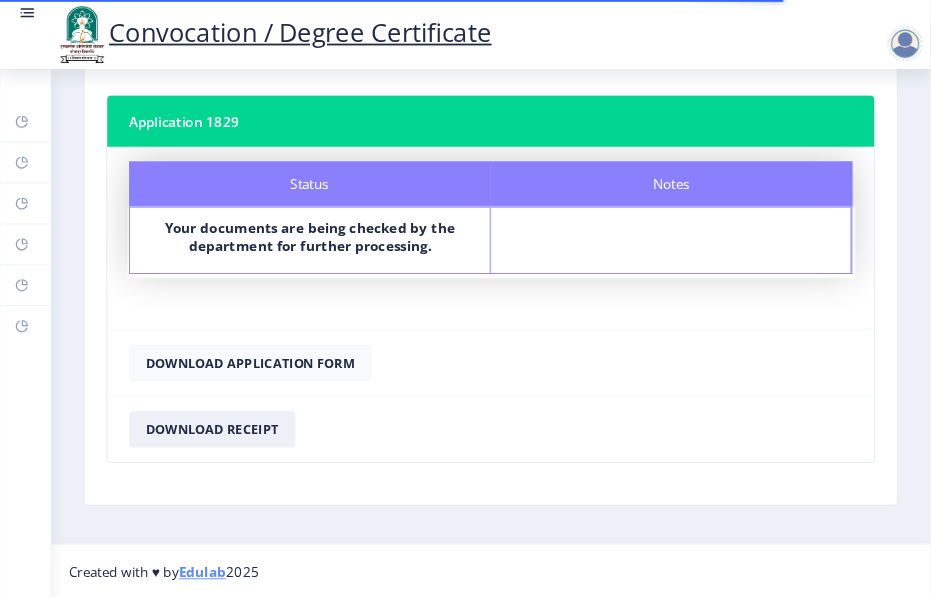 scroll, scrollTop: 534, scrollLeft: 0, axis: vertical 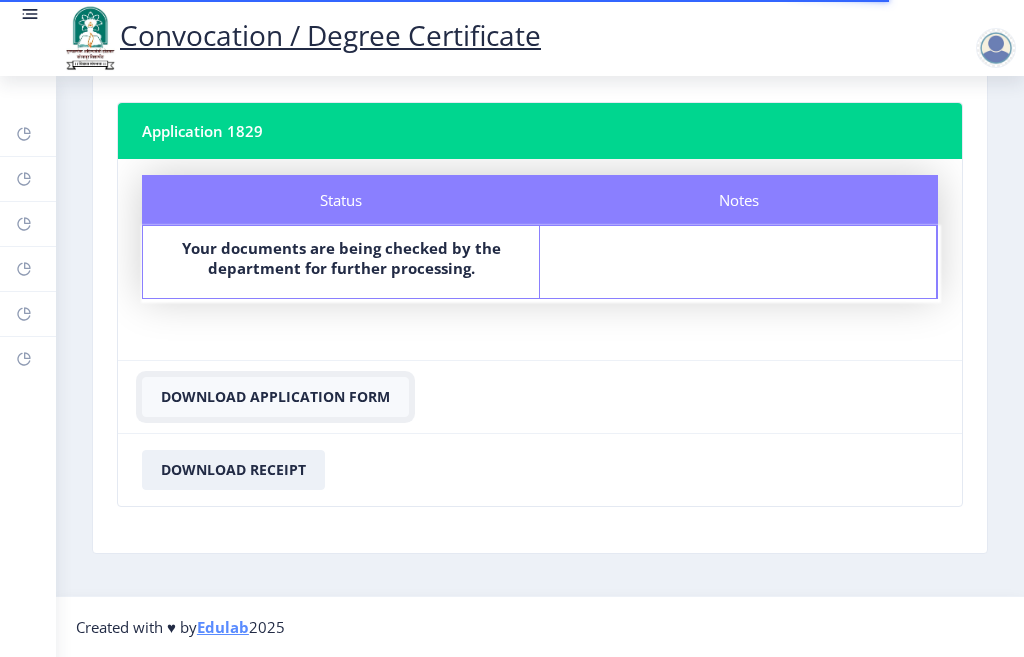 click on "Download Application Form" 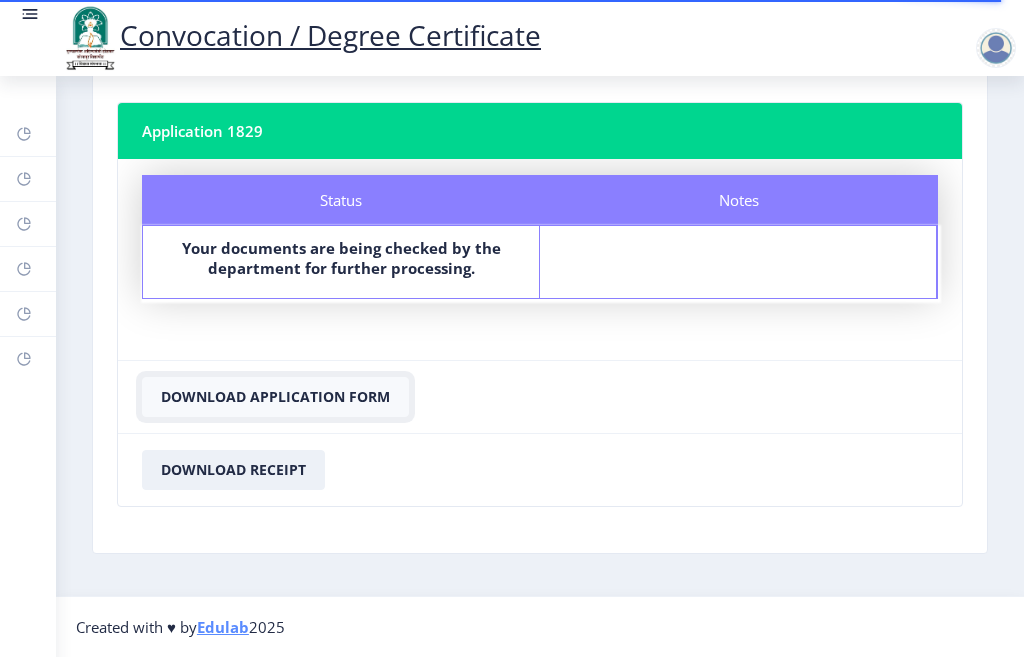 type 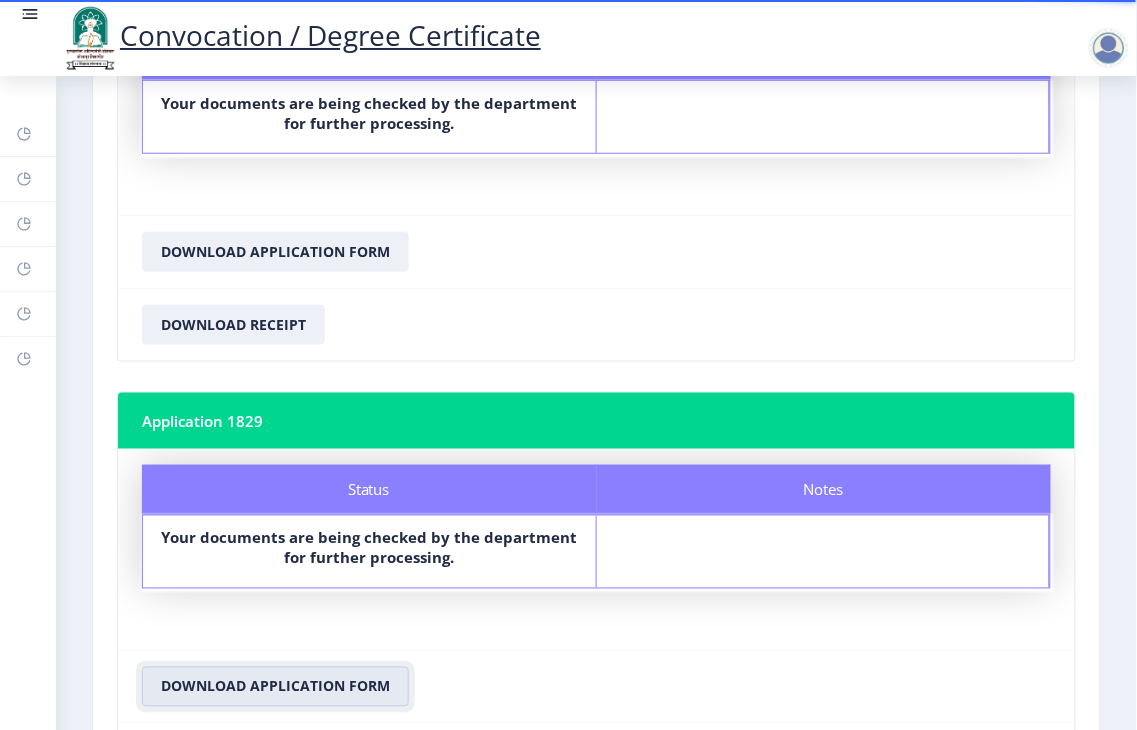 scroll, scrollTop: 463, scrollLeft: 0, axis: vertical 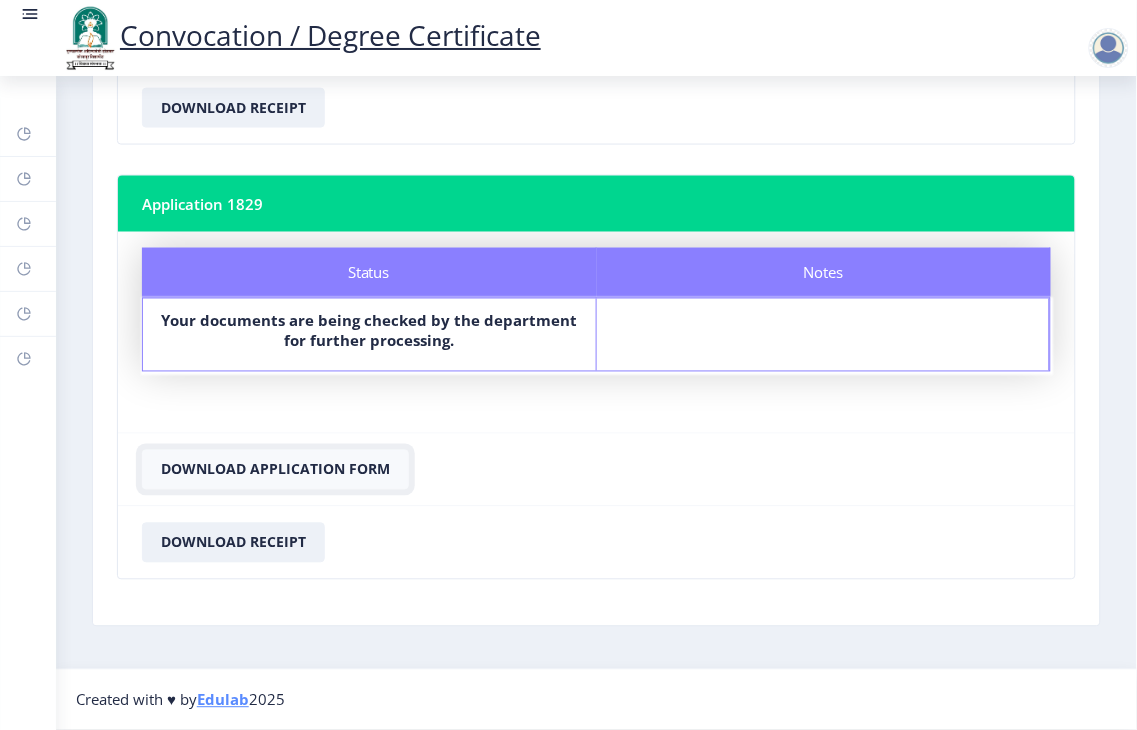 click on "Download Application Form" 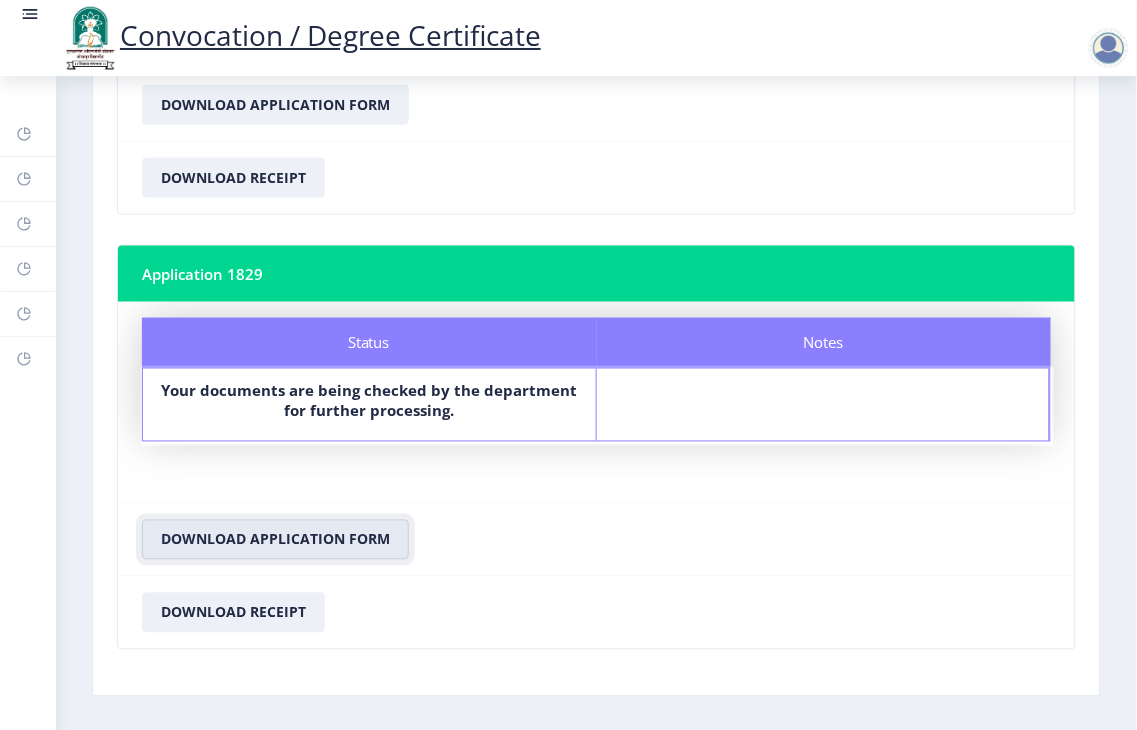 scroll, scrollTop: 352, scrollLeft: 0, axis: vertical 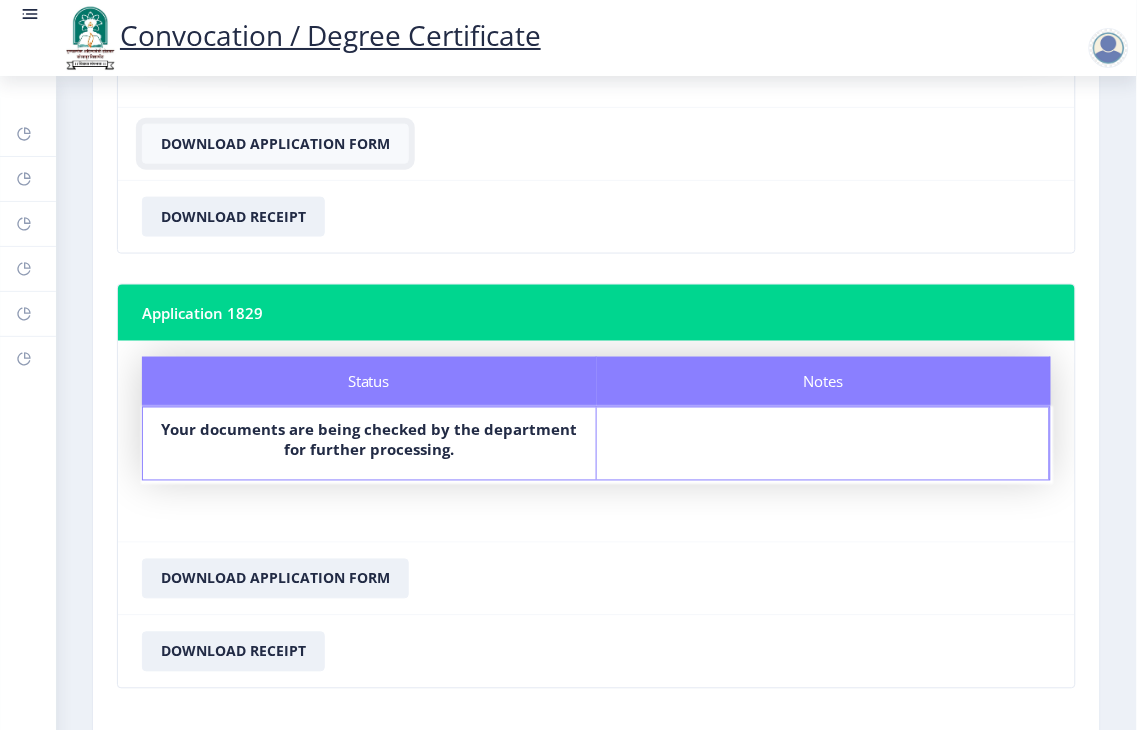 click on "Download Application Form" 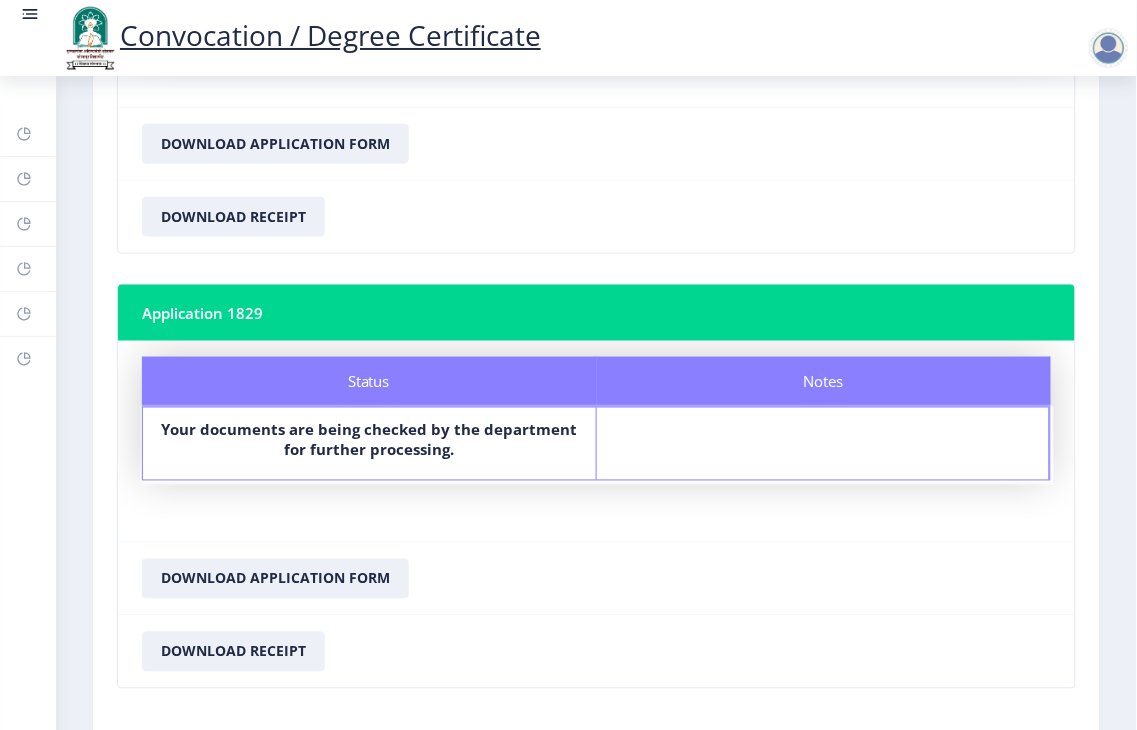 click 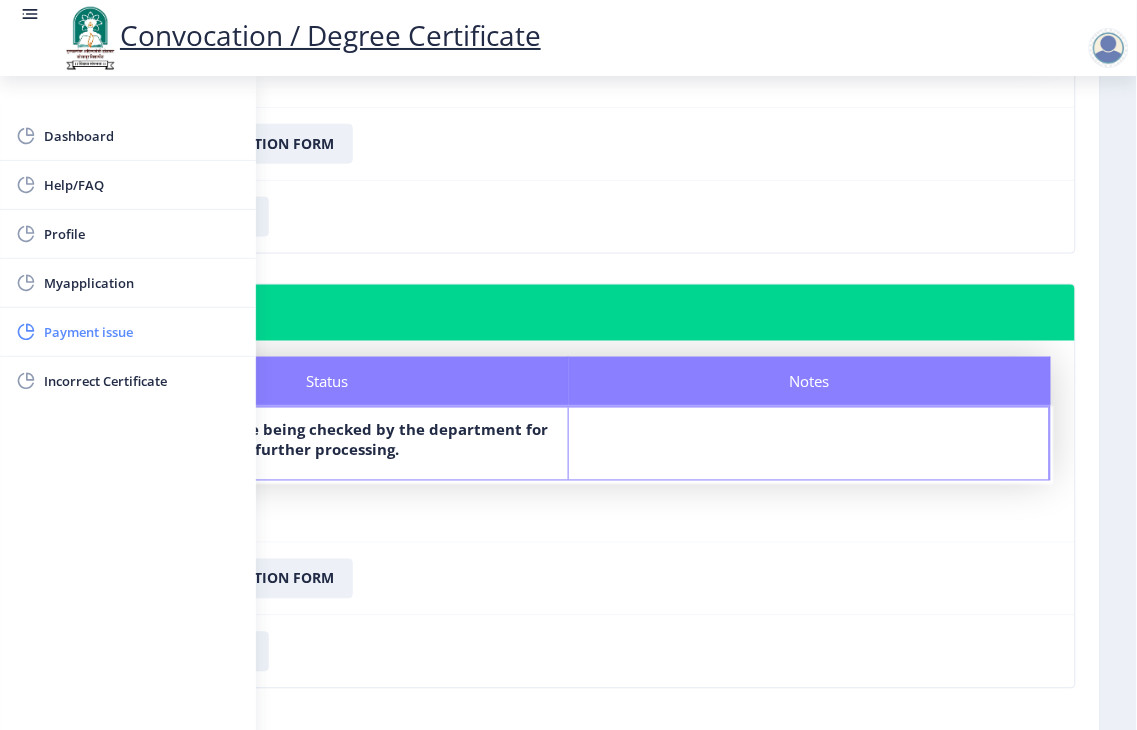 click on "Payment issue" 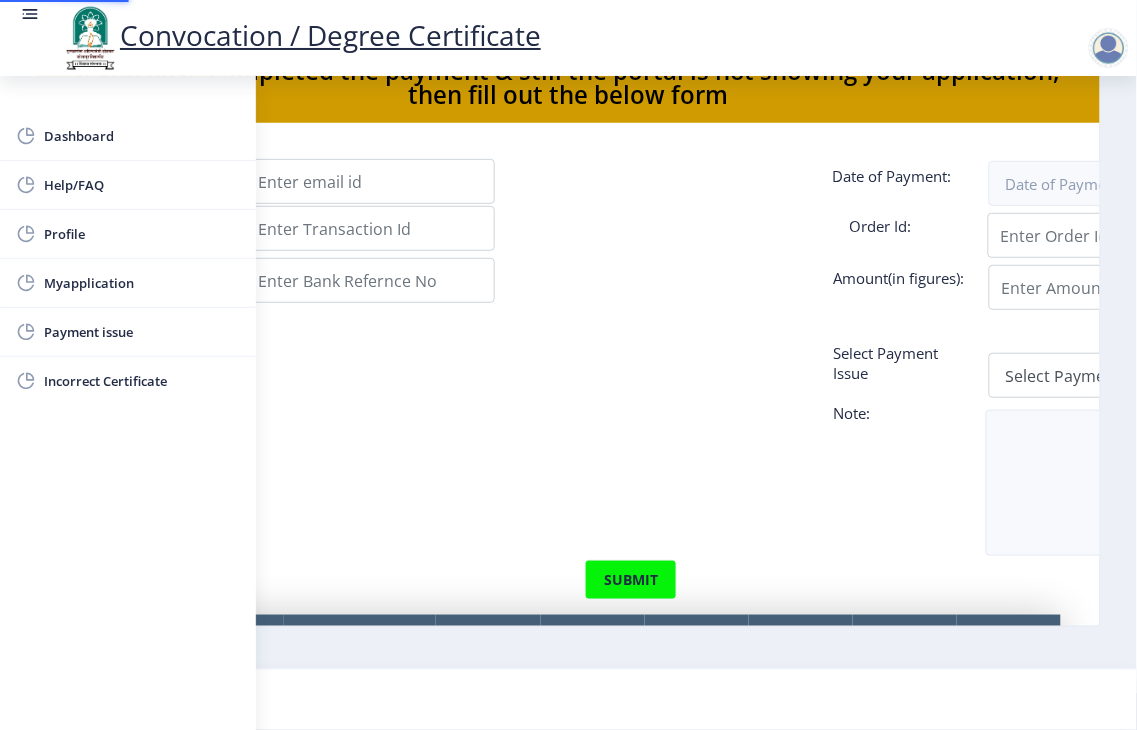 scroll, scrollTop: 0, scrollLeft: 0, axis: both 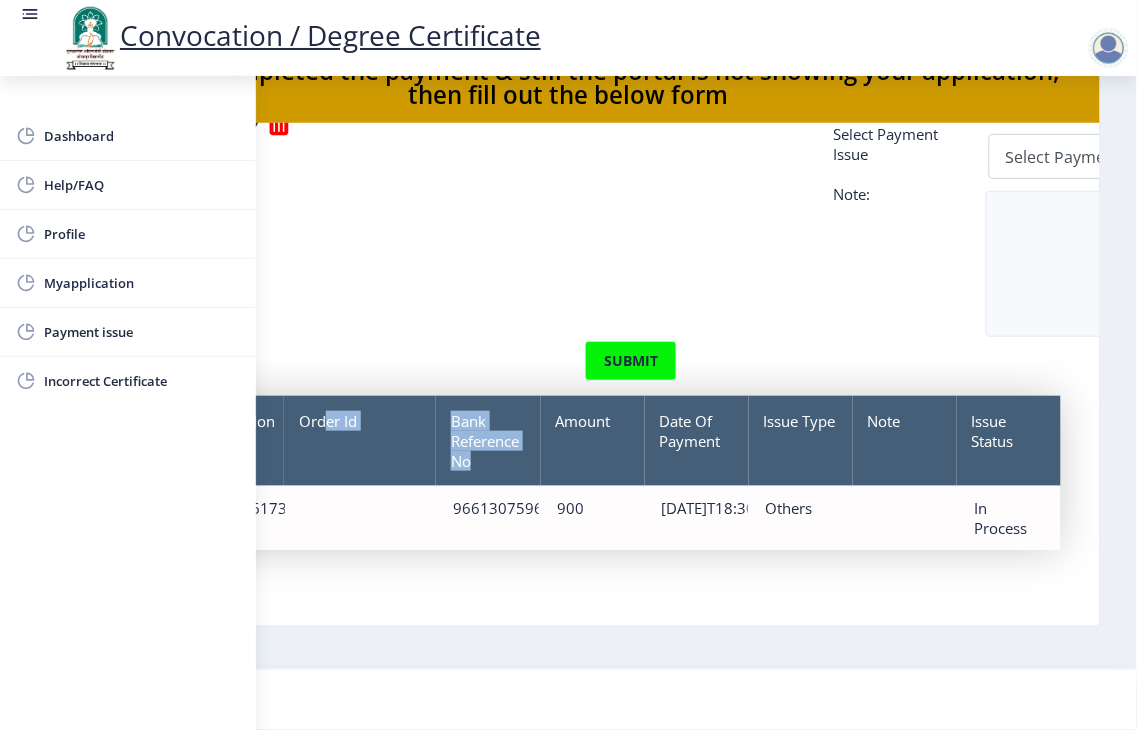 drag, startPoint x: 330, startPoint y: 446, endPoint x: 544, endPoint y: 474, distance: 215.824 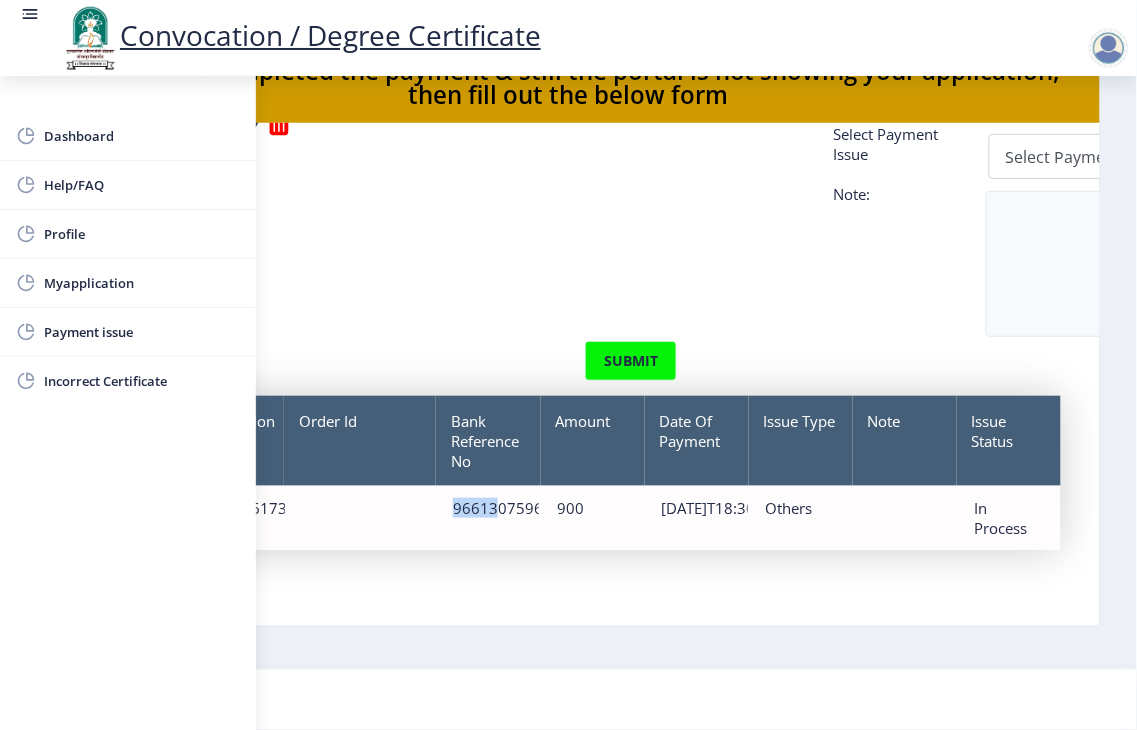 drag, startPoint x: 492, startPoint y: 632, endPoint x: 320, endPoint y: 632, distance: 172 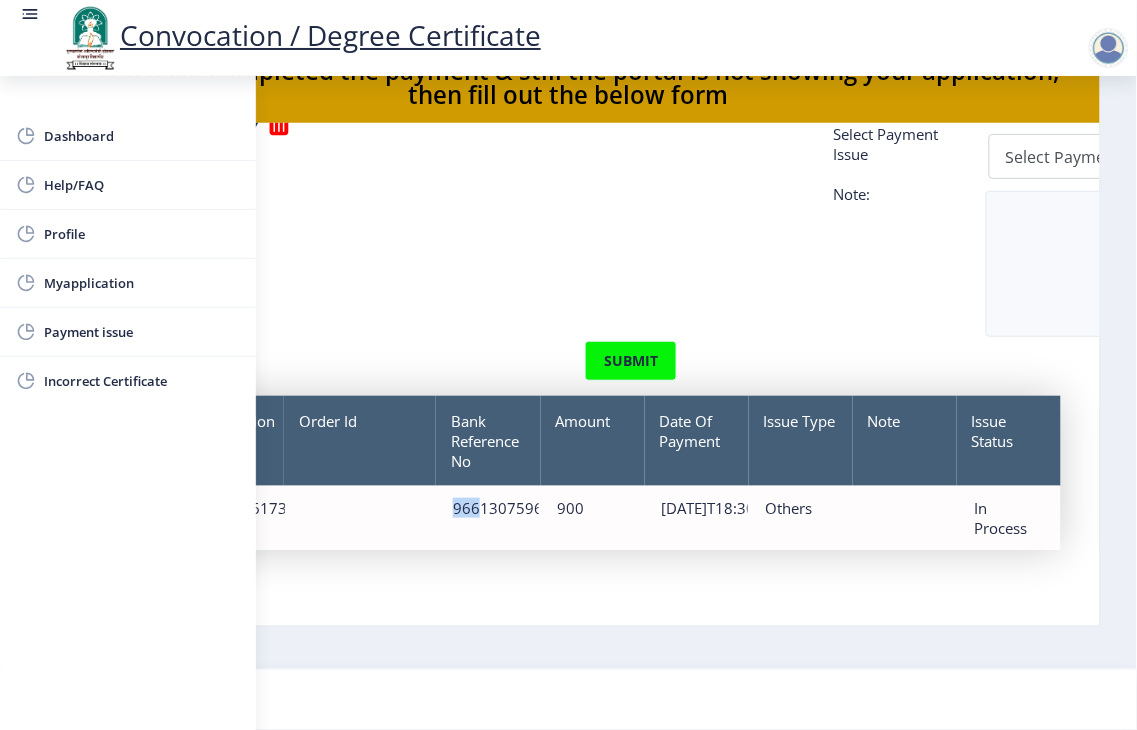 drag, startPoint x: 290, startPoint y: 632, endPoint x: 495, endPoint y: 621, distance: 205.2949 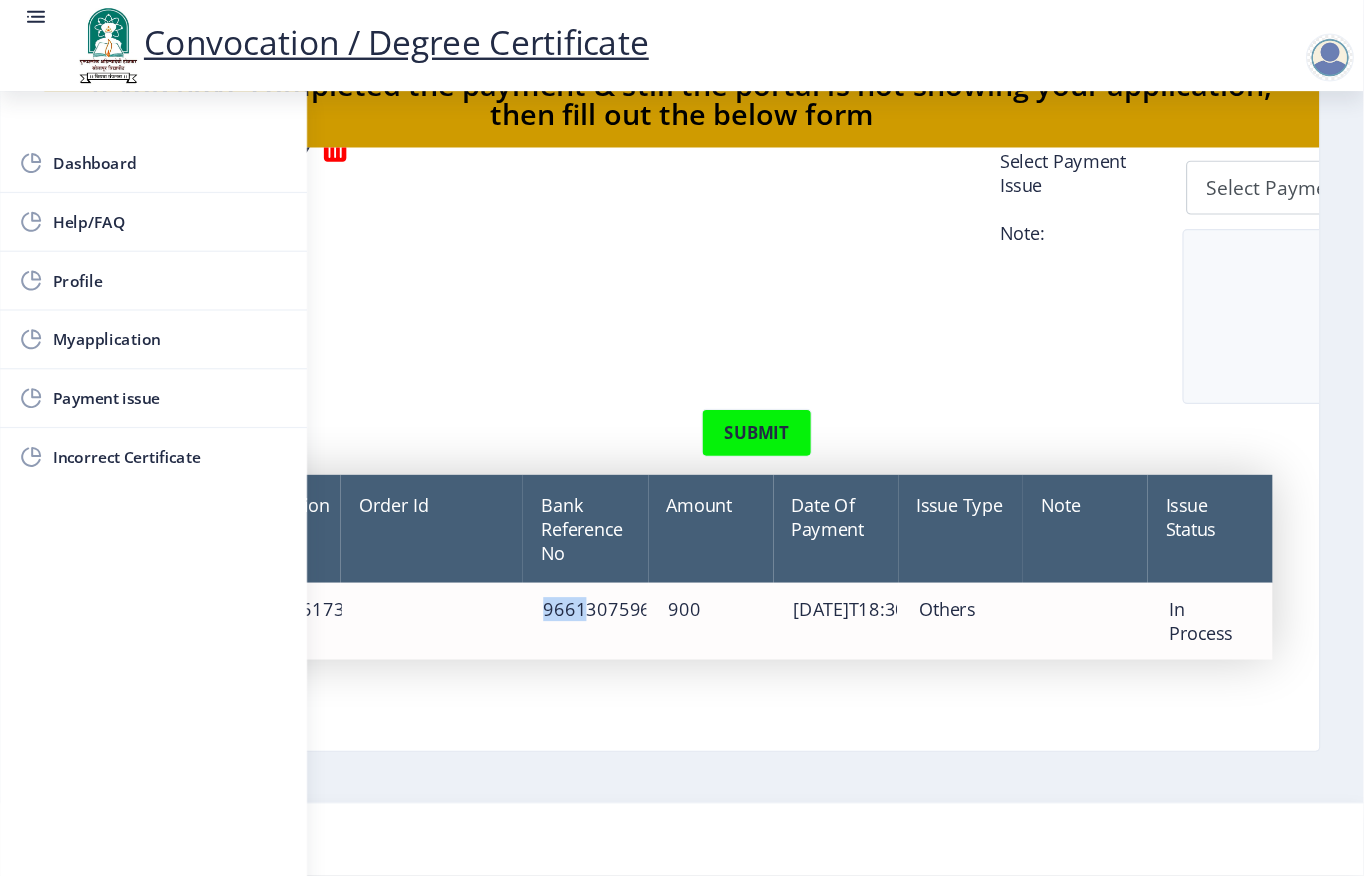 scroll, scrollTop: 0, scrollLeft: 0, axis: both 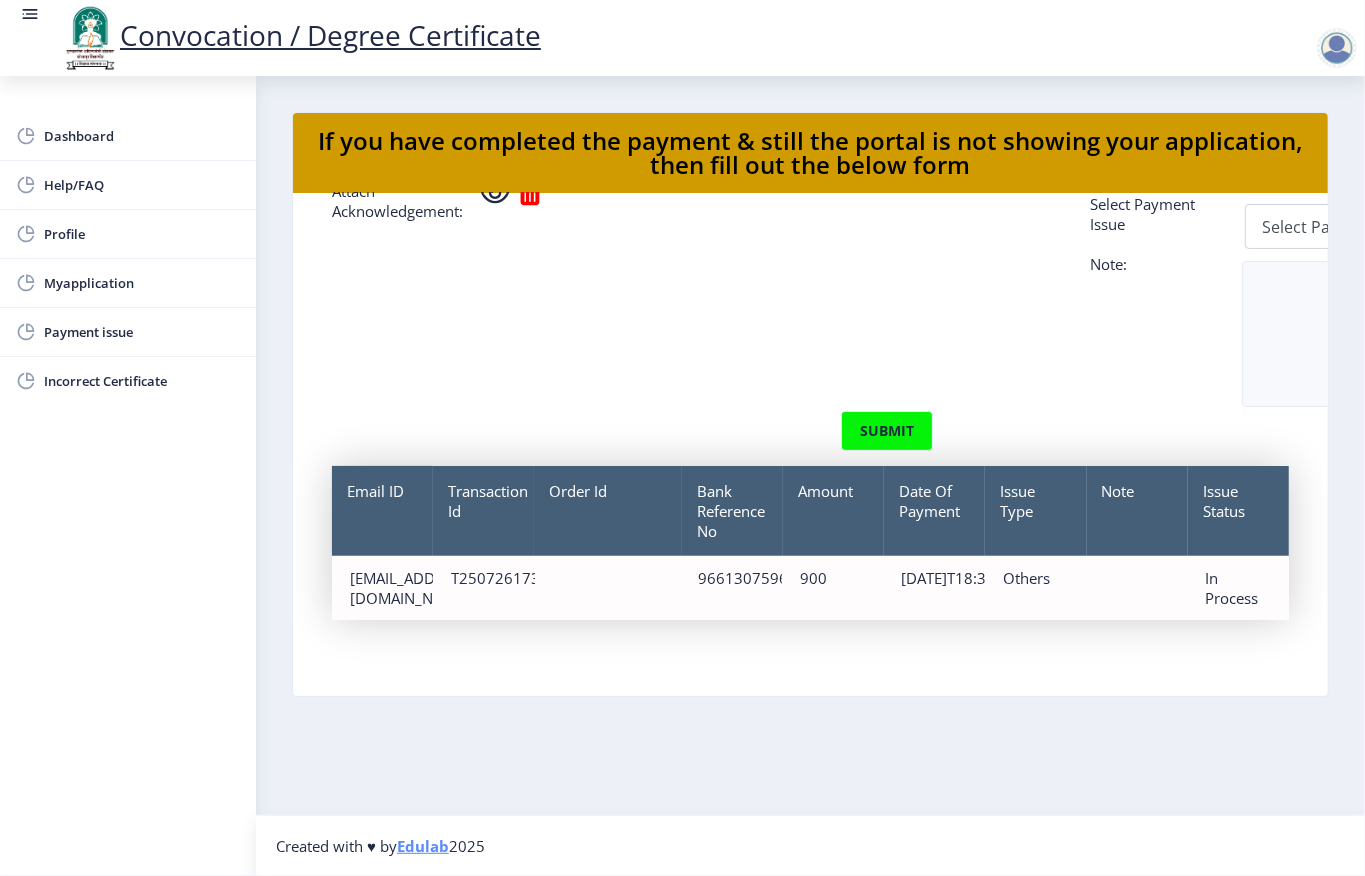 click on "Order Id" 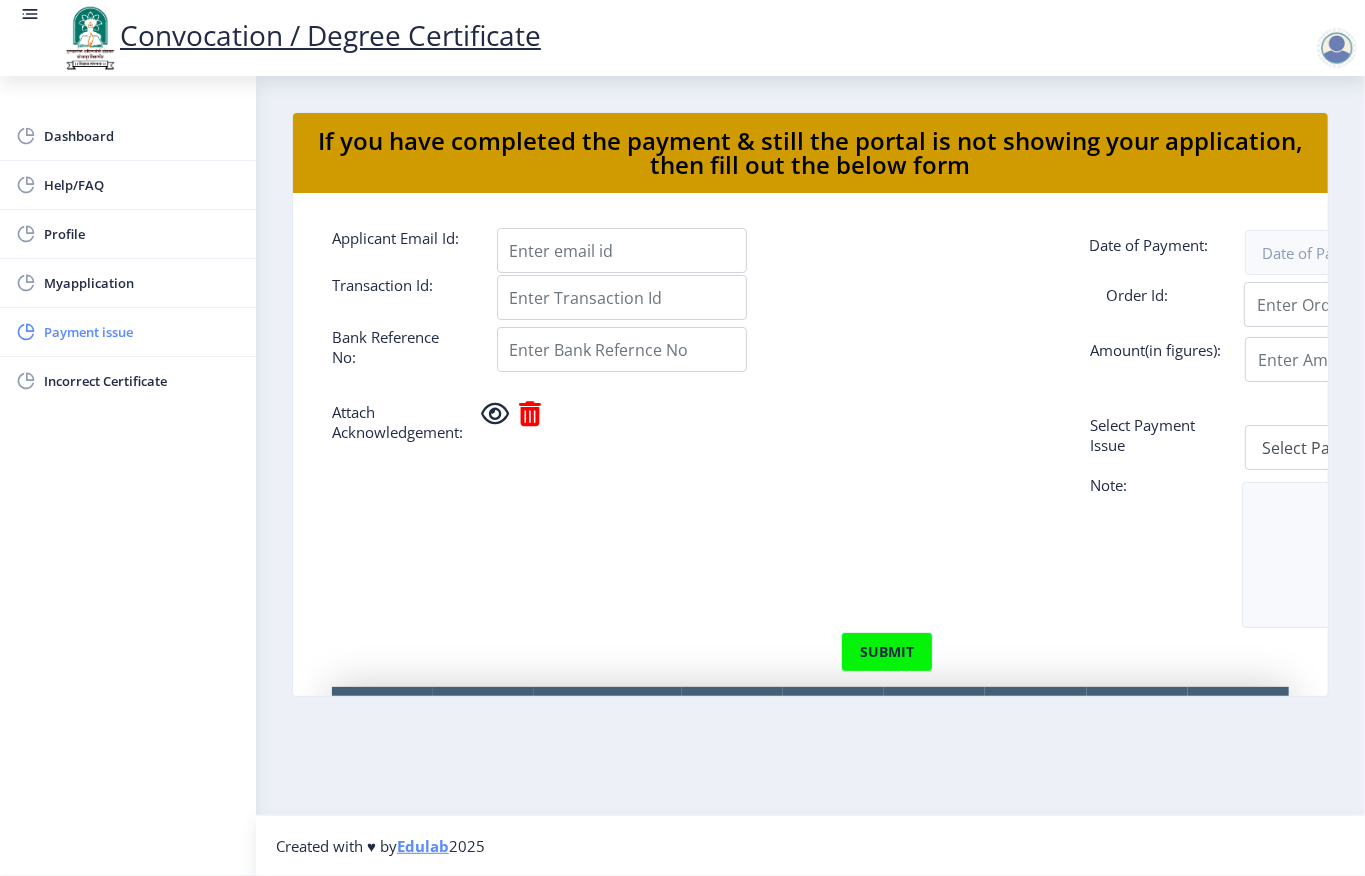 scroll, scrollTop: 0, scrollLeft: 0, axis: both 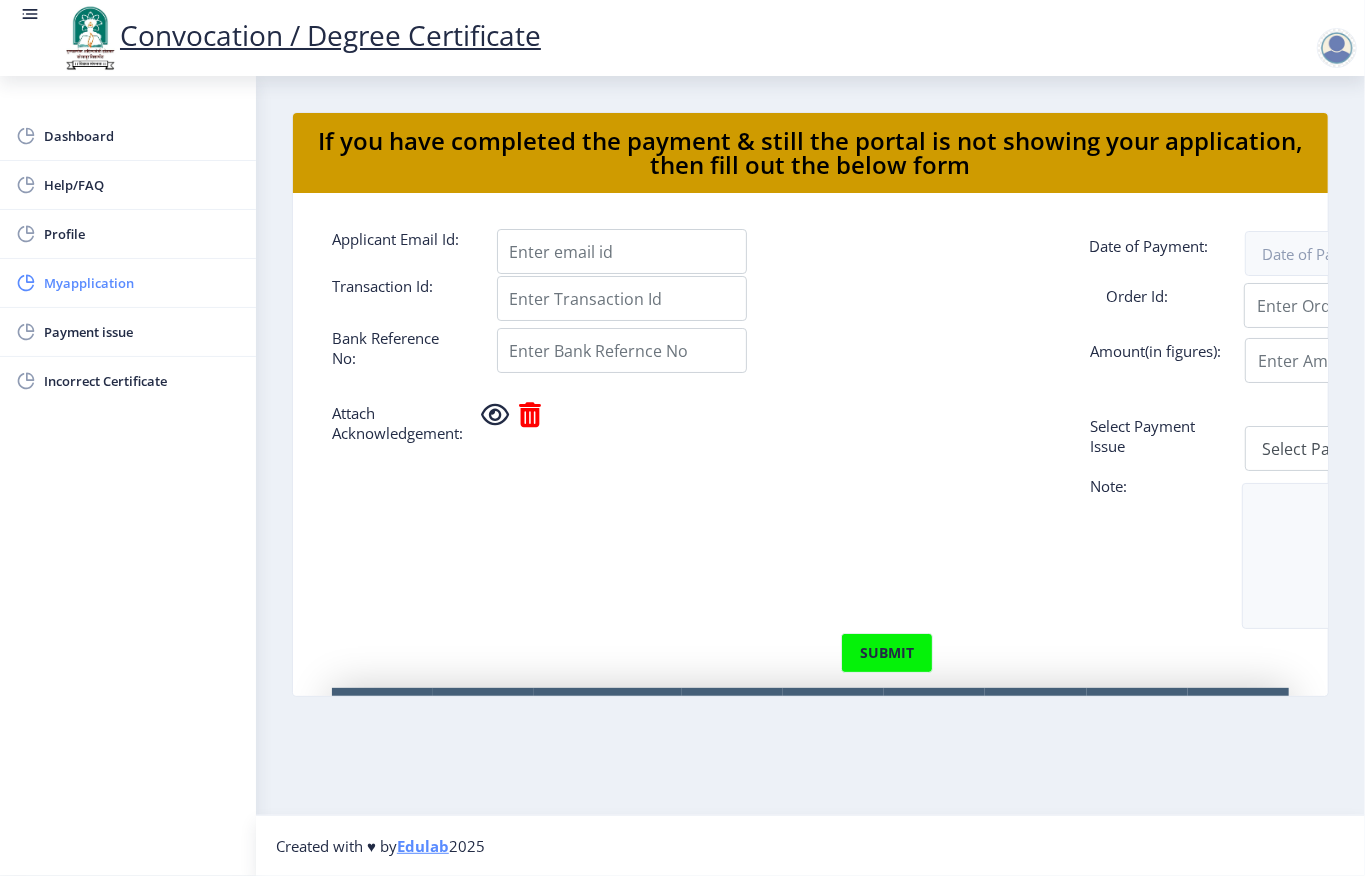 click on "Myapplication" 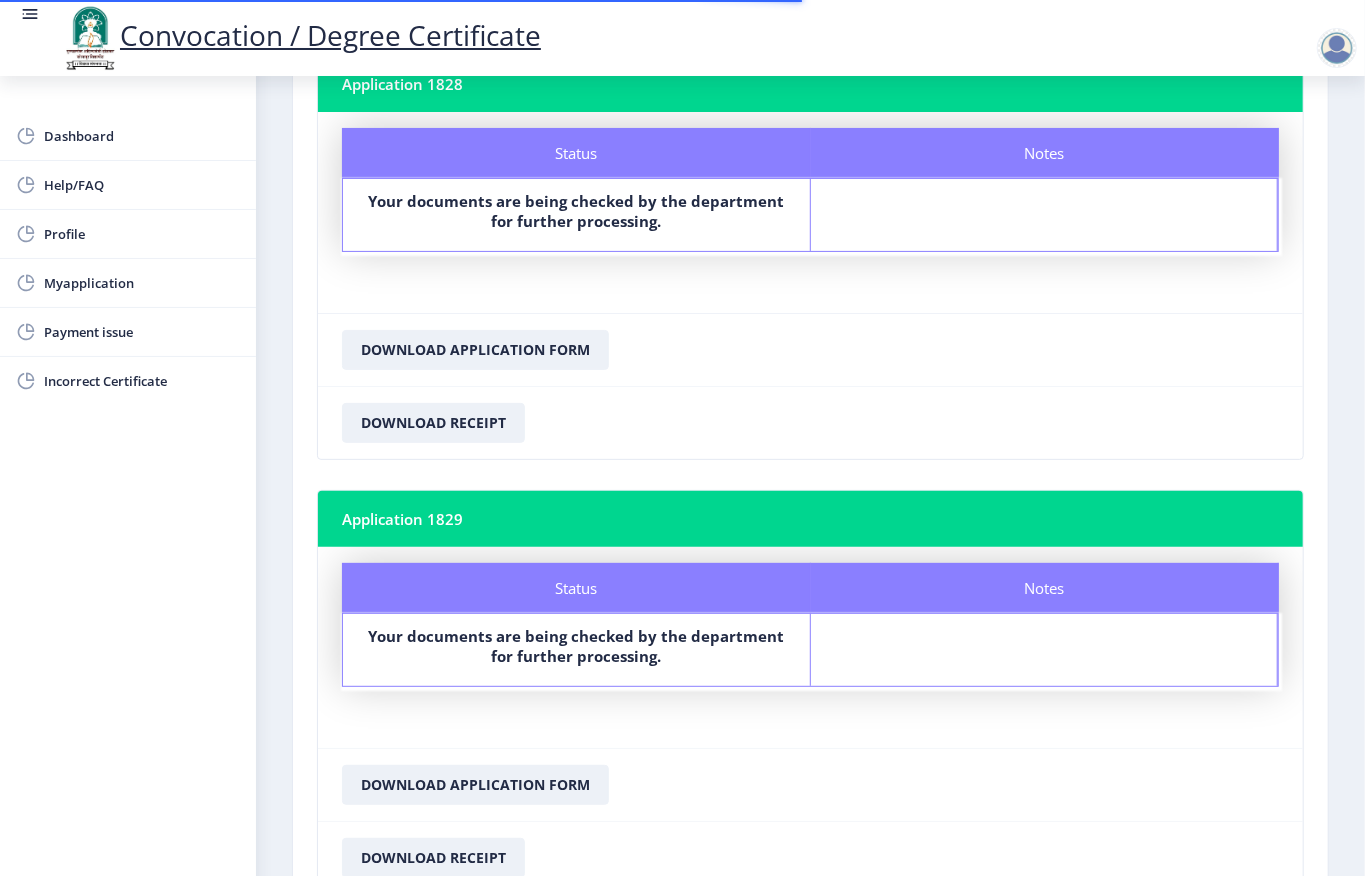 scroll, scrollTop: 322, scrollLeft: 0, axis: vertical 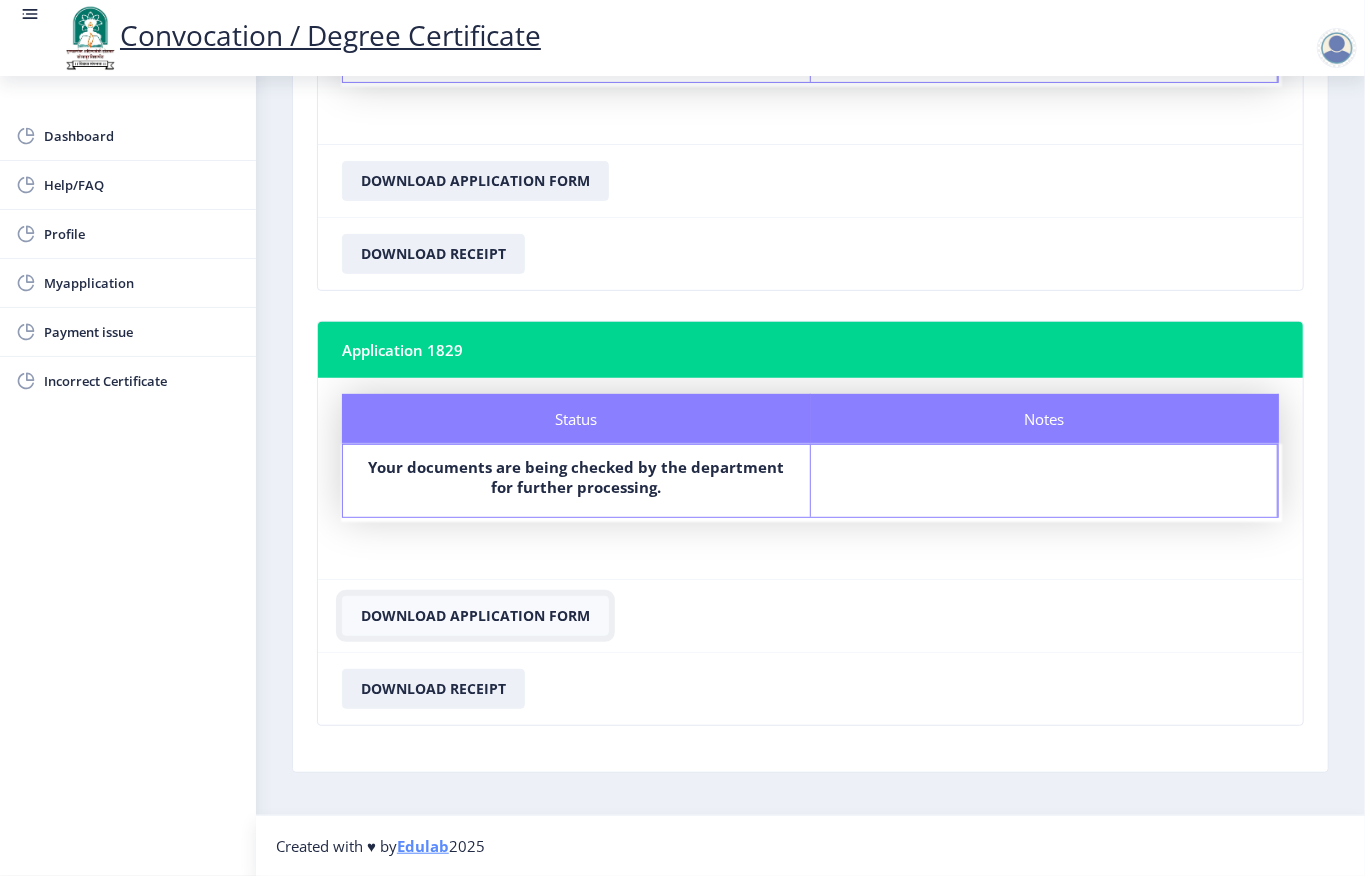 click on "Download Application Form" 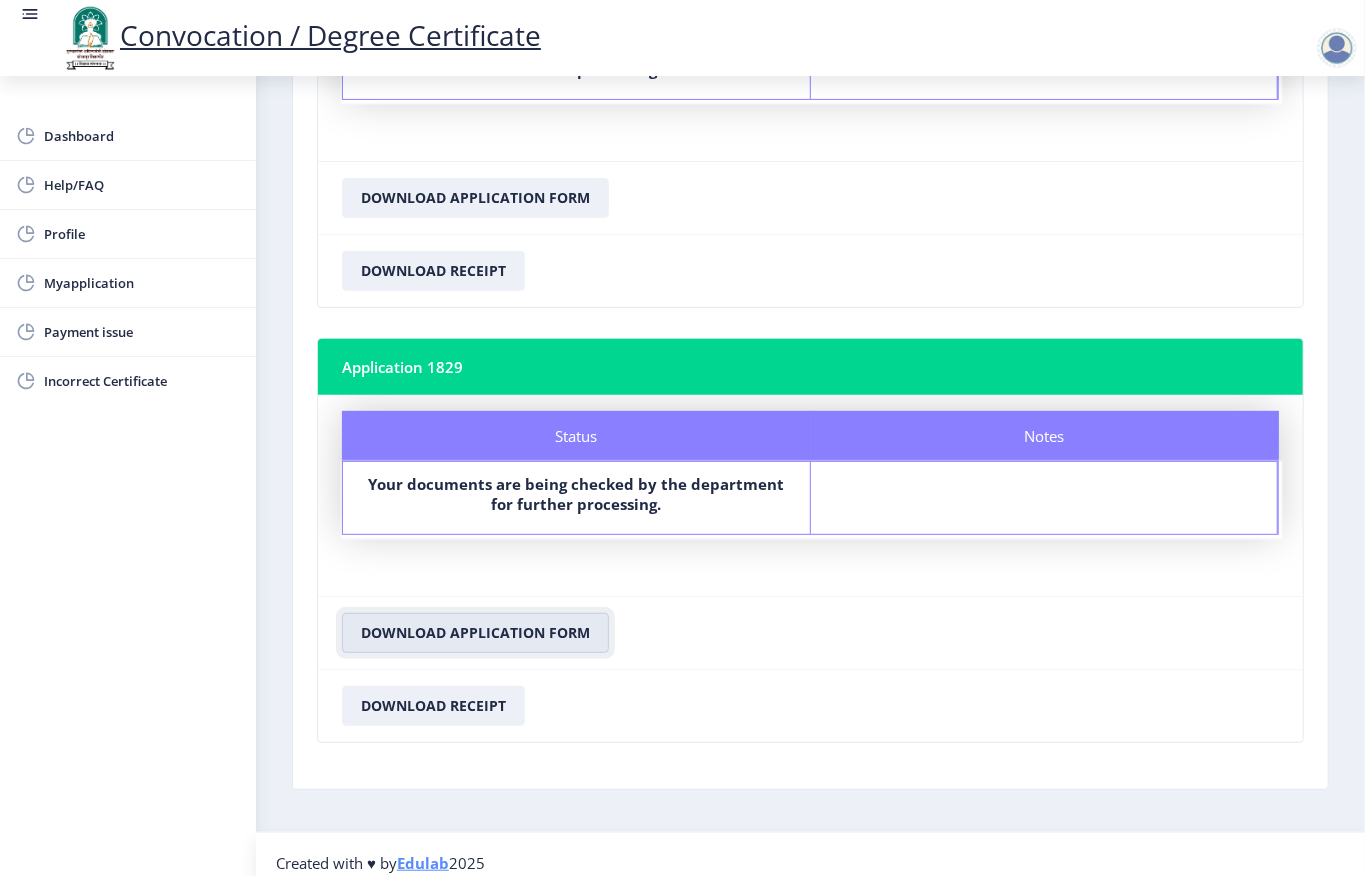 scroll, scrollTop: 322, scrollLeft: 0, axis: vertical 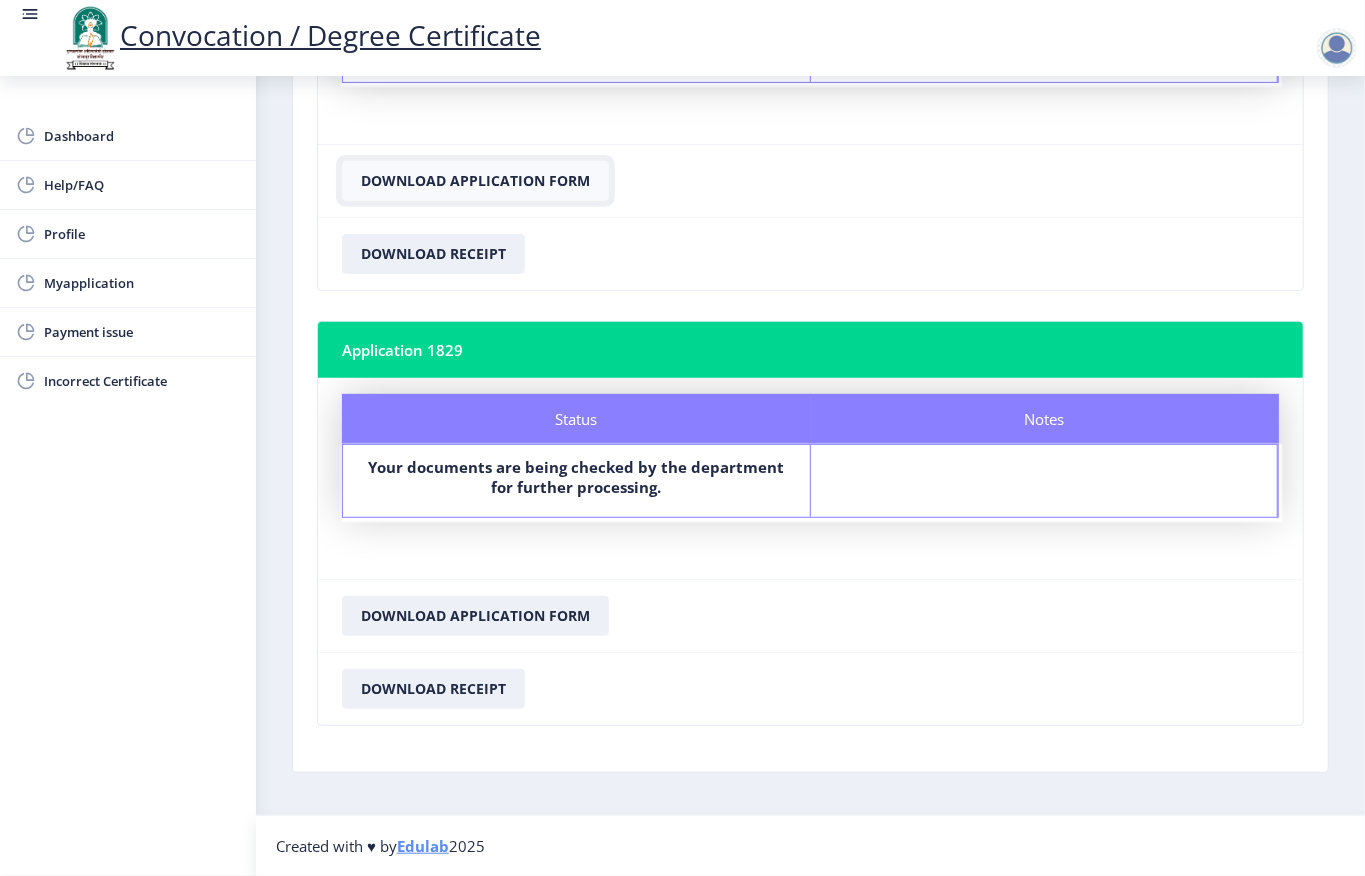 click on "Download Application Form" 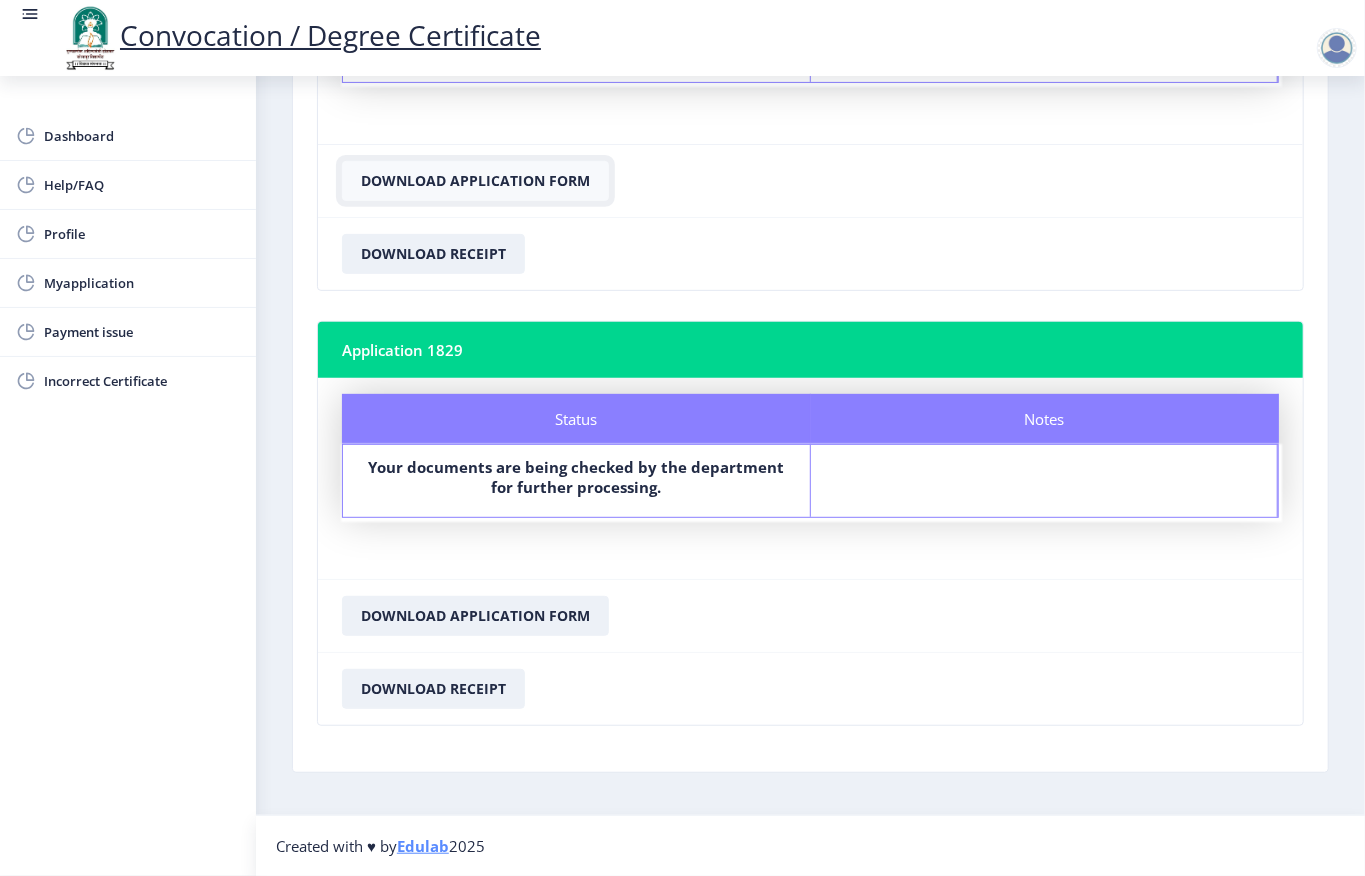 scroll, scrollTop: 0, scrollLeft: 0, axis: both 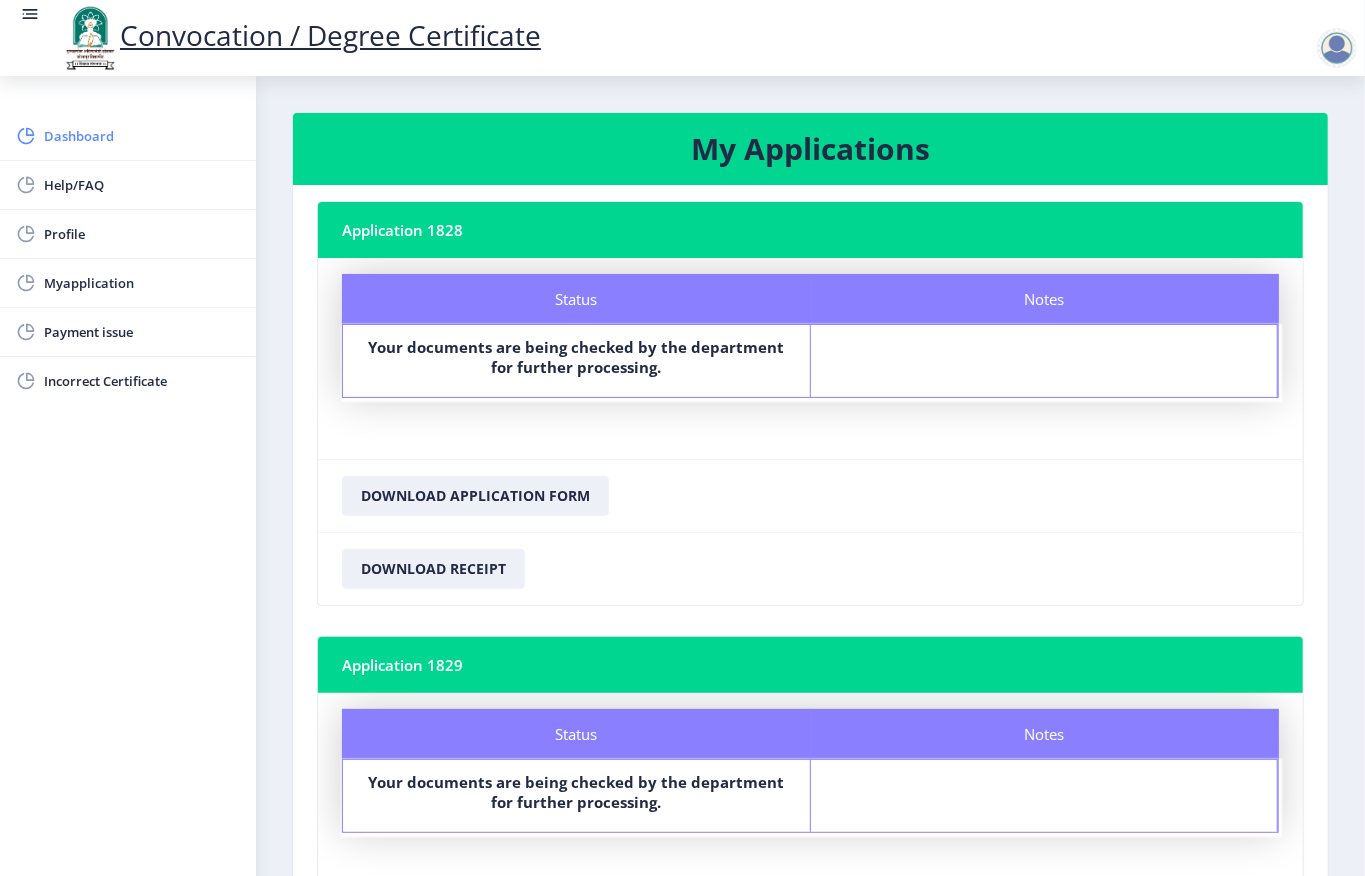 click on "Dashboard" 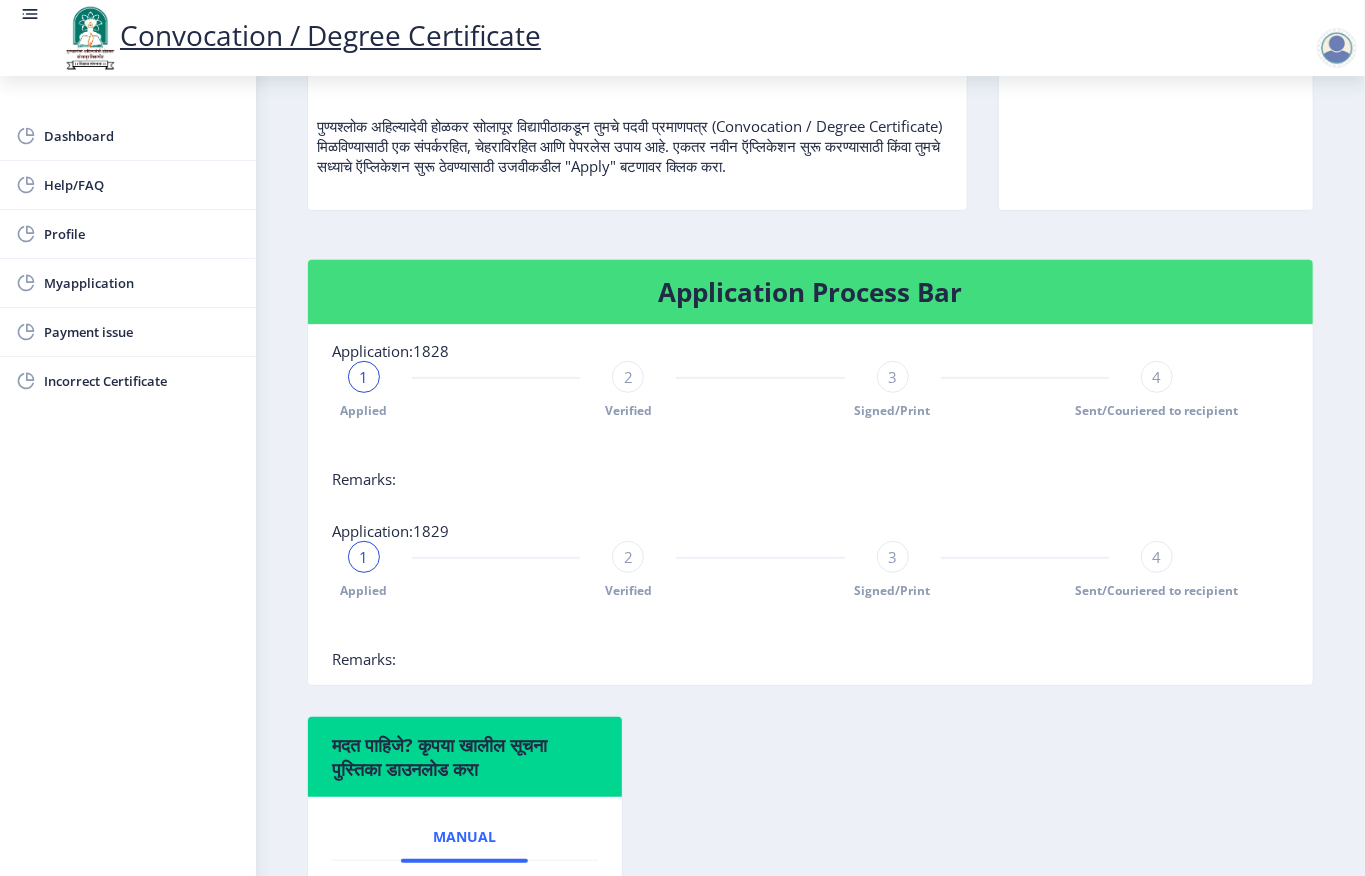 scroll, scrollTop: 266, scrollLeft: 0, axis: vertical 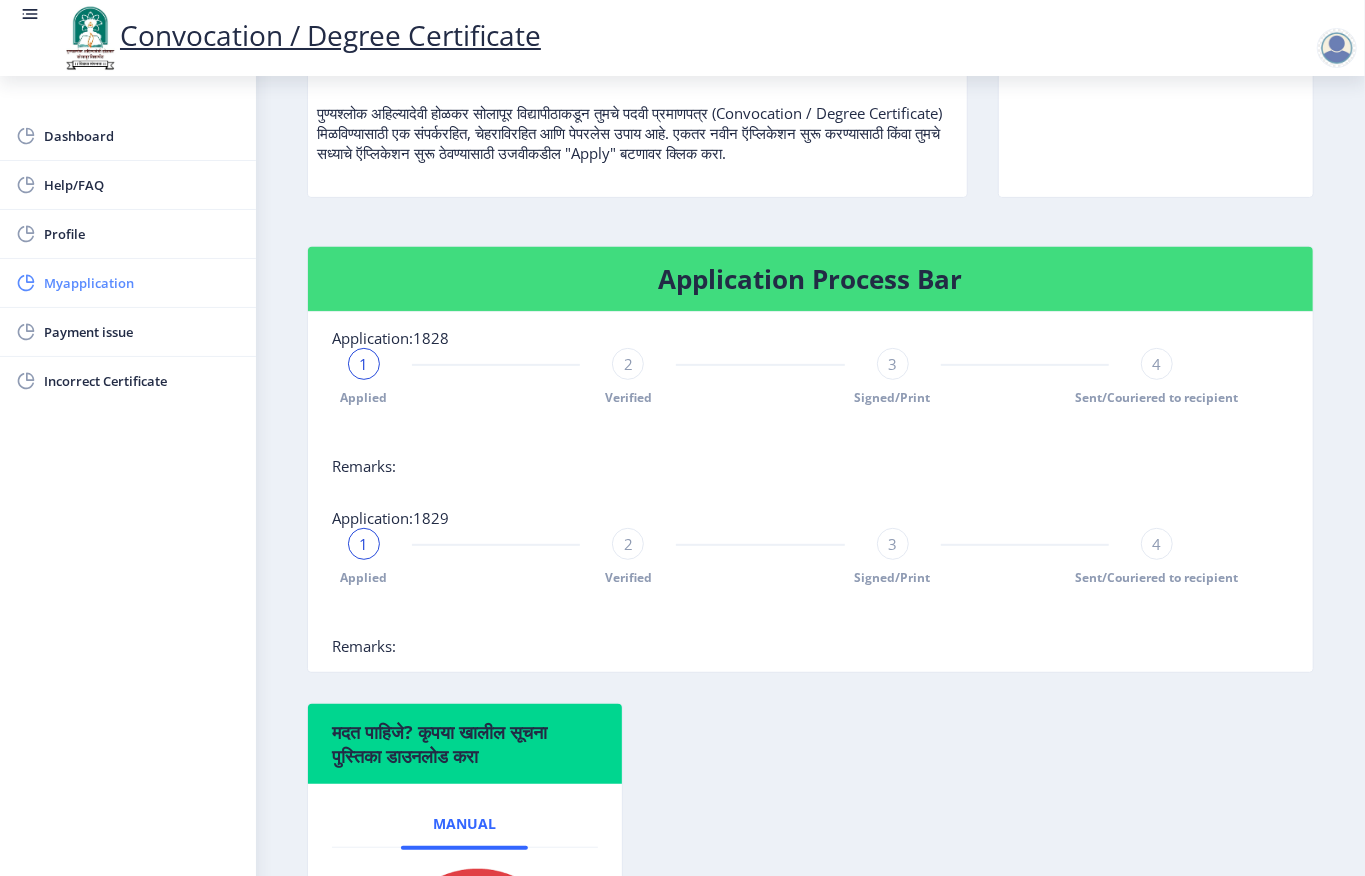 click on "Myapplication" 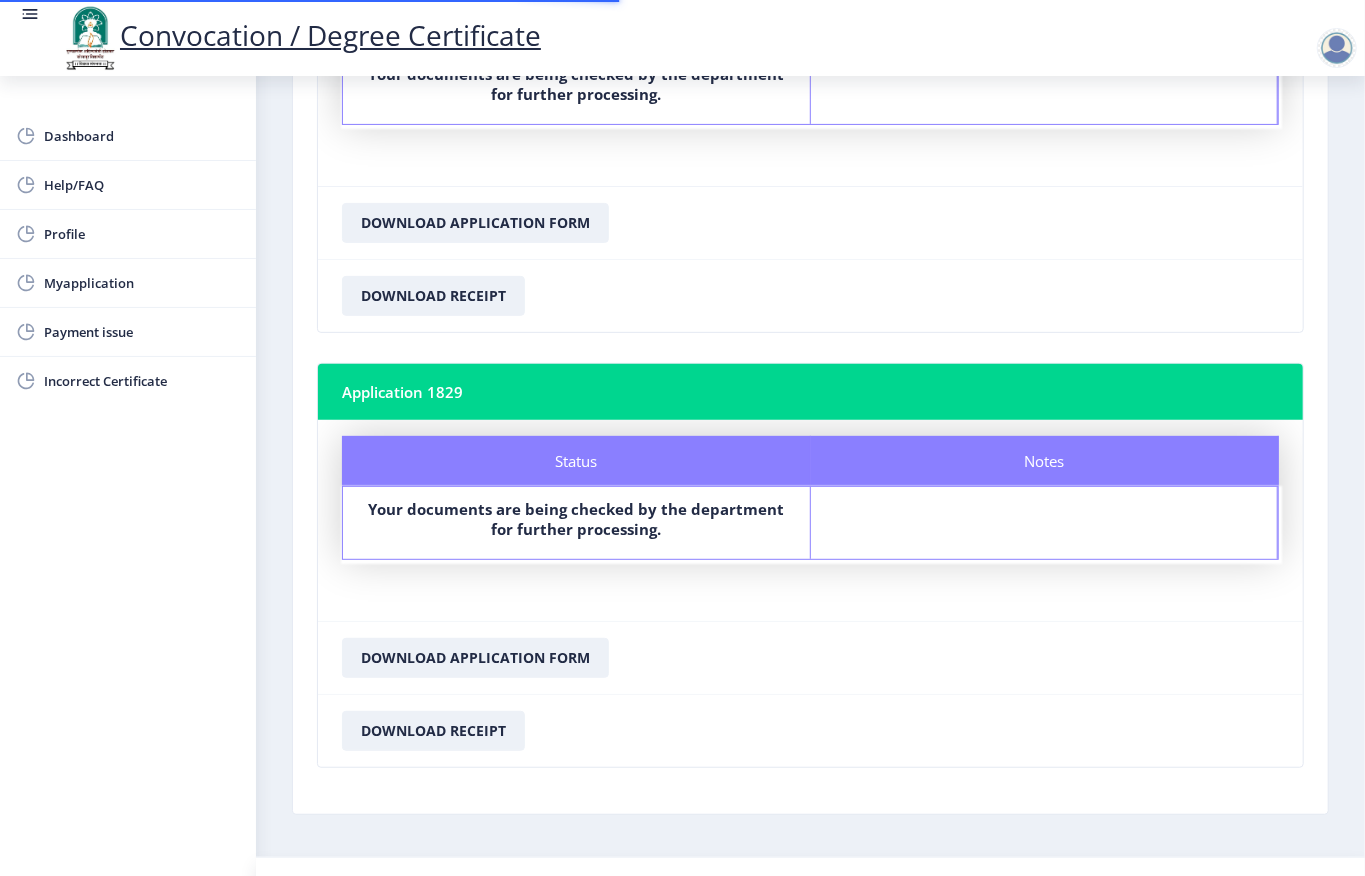 scroll, scrollTop: 322, scrollLeft: 0, axis: vertical 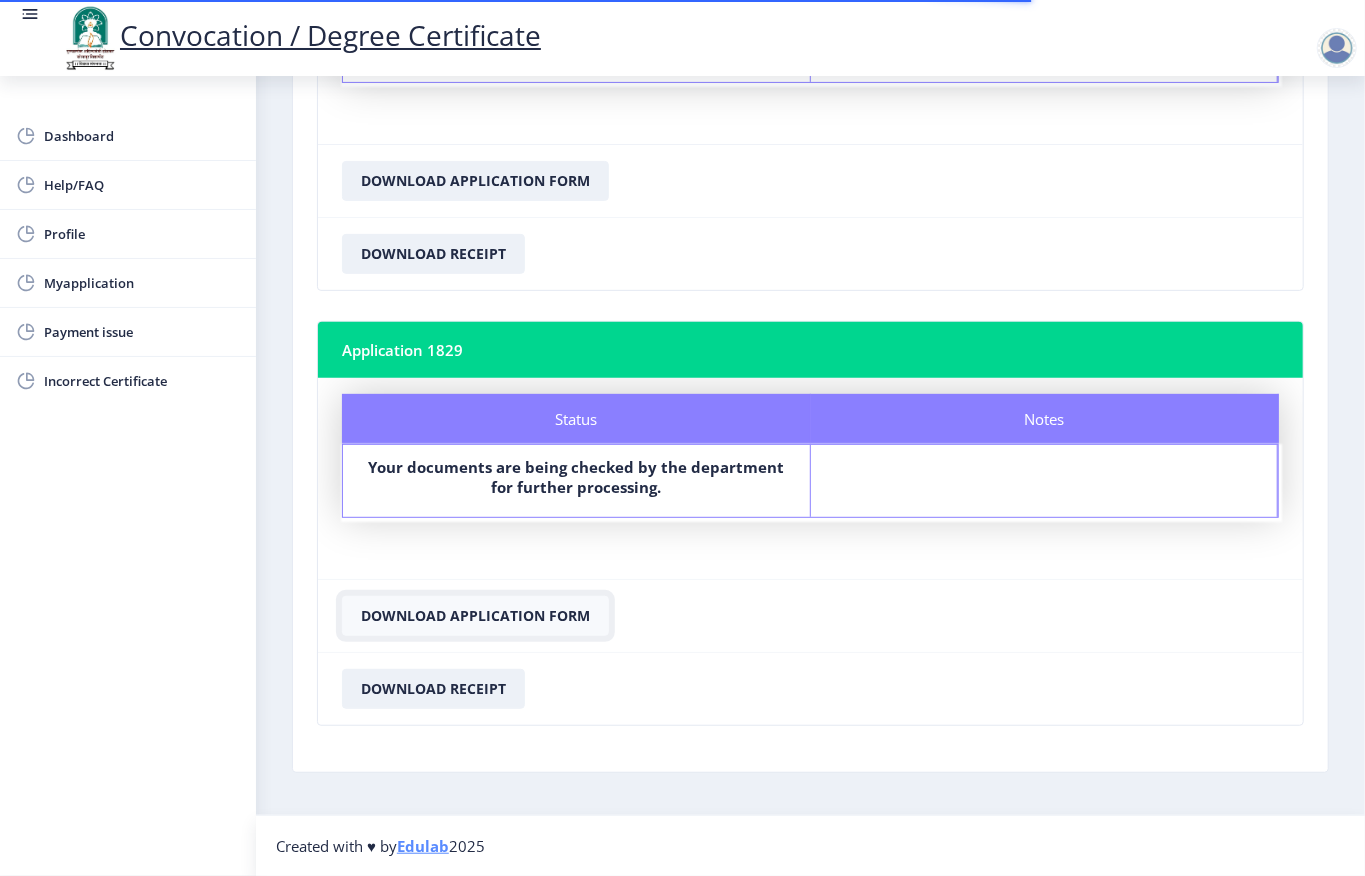 click on "Download Application Form" 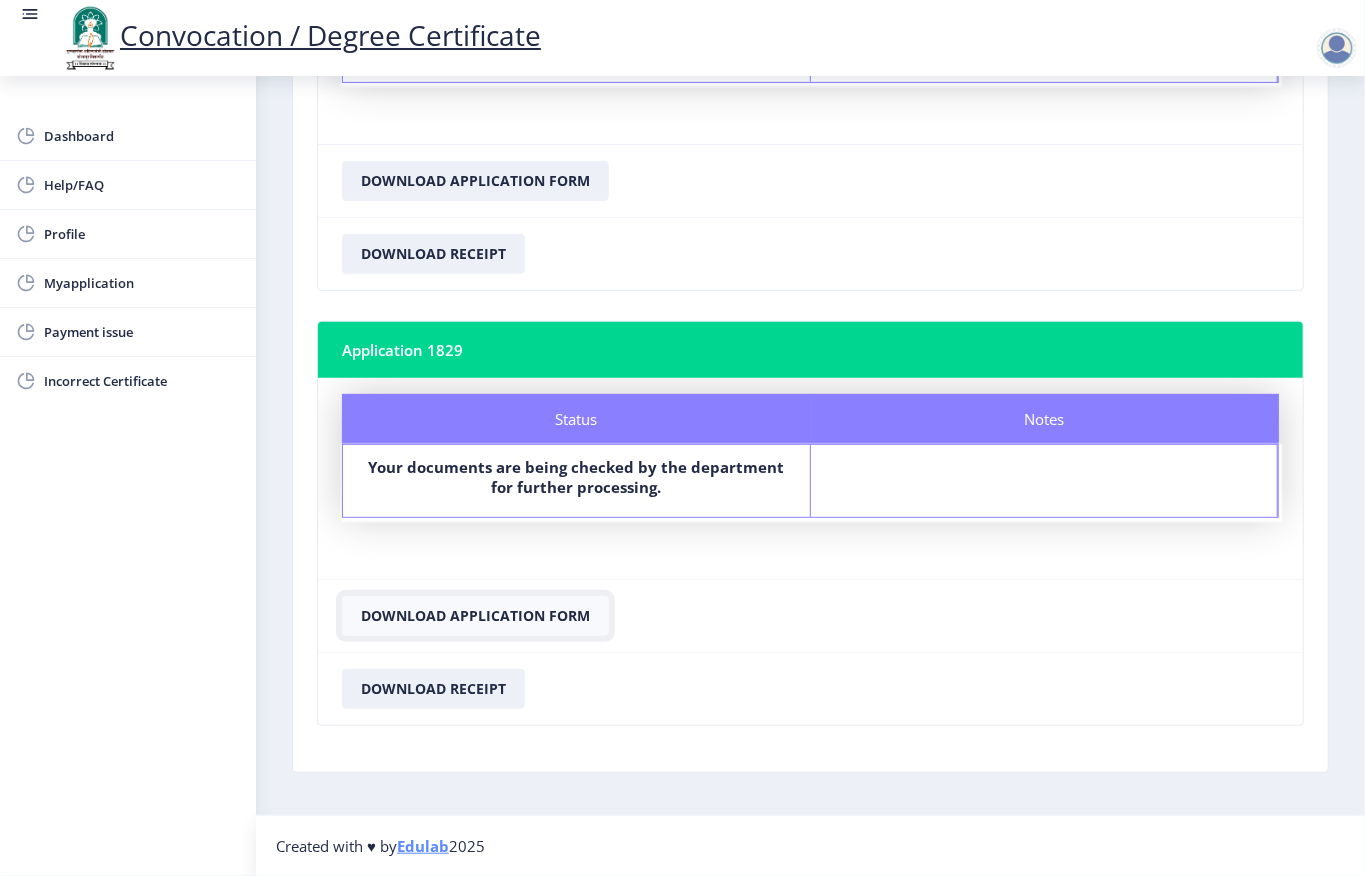 click on "Download Application Form" 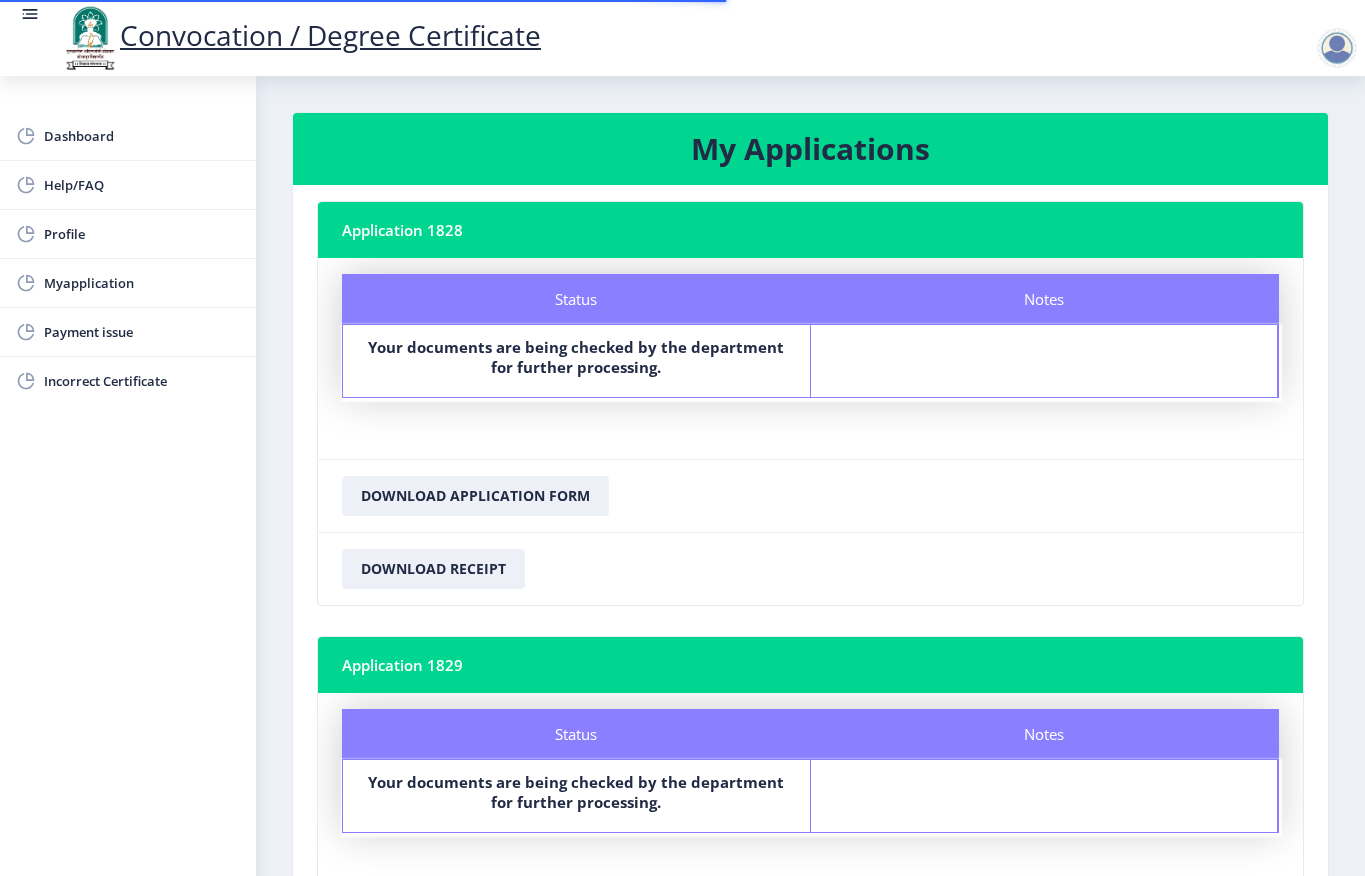 scroll, scrollTop: 0, scrollLeft: 0, axis: both 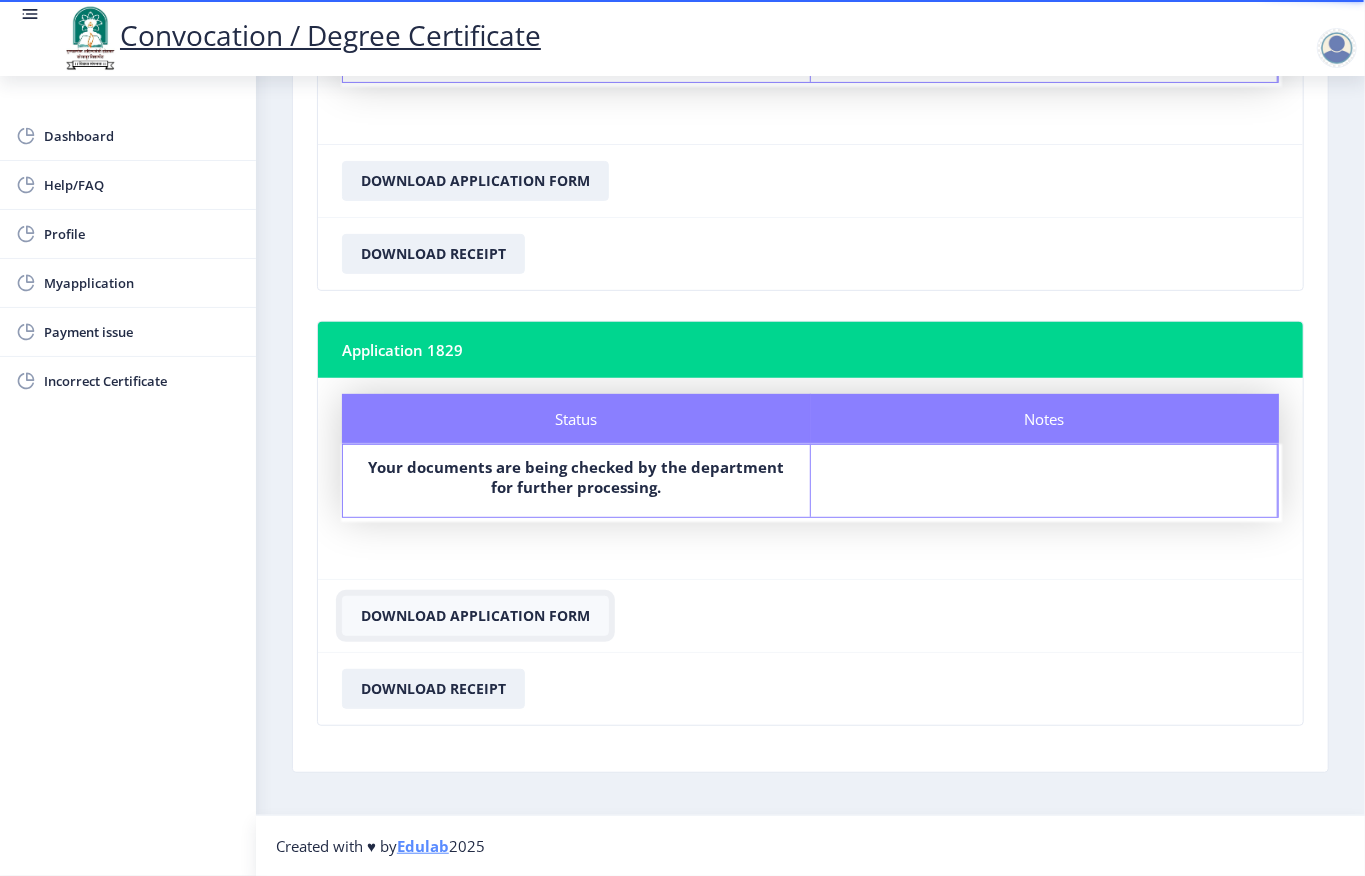 click on "Download Application Form" 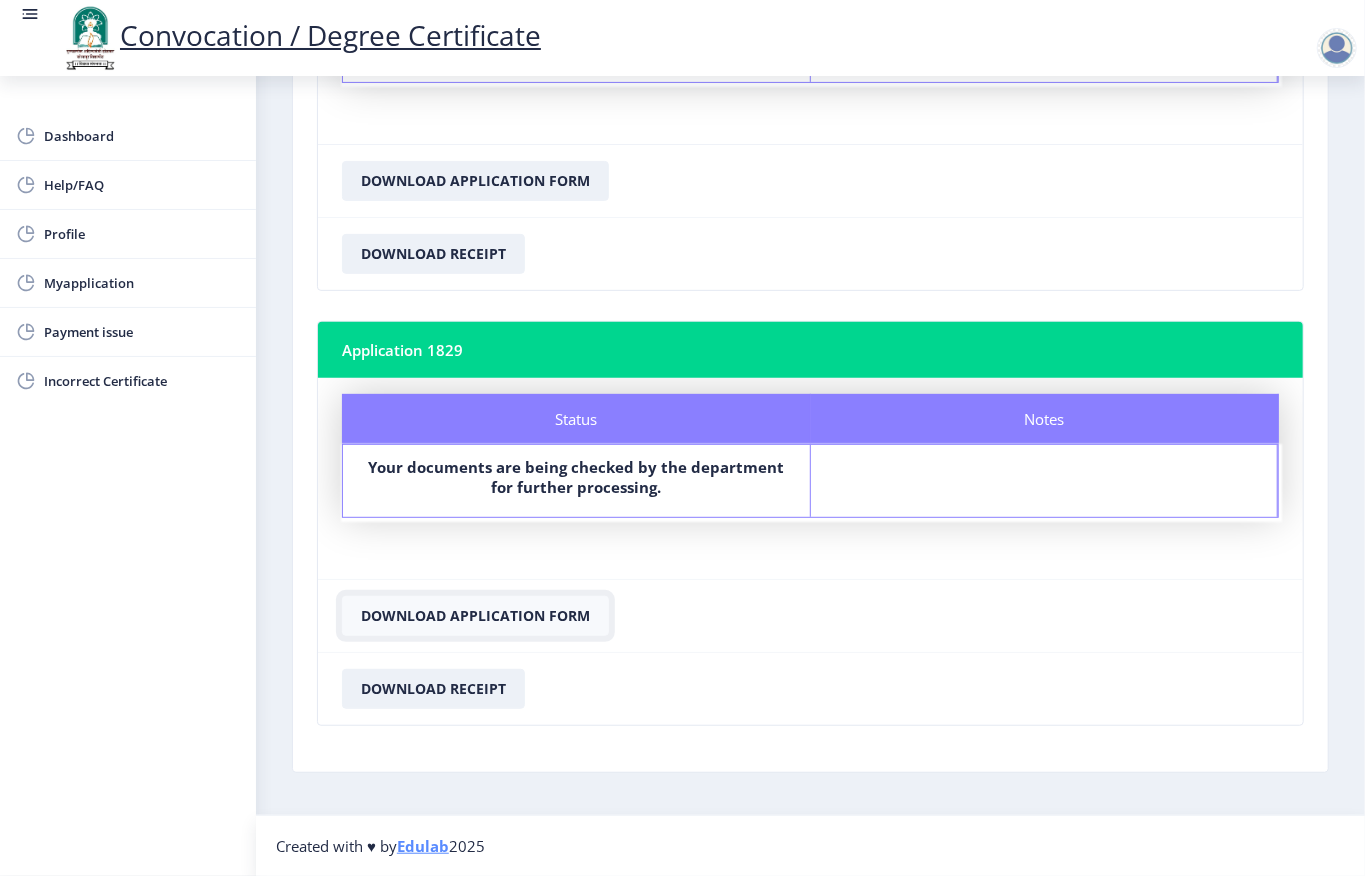 drag, startPoint x: 537, startPoint y: 608, endPoint x: 516, endPoint y: 608, distance: 21 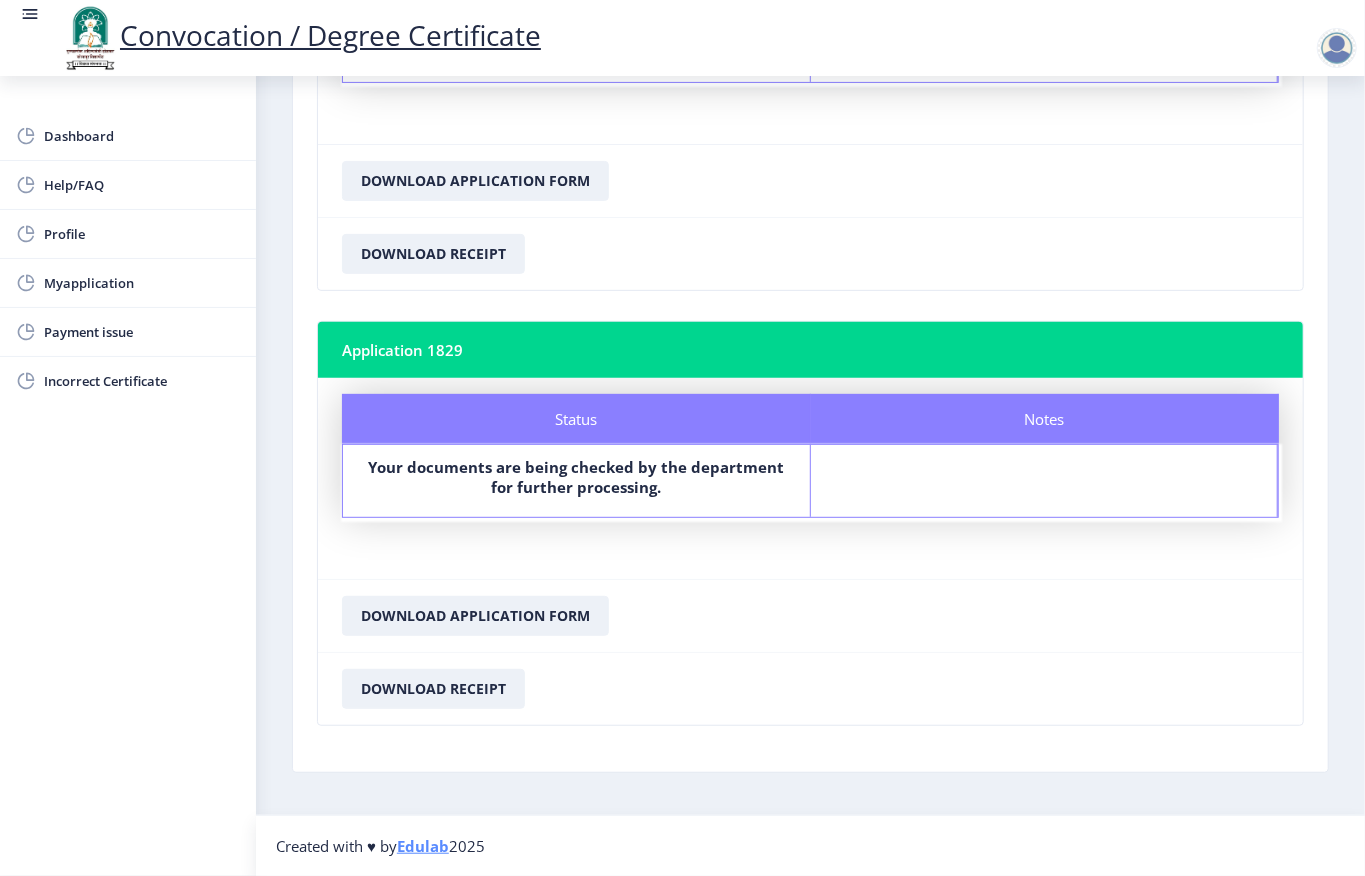 click on "Download Application Form" 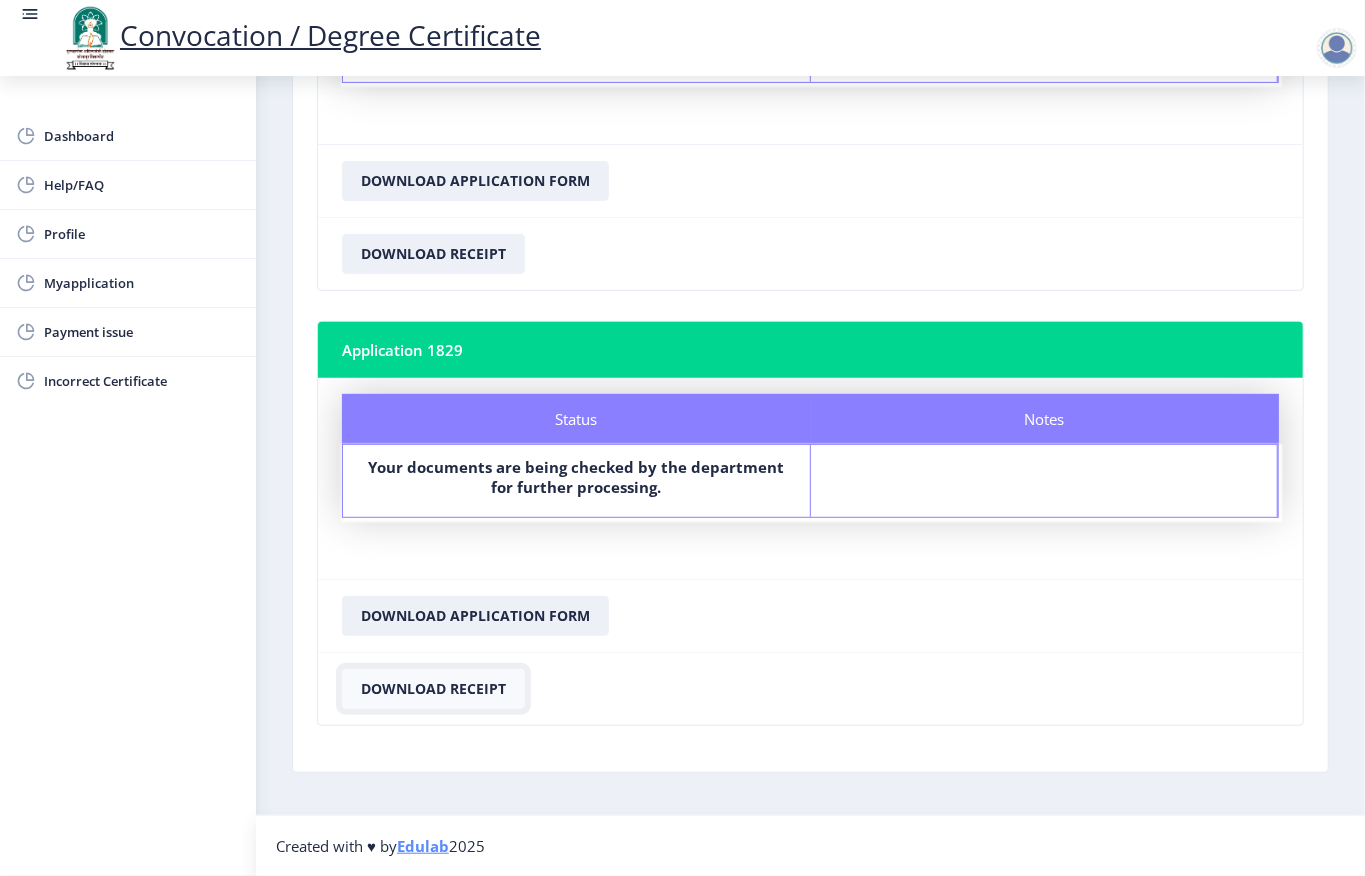 click on "Download Receipt" 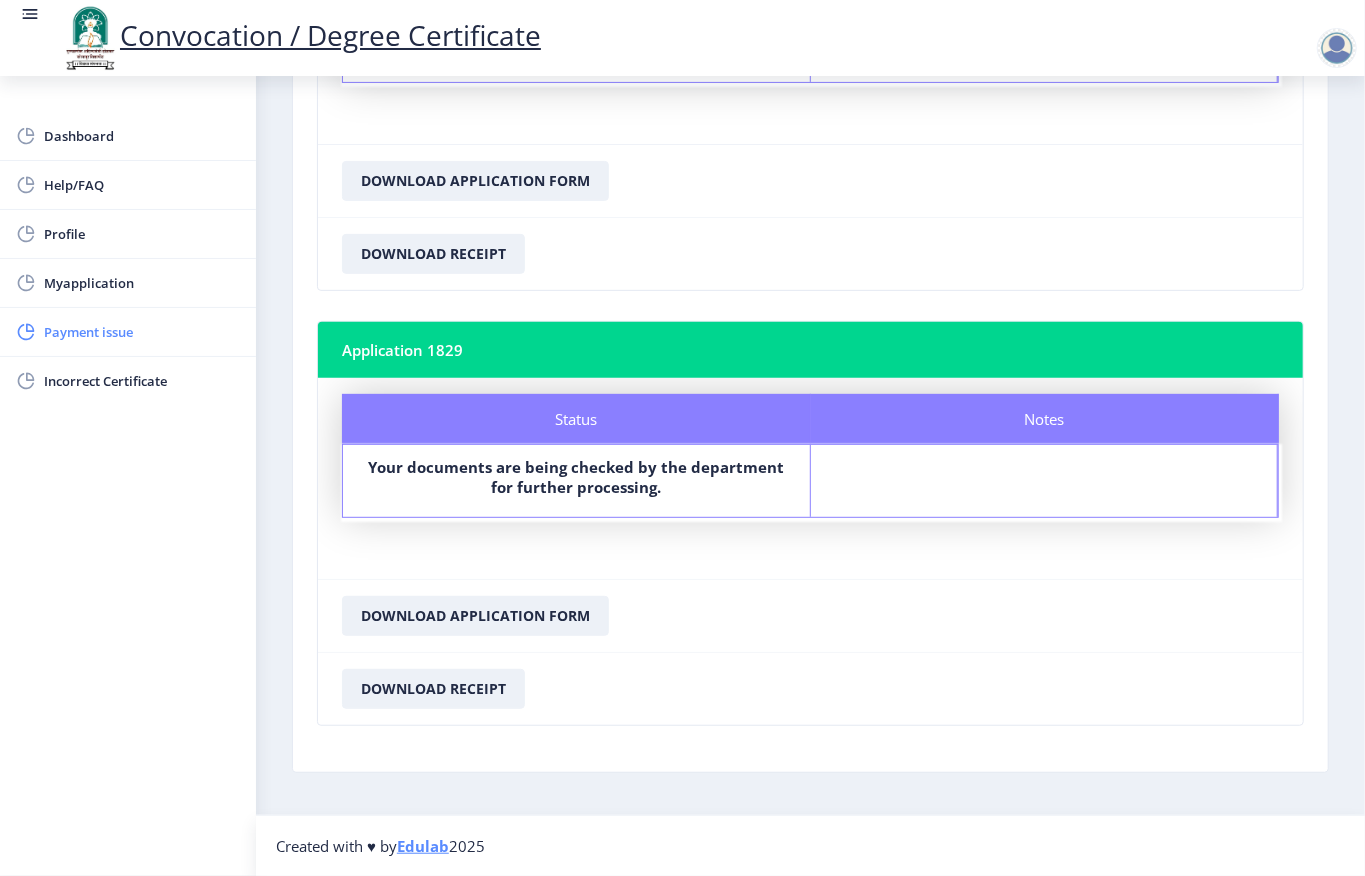 click on "Payment issue" 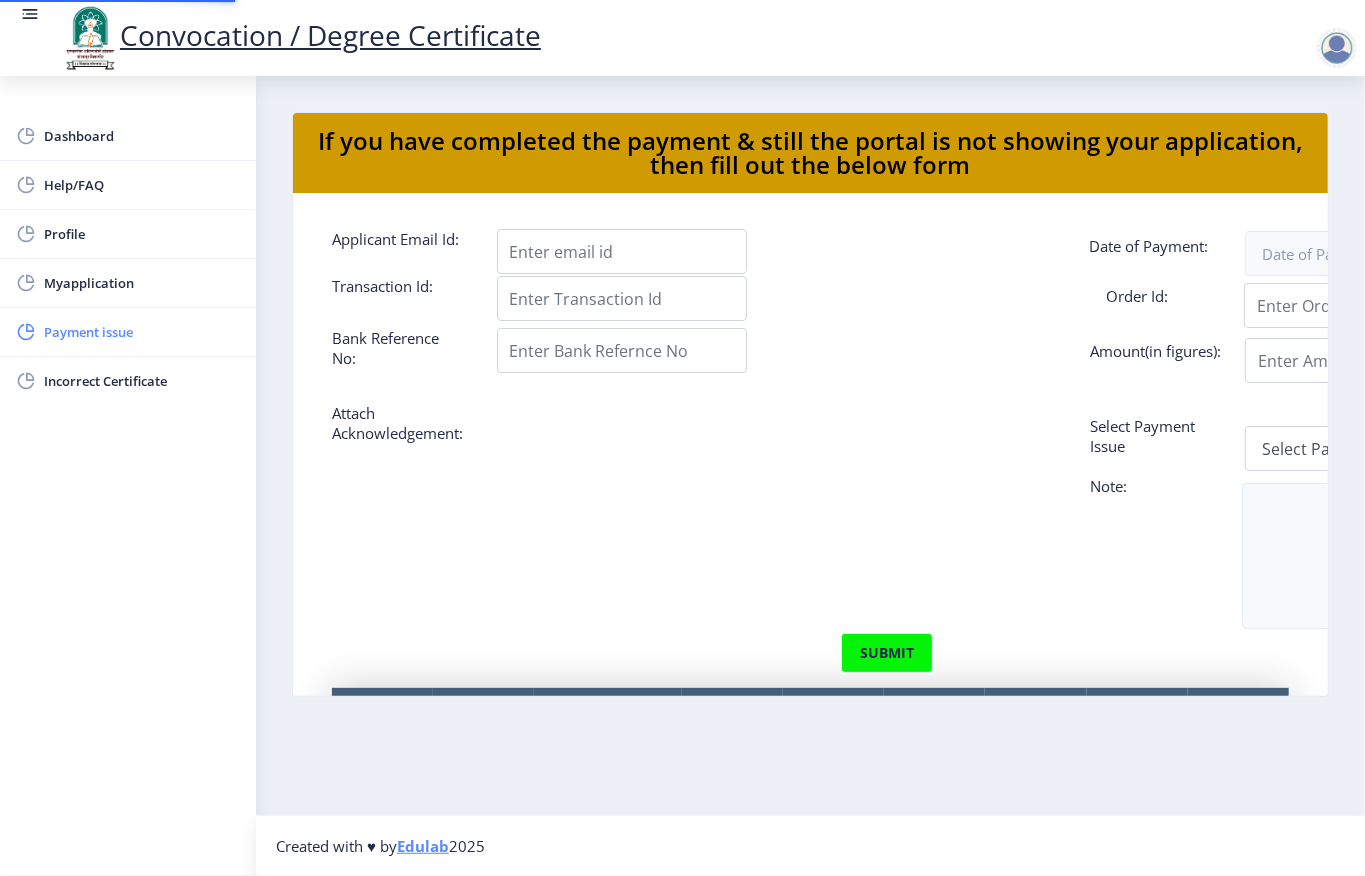 scroll, scrollTop: 0, scrollLeft: 0, axis: both 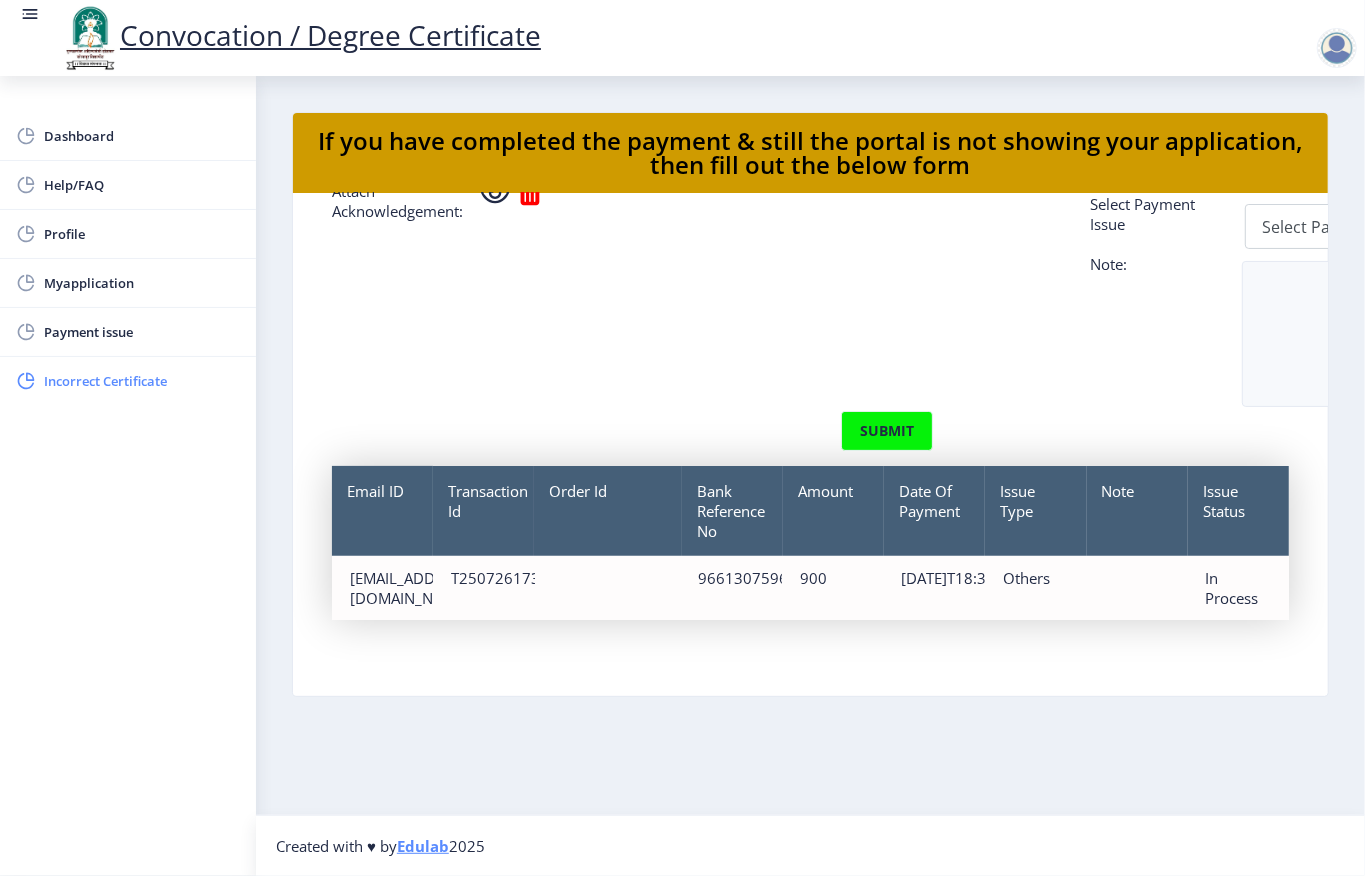 click on "Incorrect Certificate" 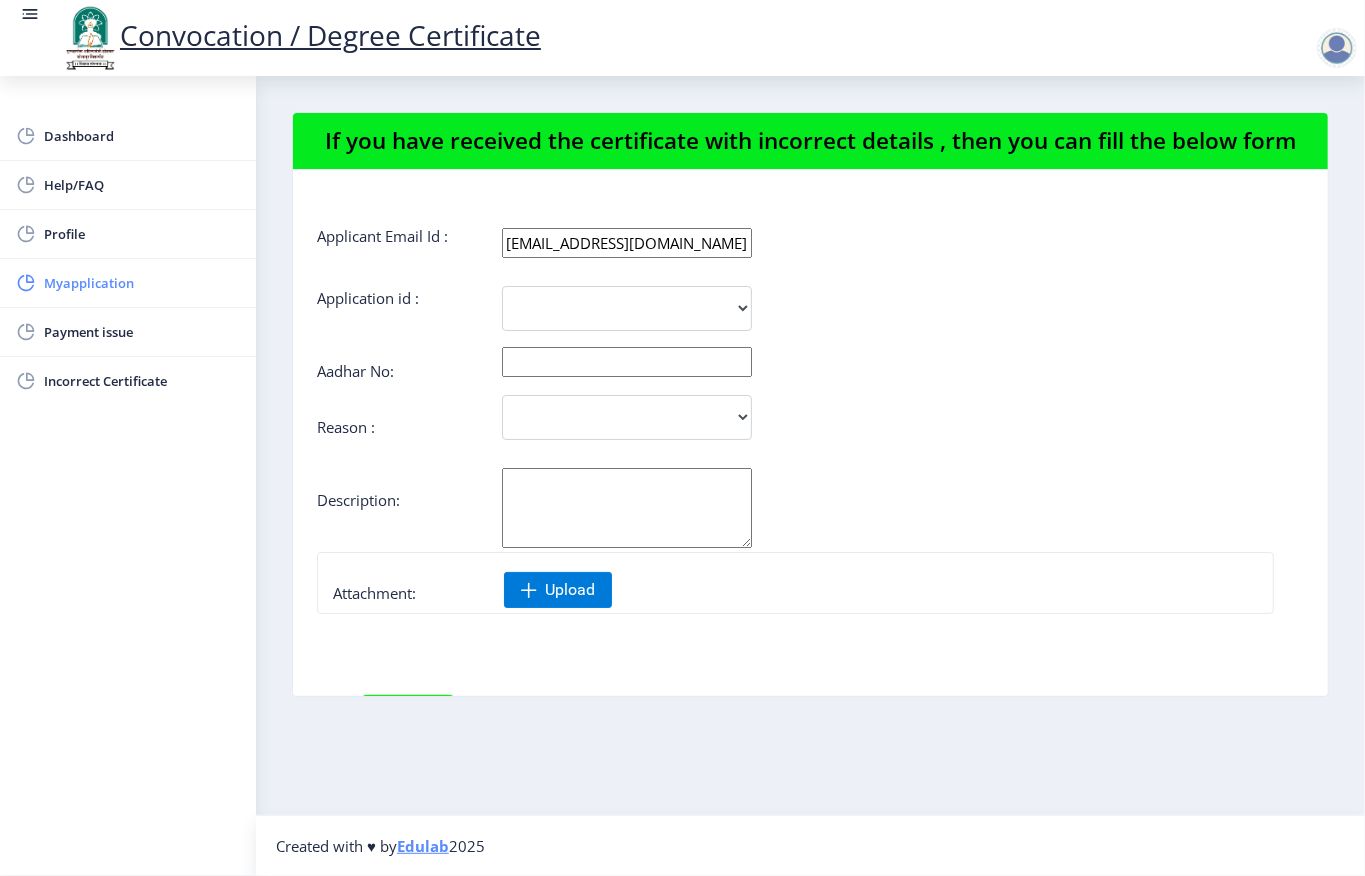 click on "Myapplication" 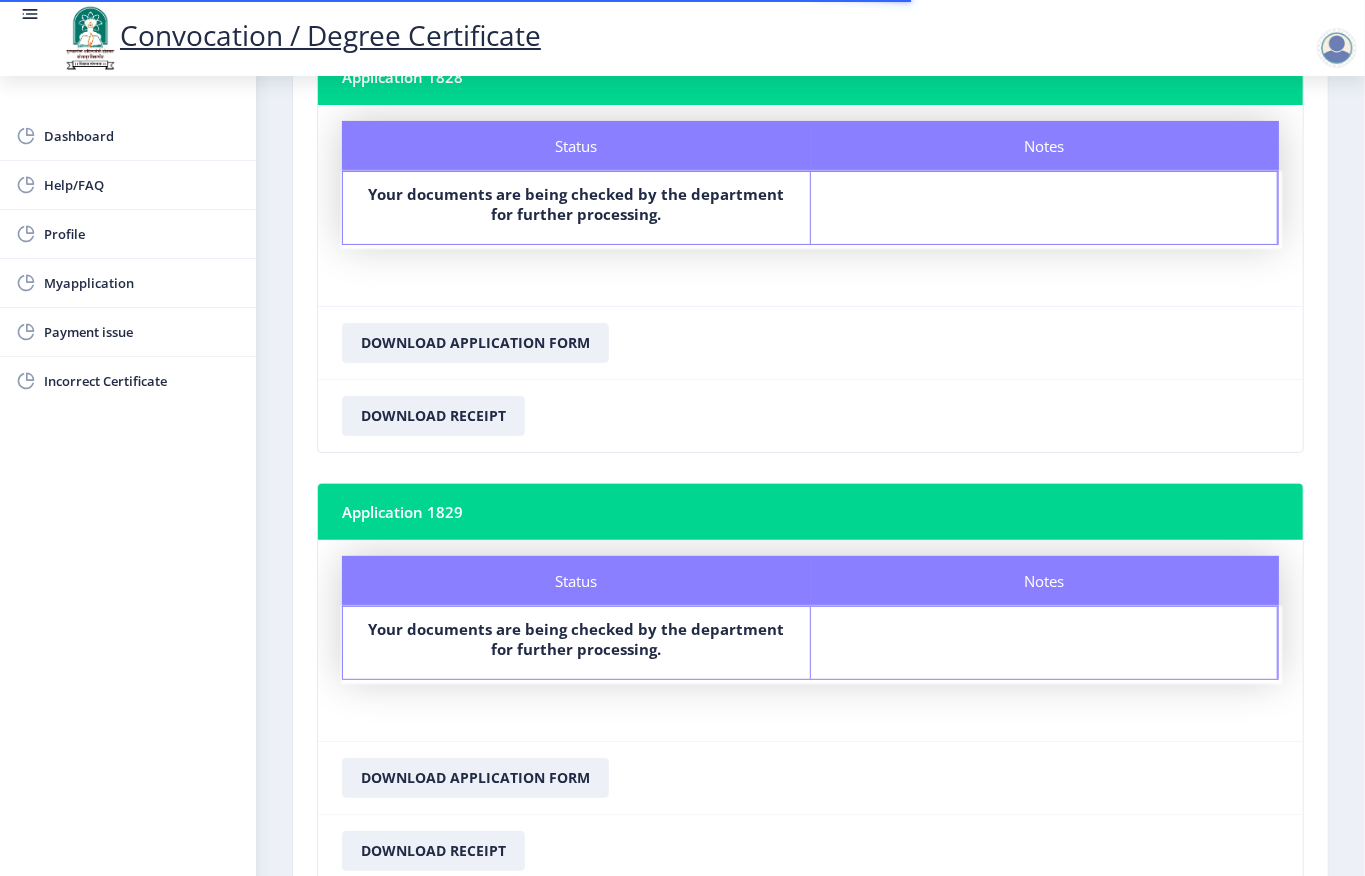 scroll, scrollTop: 322, scrollLeft: 0, axis: vertical 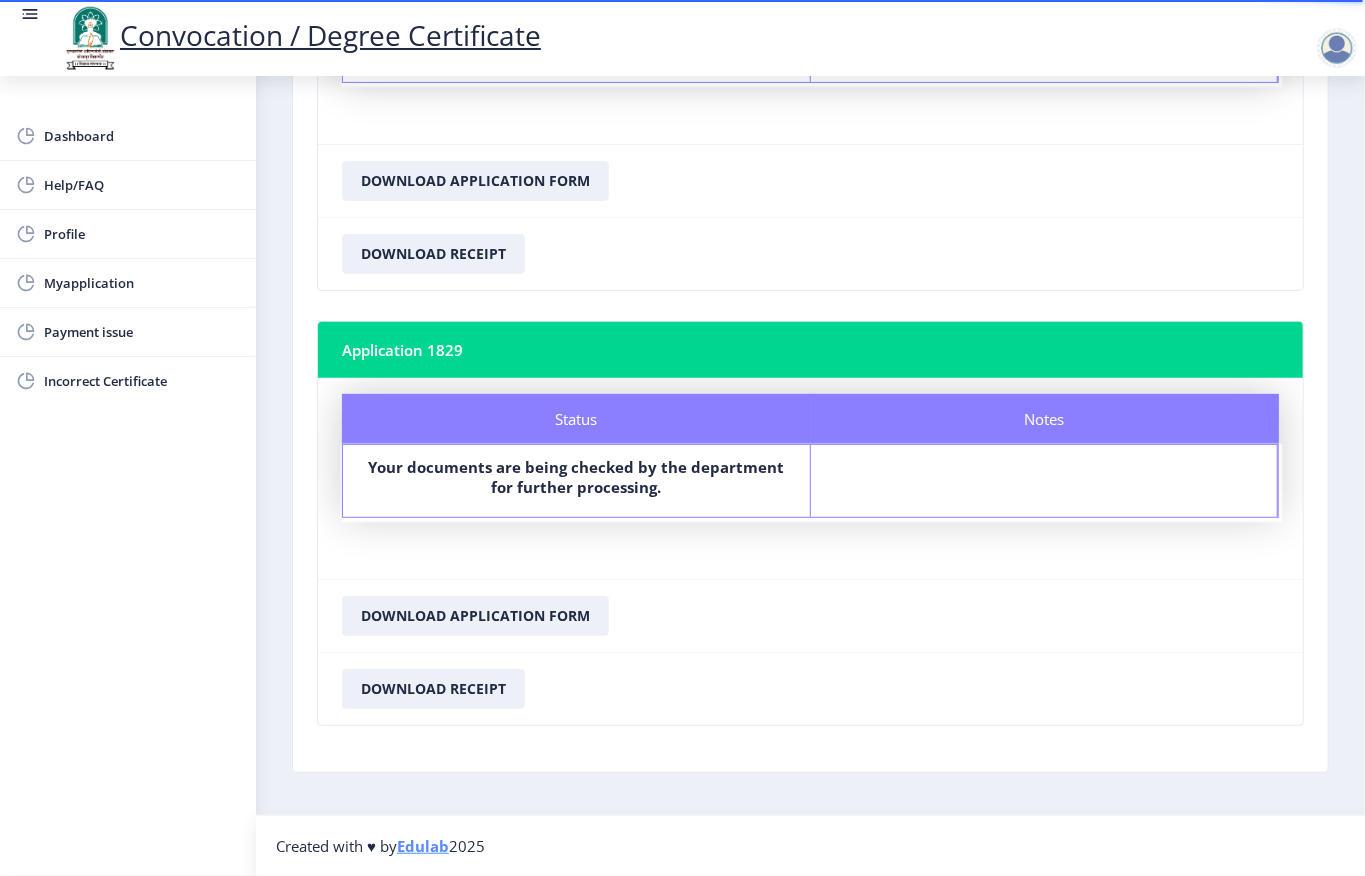 click on "Download Receipt" 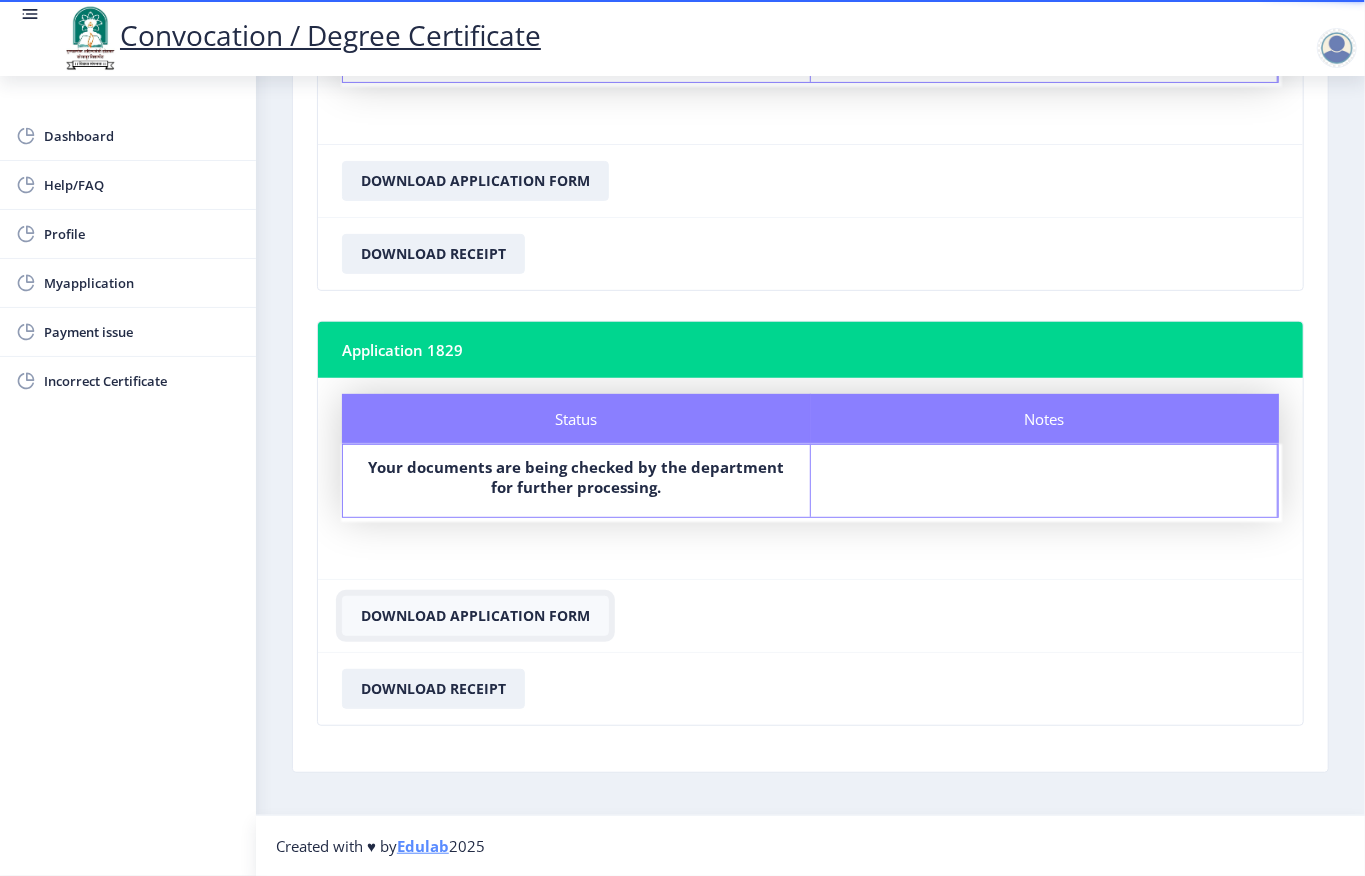 click on "Download Application Form" 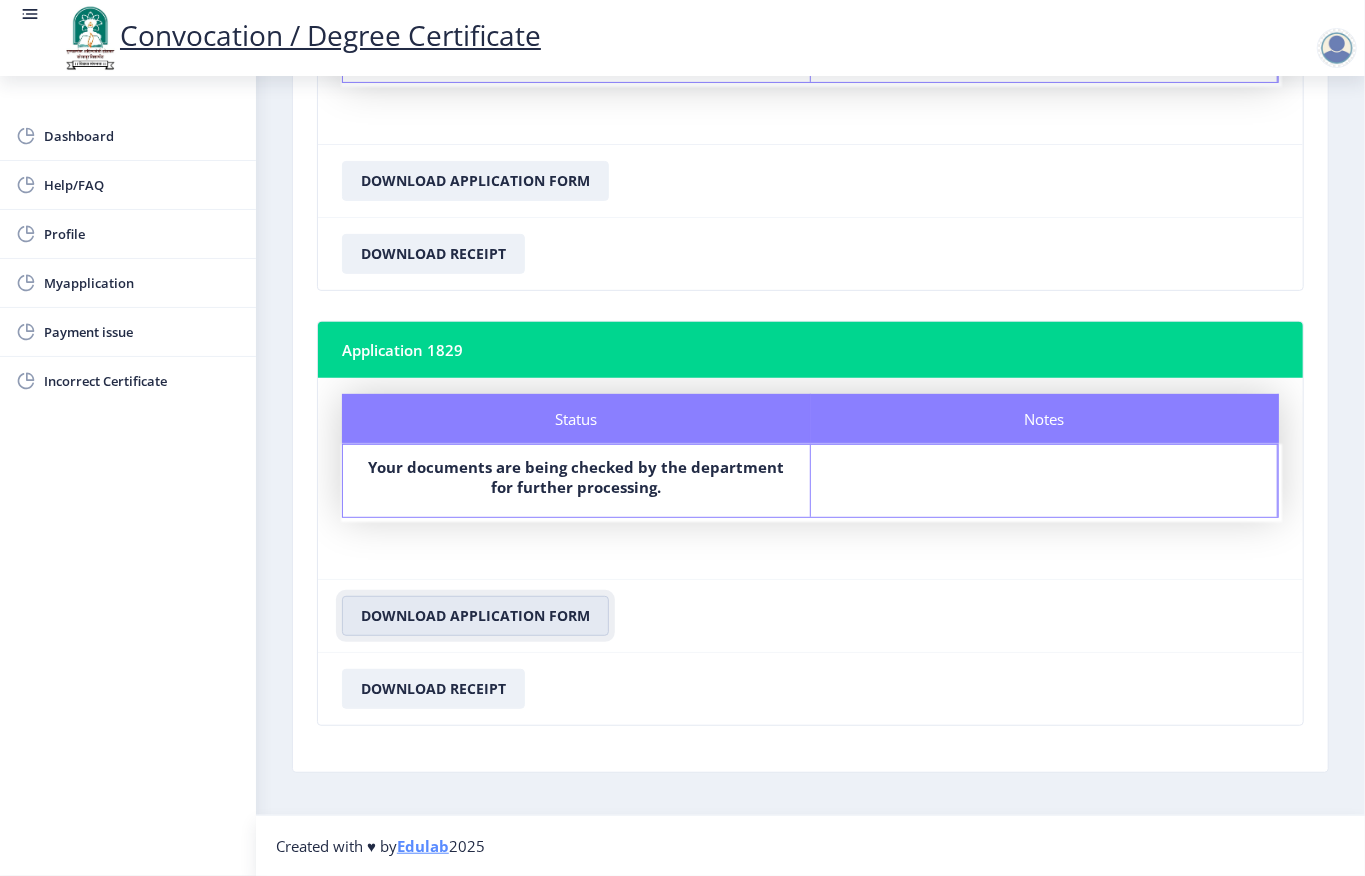 scroll, scrollTop: 0, scrollLeft: 0, axis: both 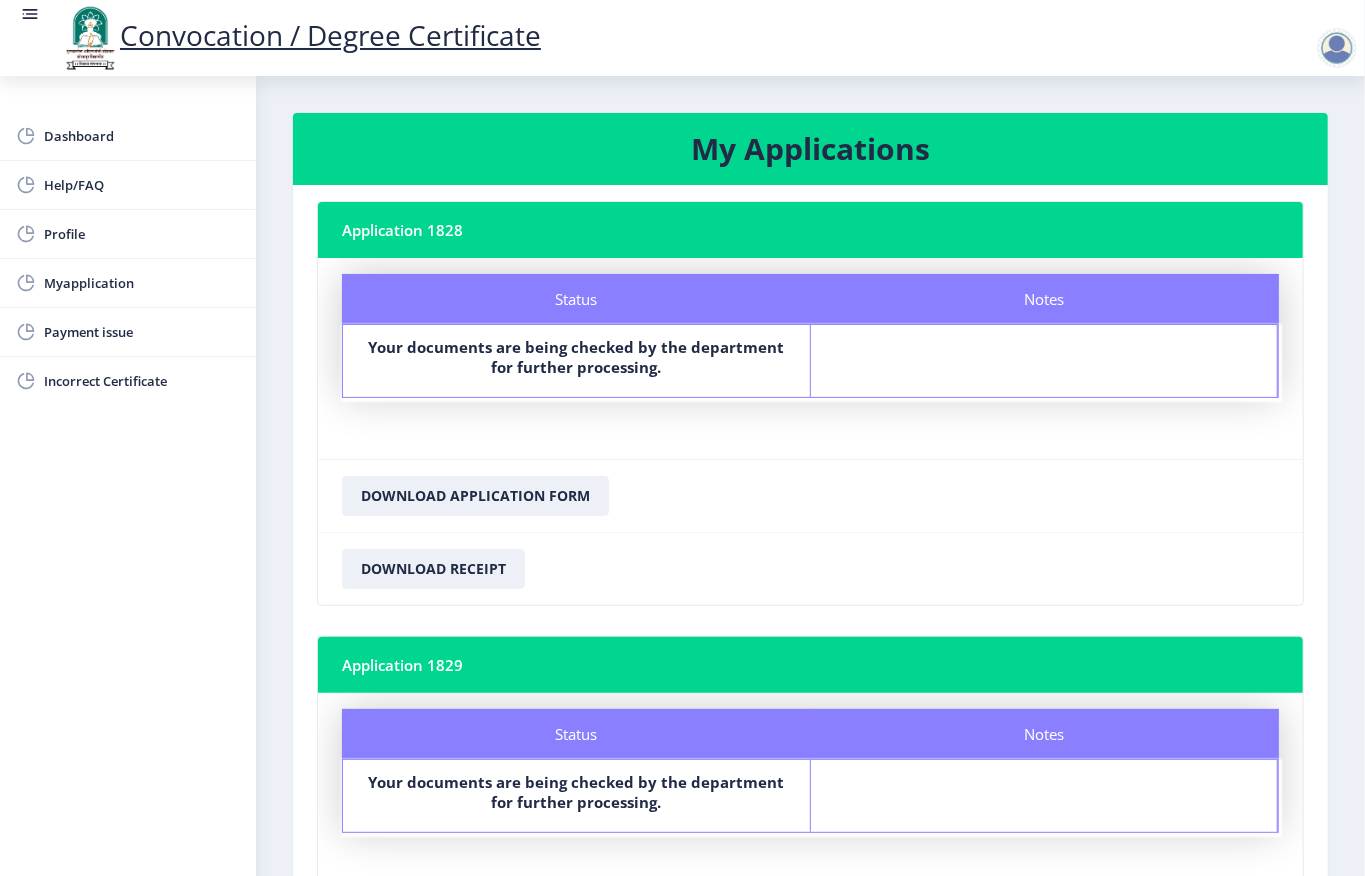 click 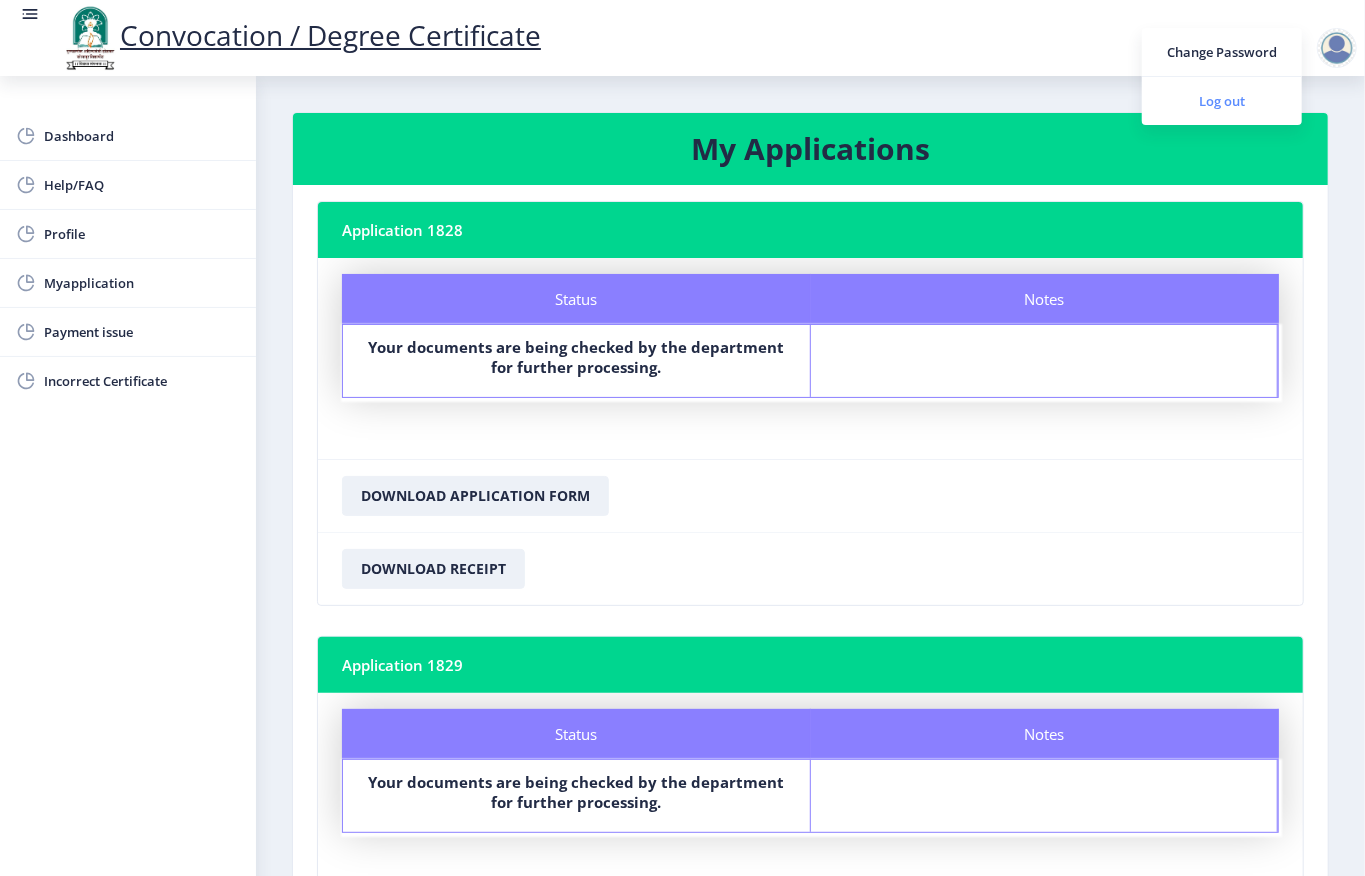 click on "Log out" at bounding box center [1222, 101] 